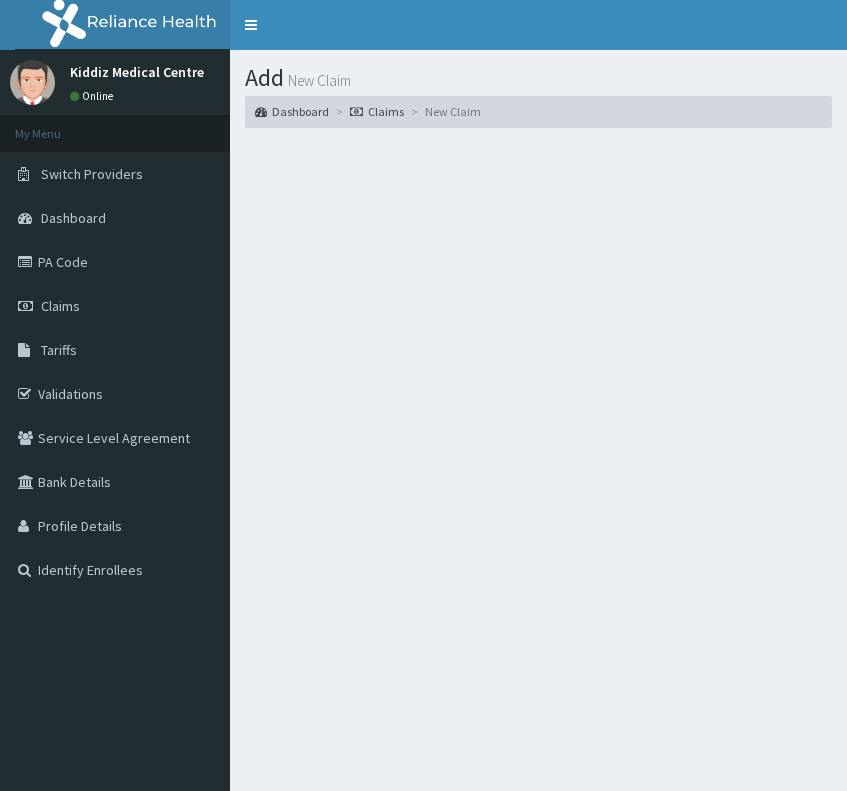 scroll, scrollTop: 0, scrollLeft: 0, axis: both 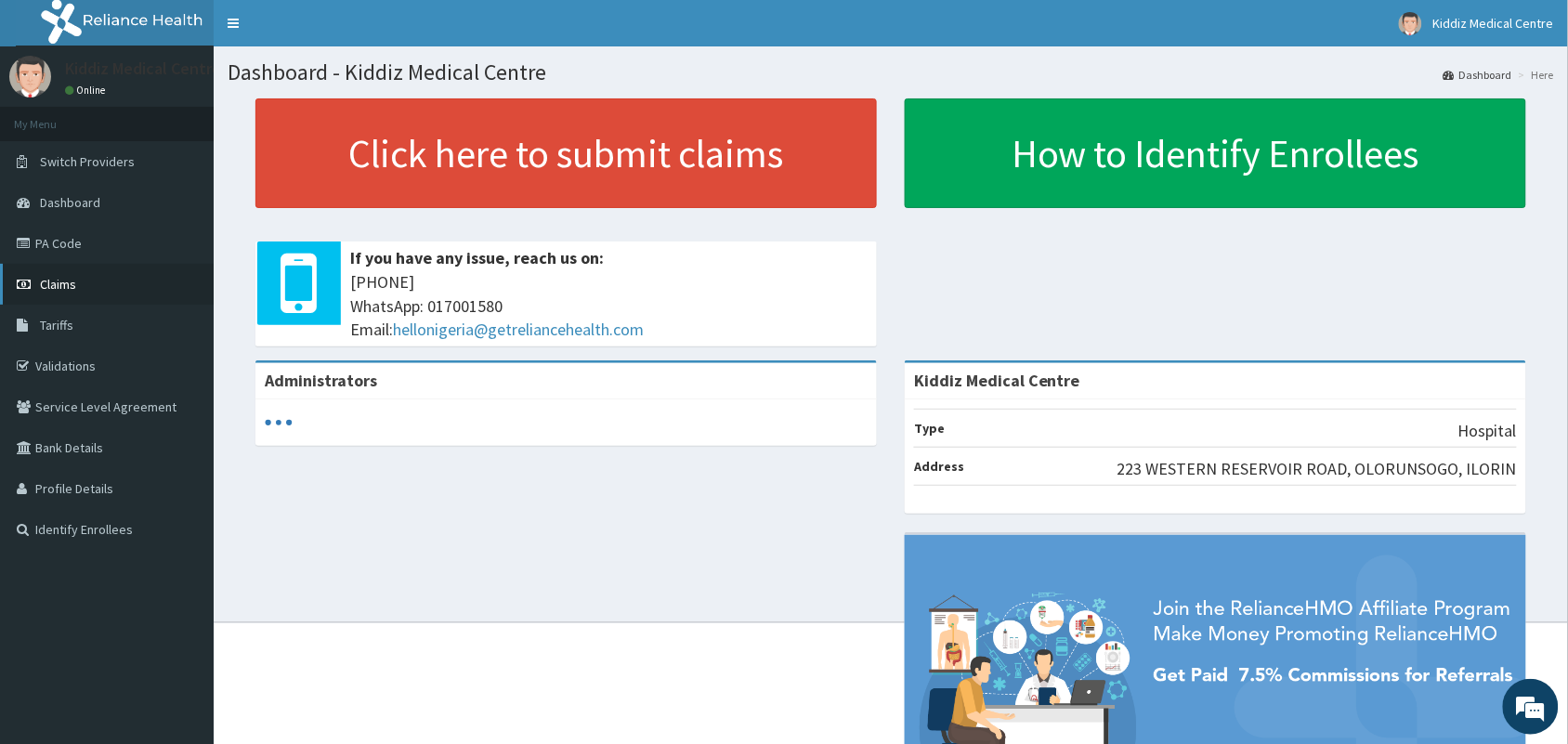 click on "Claims" at bounding box center (58, 284) 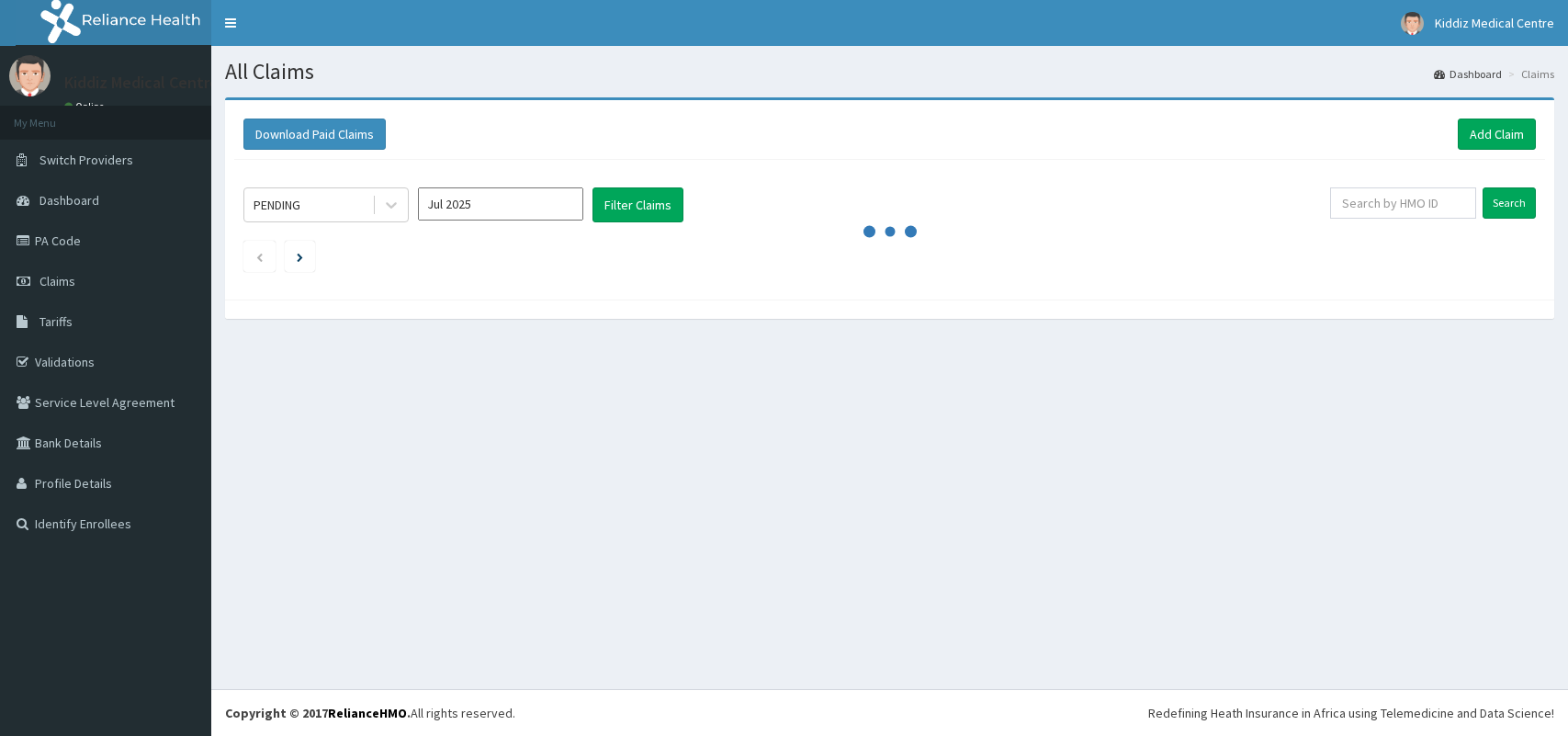 scroll, scrollTop: 0, scrollLeft: 0, axis: both 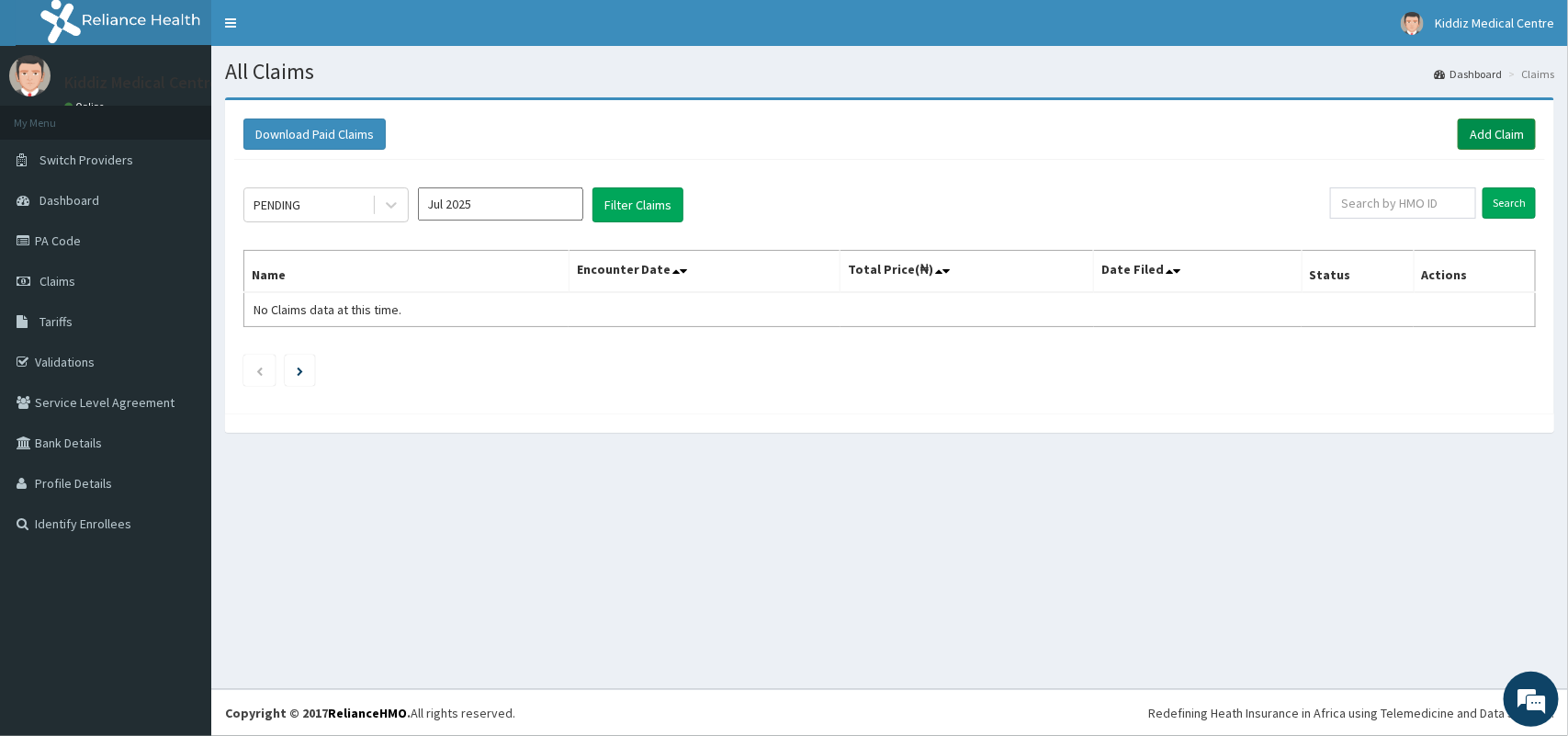 click on "Add Claim" at bounding box center (1496, 134) 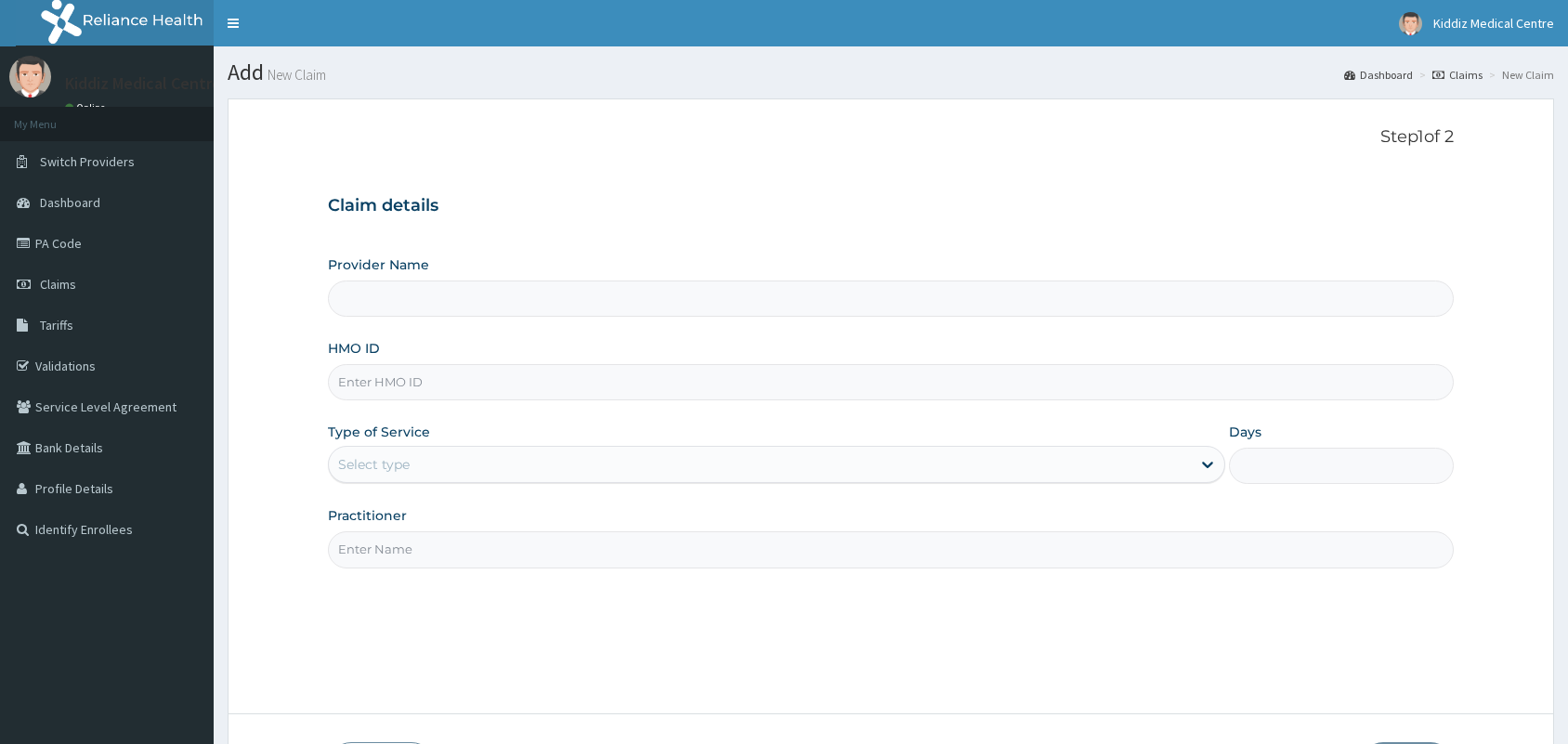 scroll, scrollTop: 0, scrollLeft: 0, axis: both 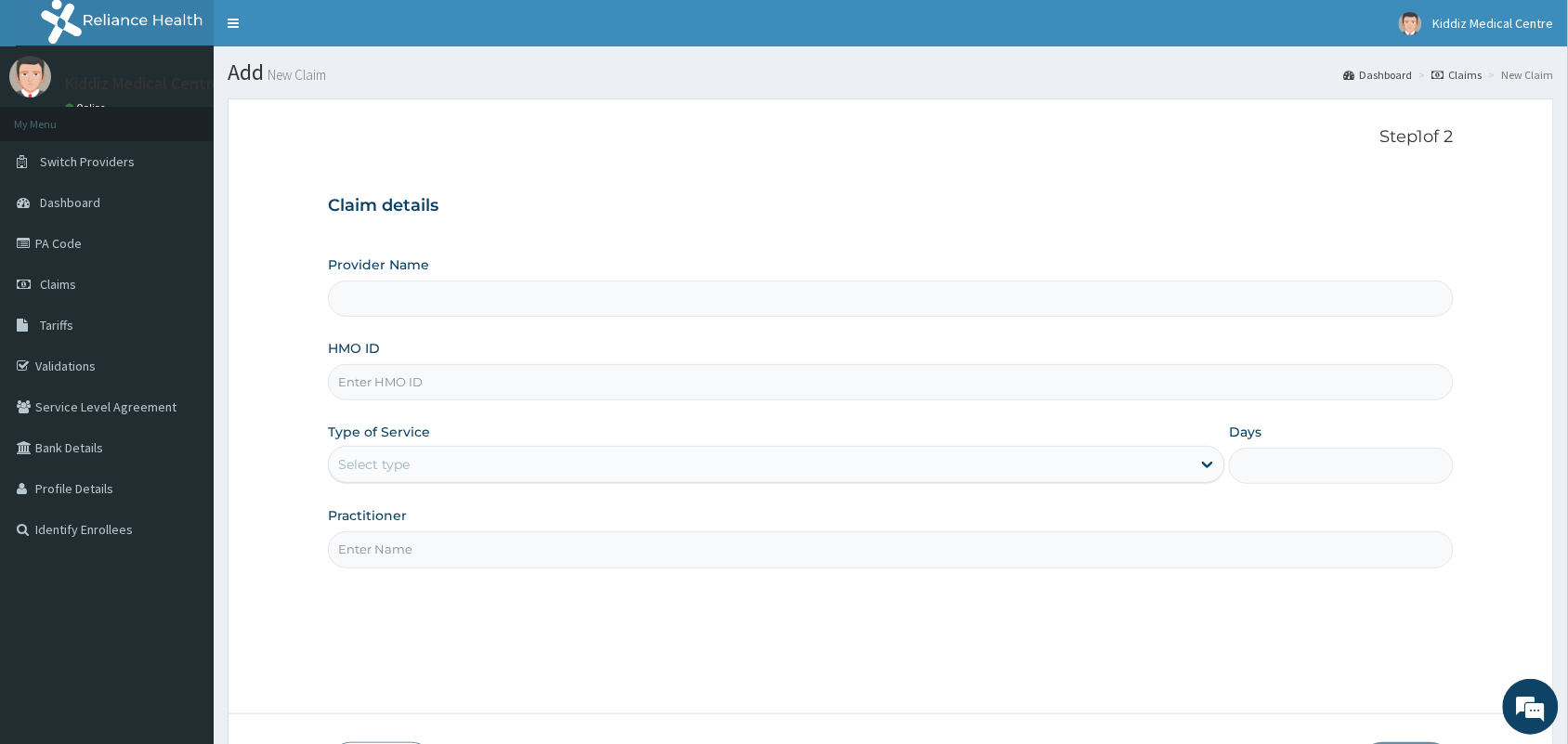 type on "Kiddiz Medical Centre" 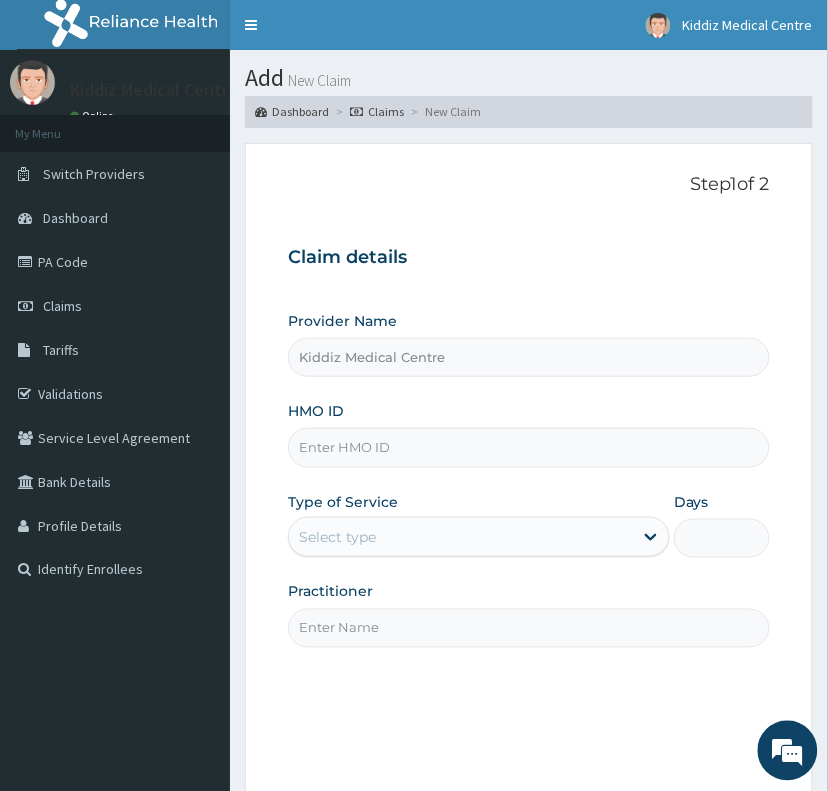 click on "HMO ID" at bounding box center [528, 447] 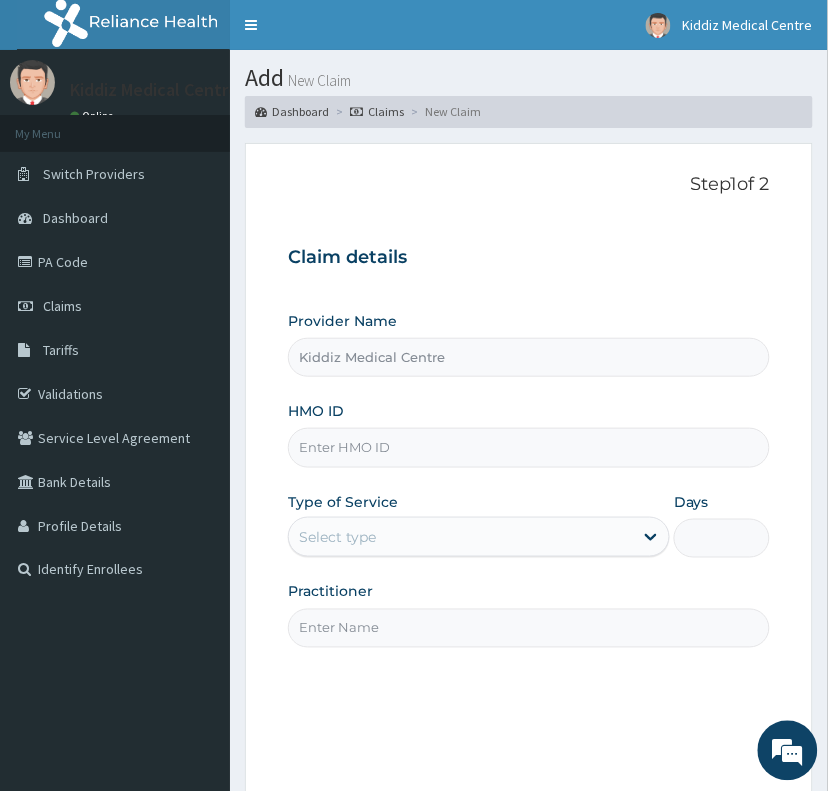 scroll, scrollTop: 0, scrollLeft: 0, axis: both 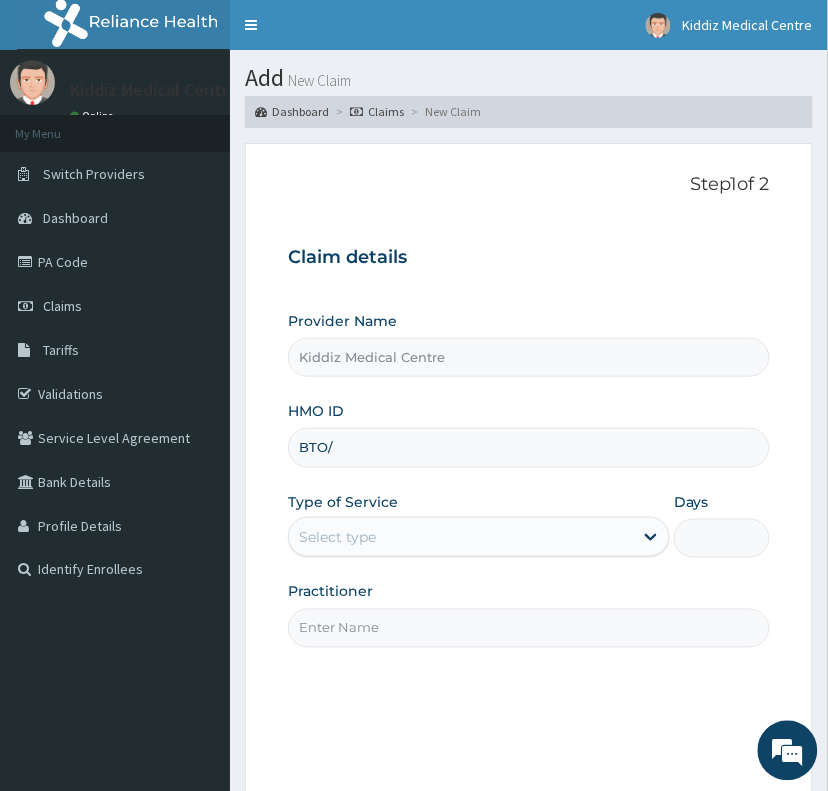 type on "BTO/10007/B" 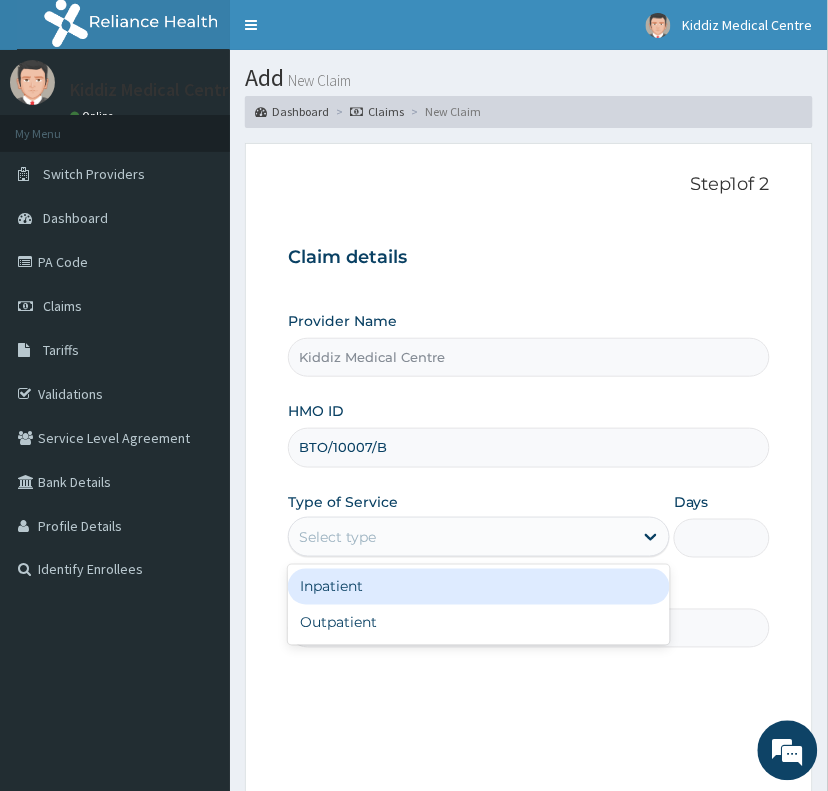 click on "Select type" at bounding box center (461, 537) 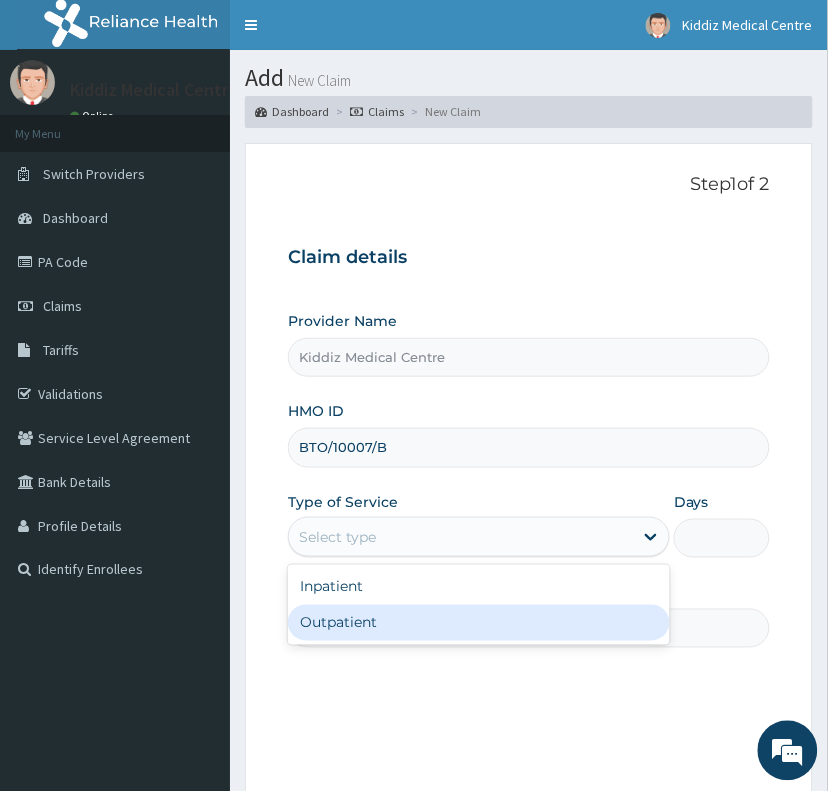 click on "Outpatient" at bounding box center (479, 623) 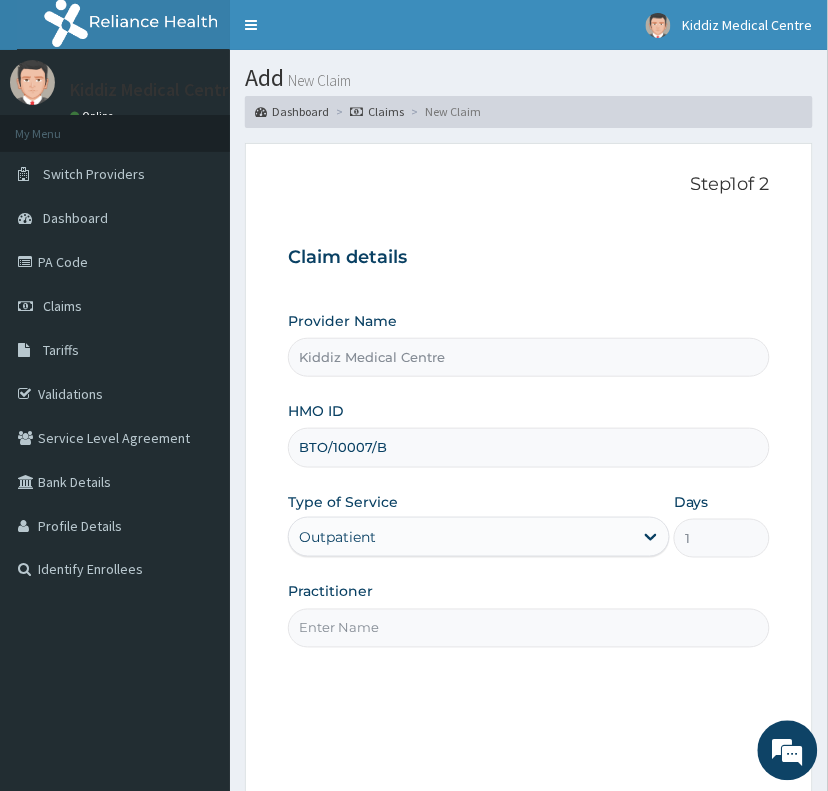 click on "Practitioner" at bounding box center (528, 628) 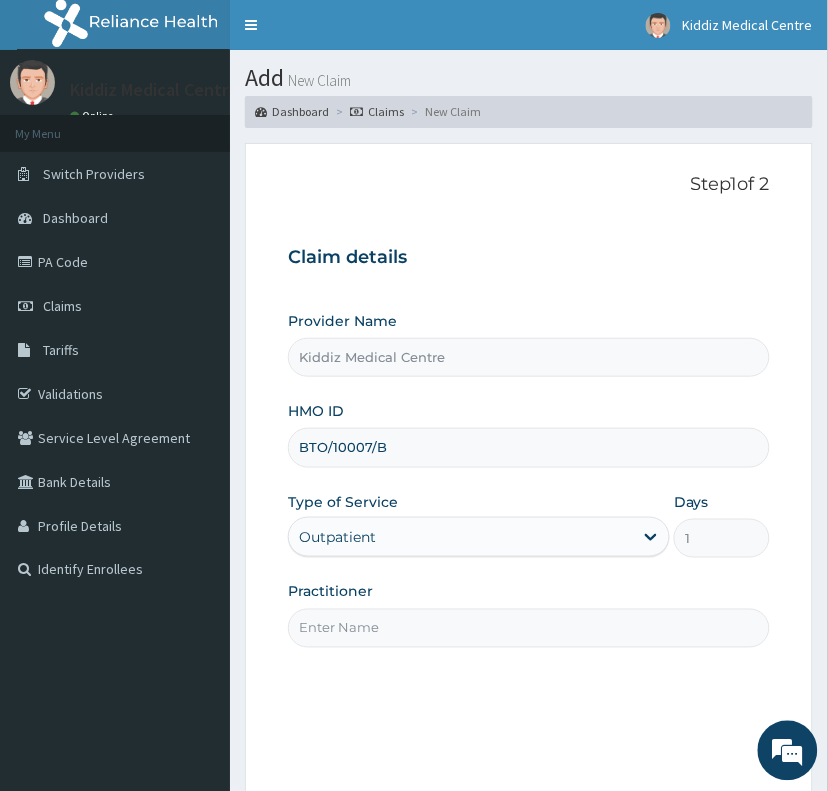 type on "PROF AYO" 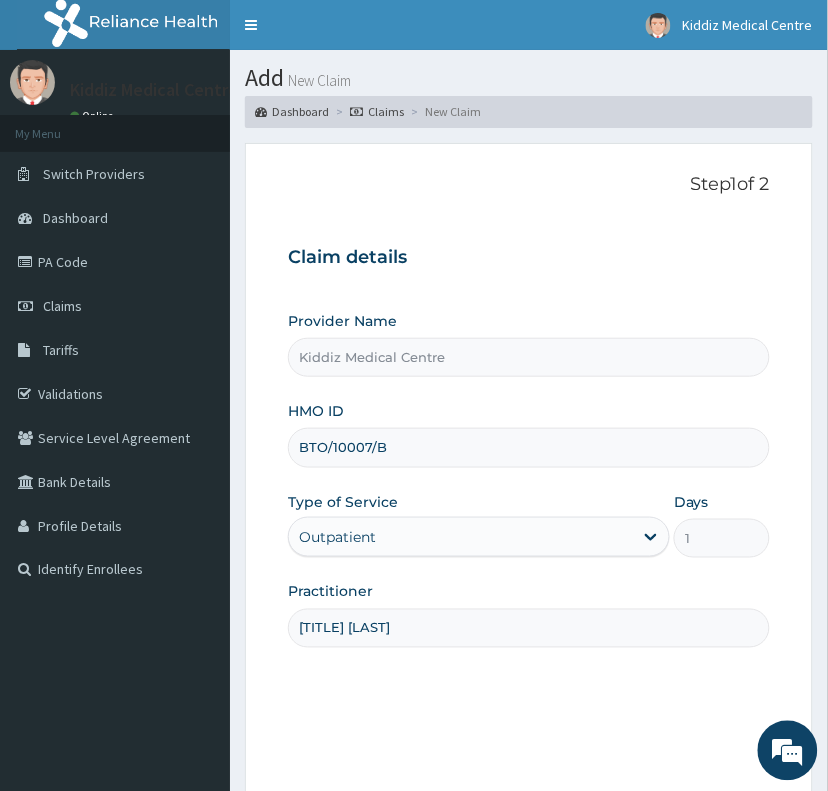 scroll, scrollTop: 3, scrollLeft: 0, axis: vertical 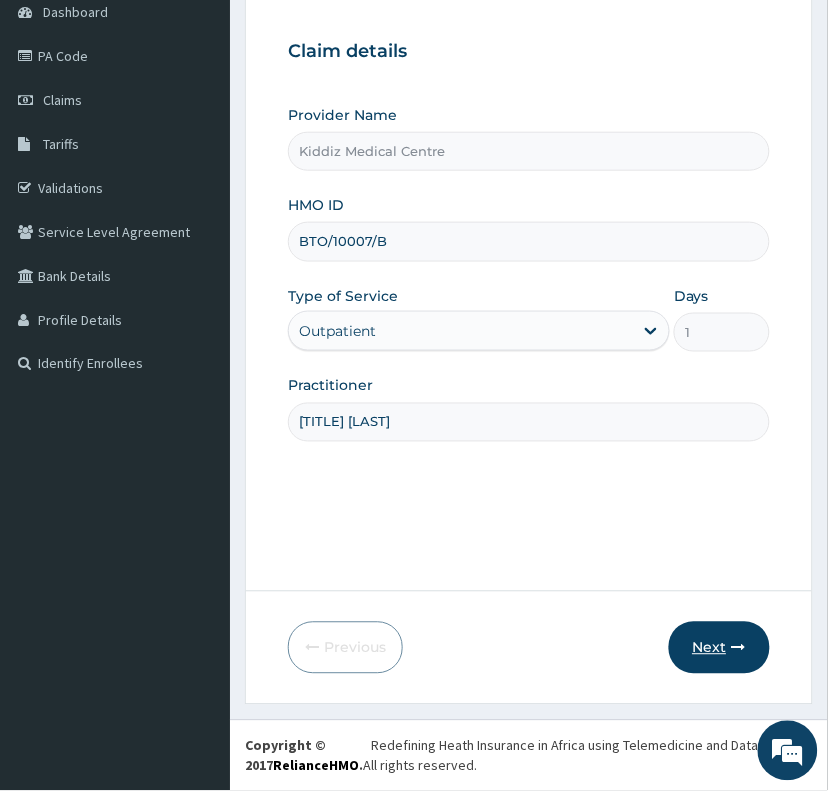 click on "Next" at bounding box center [719, 648] 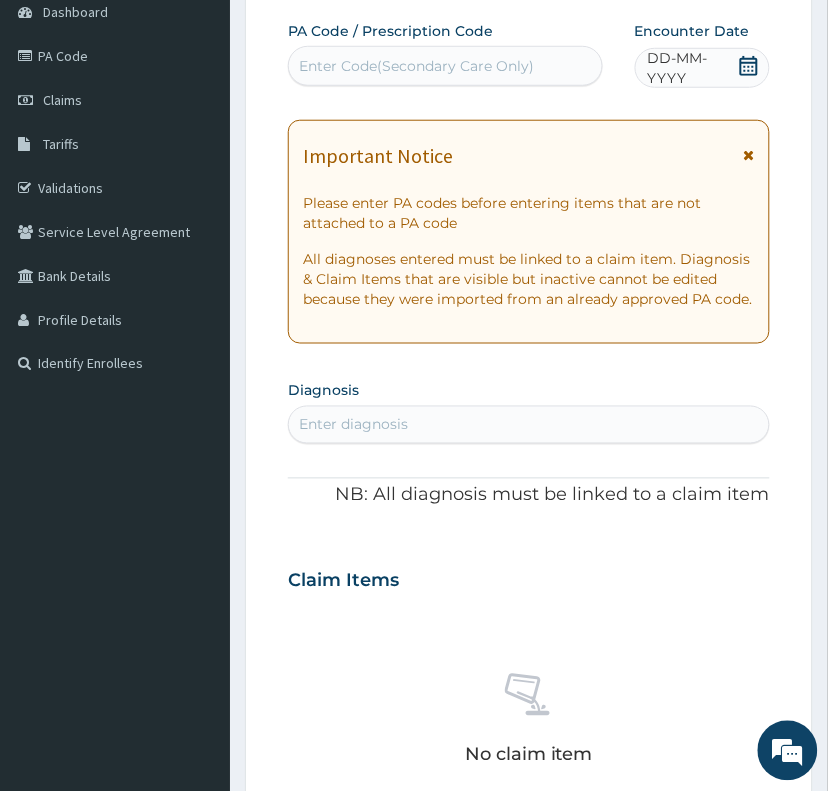 click 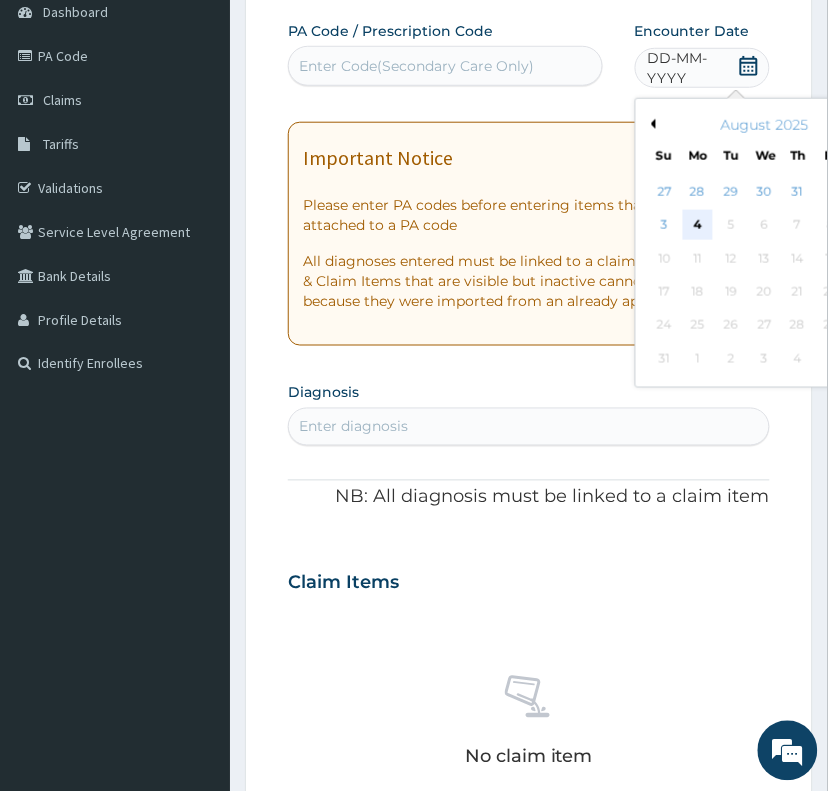click on "4" at bounding box center (698, 226) 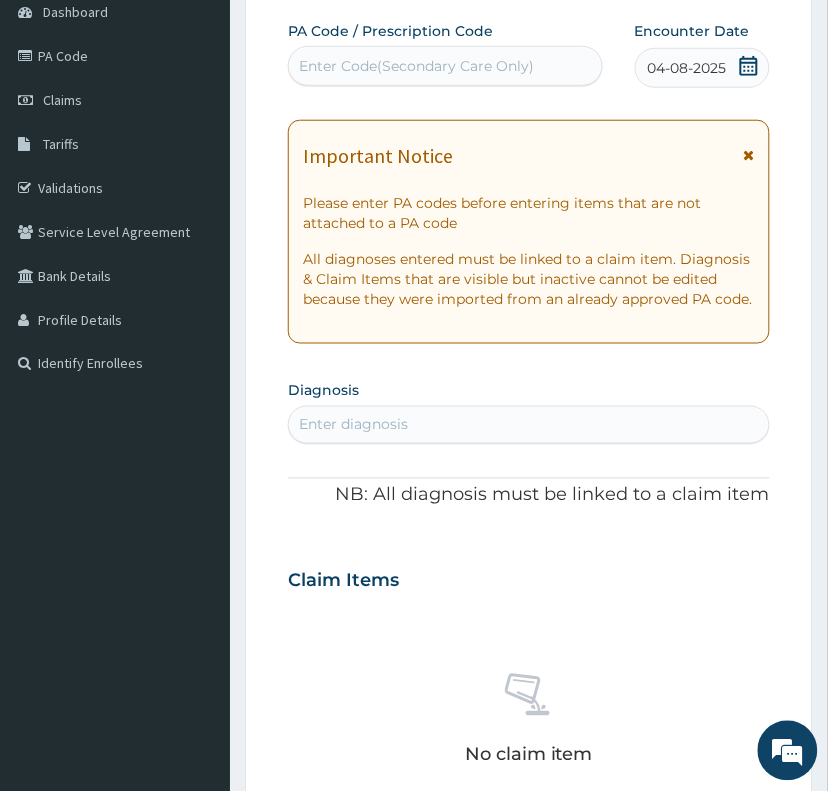 click on "Enter diagnosis" at bounding box center (528, 425) 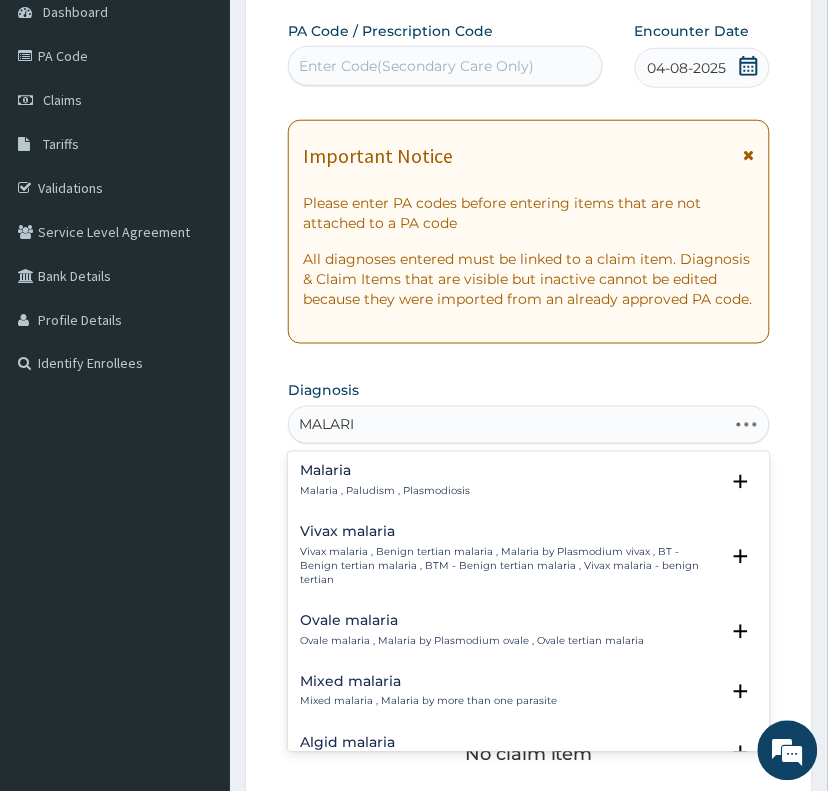 type on "MALARIA" 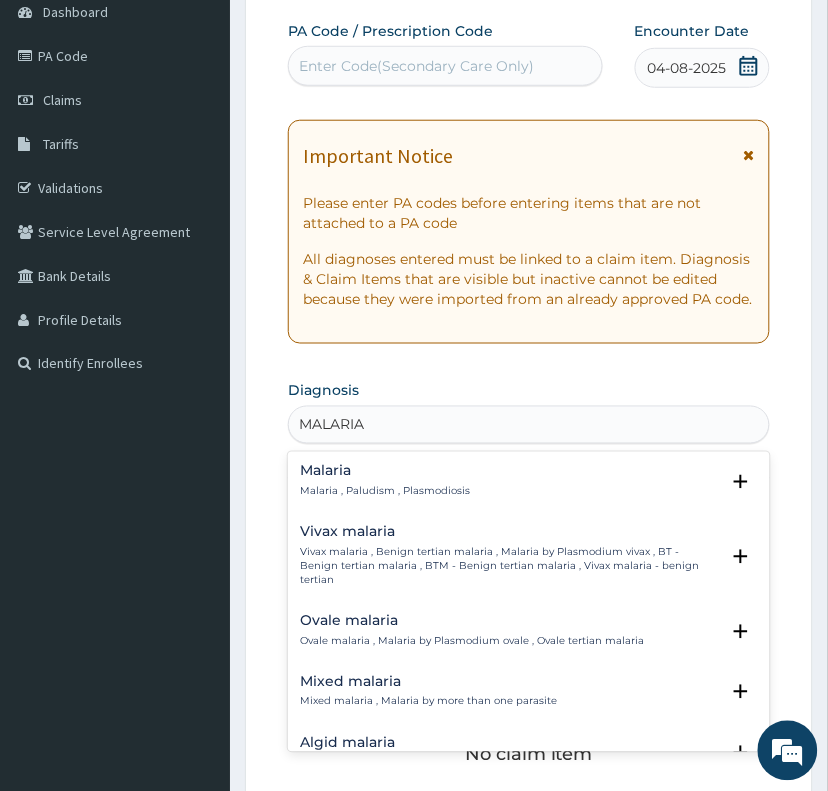 click on "Malaria Malaria , Paludism , Plasmodiosis" at bounding box center [385, 481] 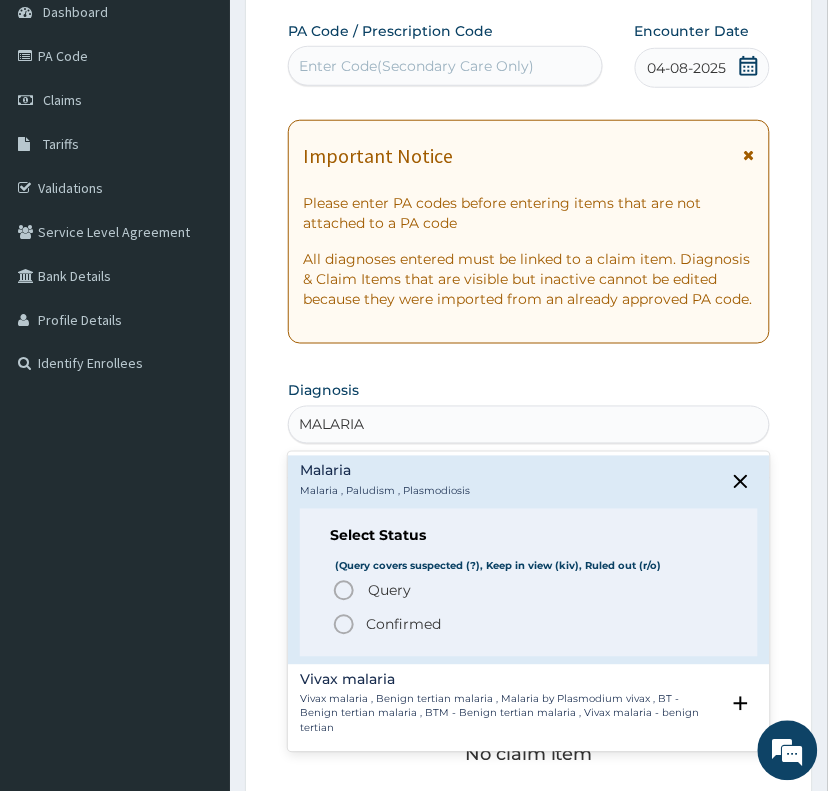 click 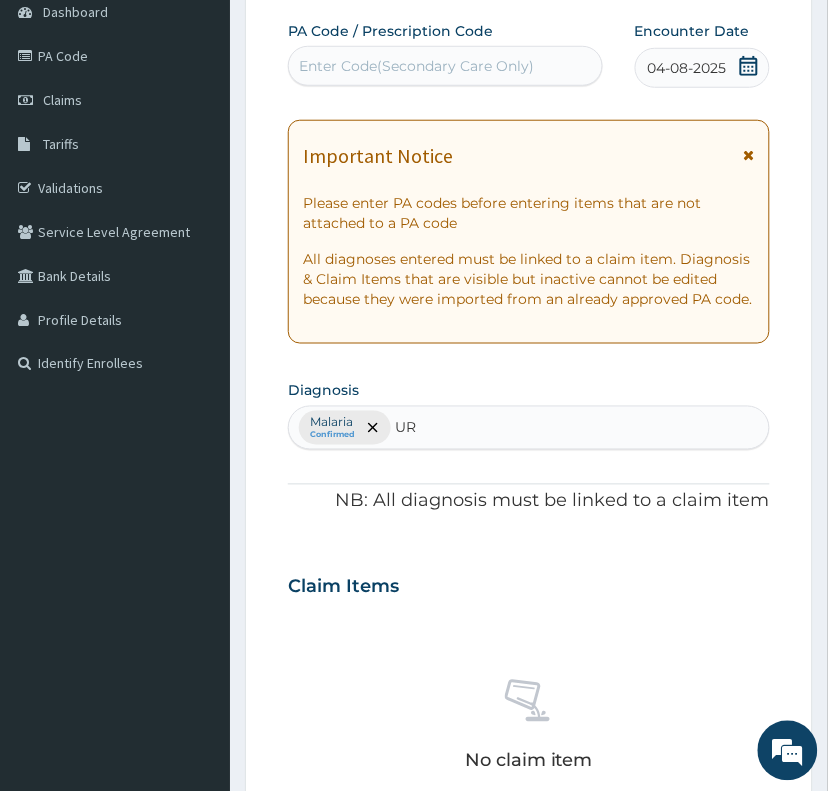 type on "U" 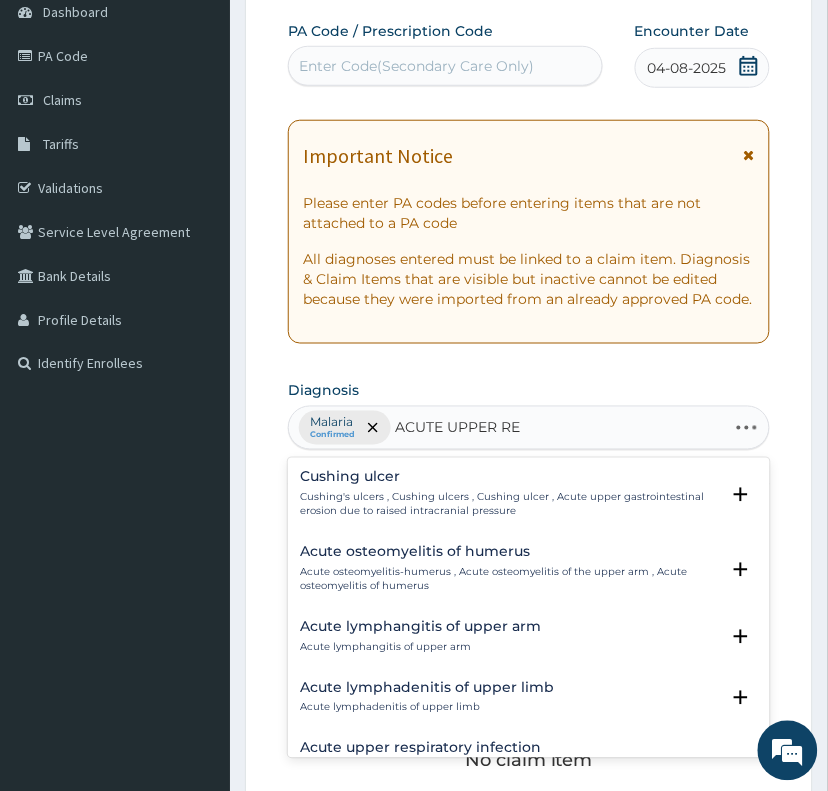 type on "ACUTE UPPER RES" 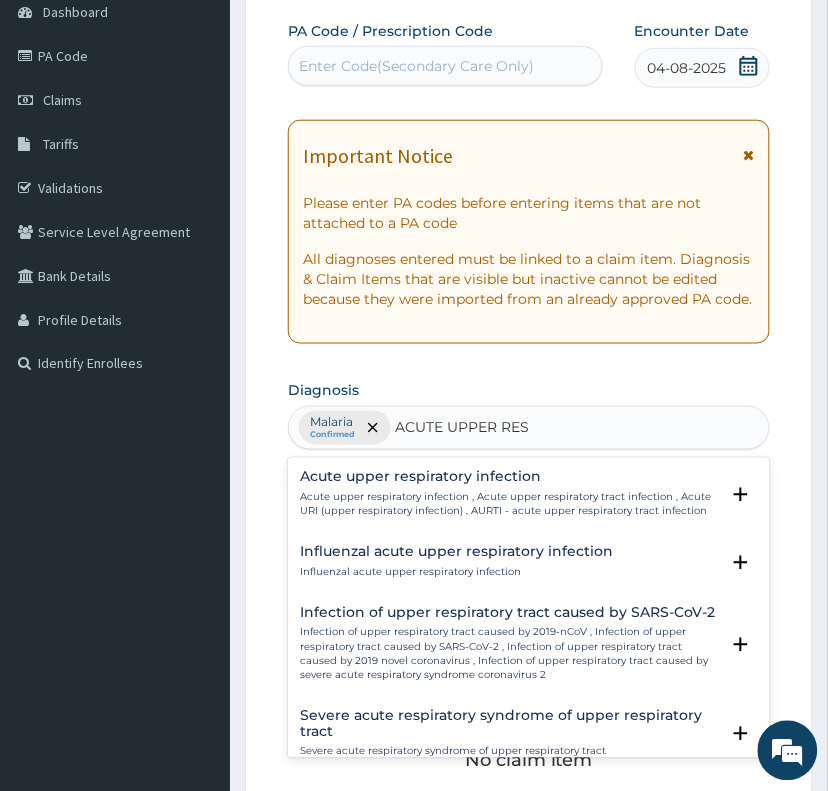 click on "Acute upper respiratory infection" at bounding box center [509, 477] 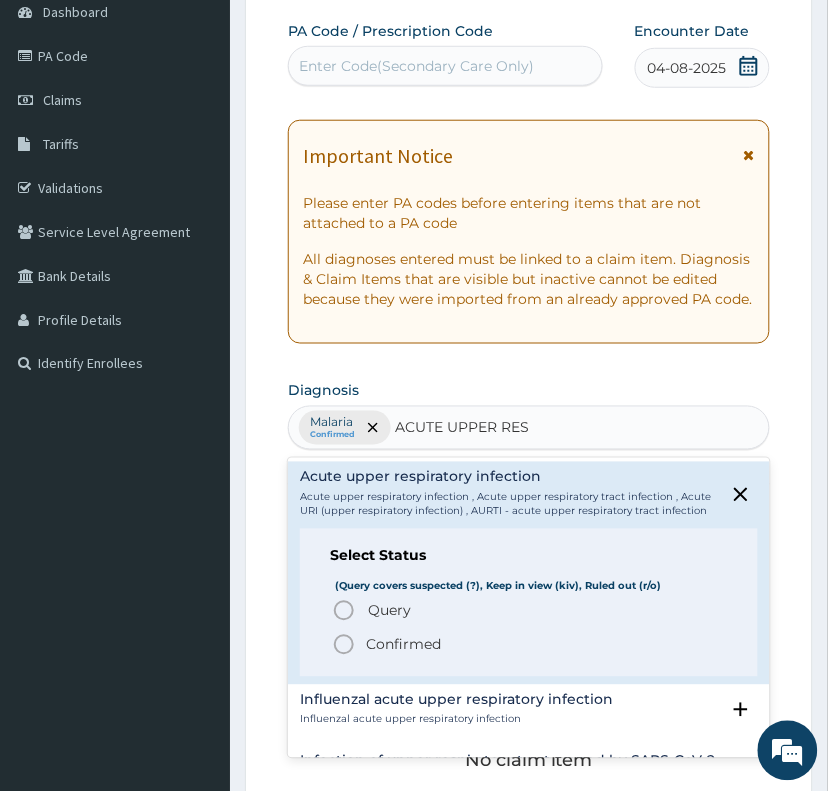 click 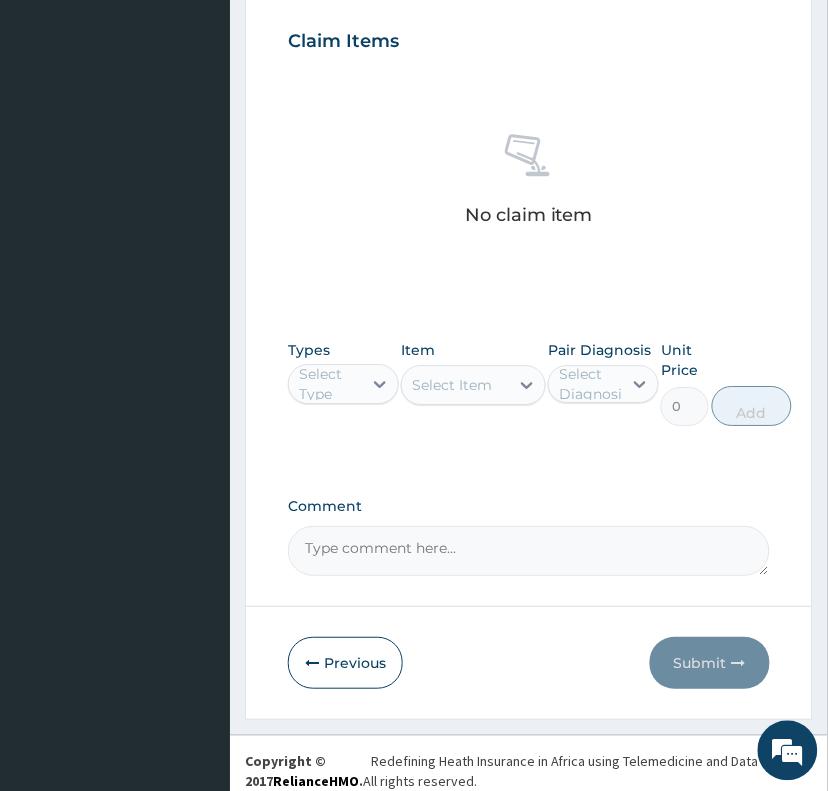 scroll, scrollTop: 768, scrollLeft: 0, axis: vertical 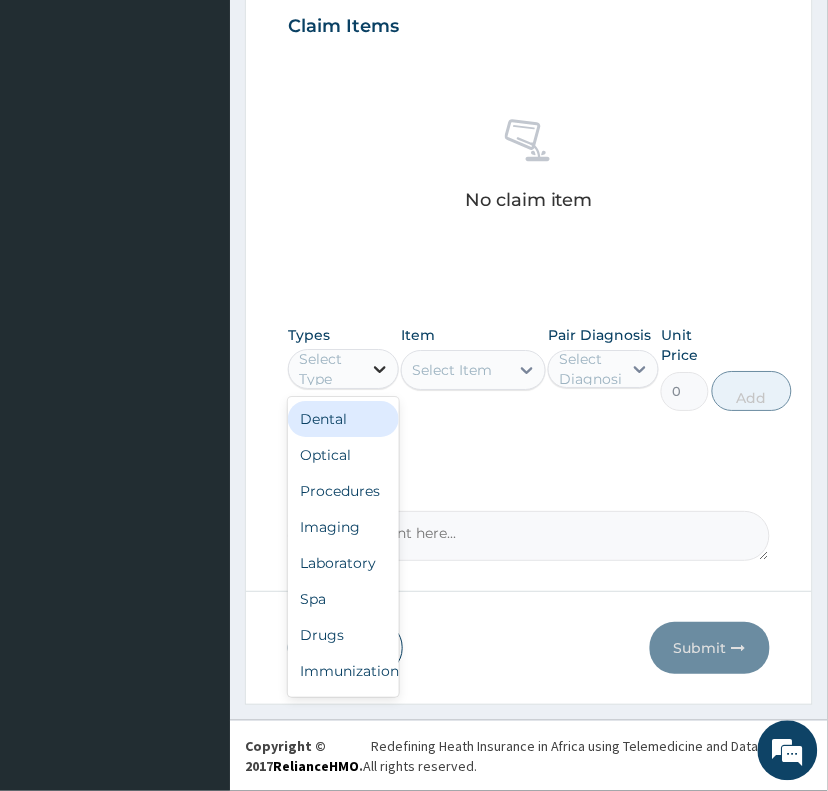 click 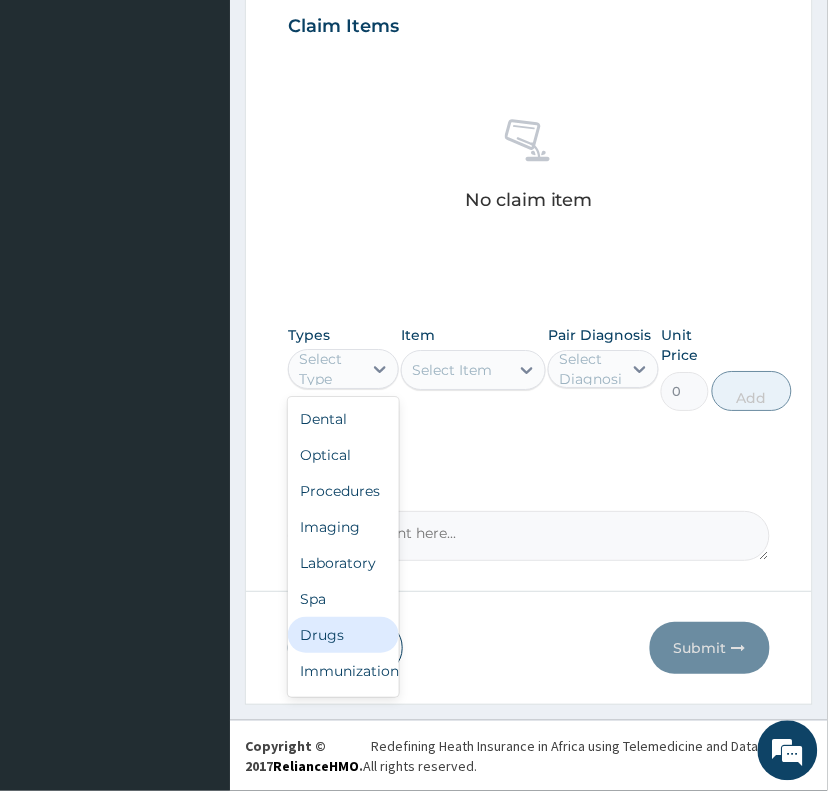 click on "Drugs" at bounding box center (343, 635) 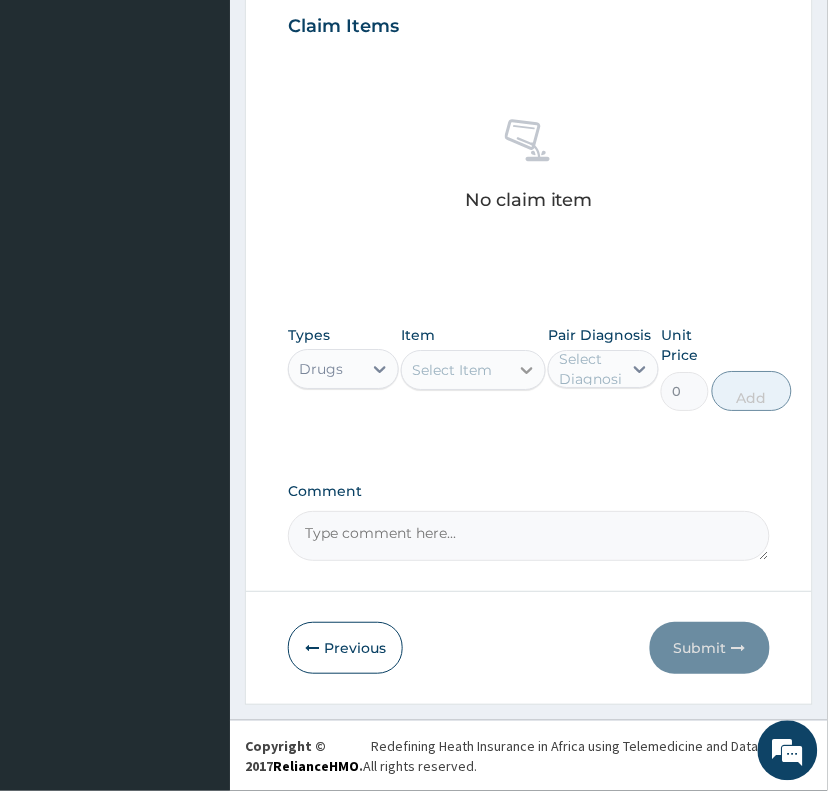 click 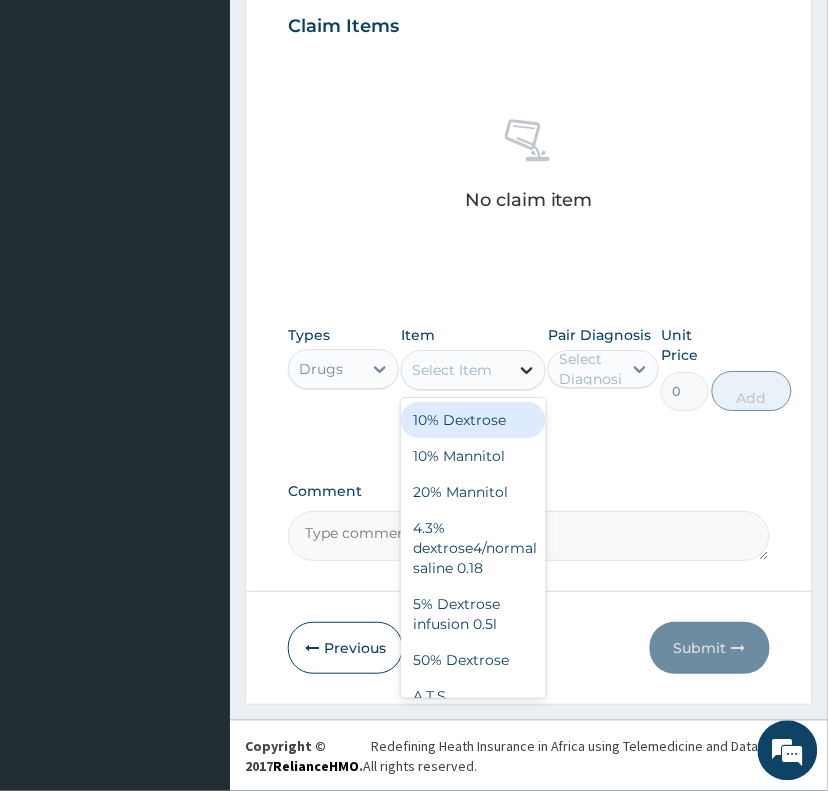 type on "H" 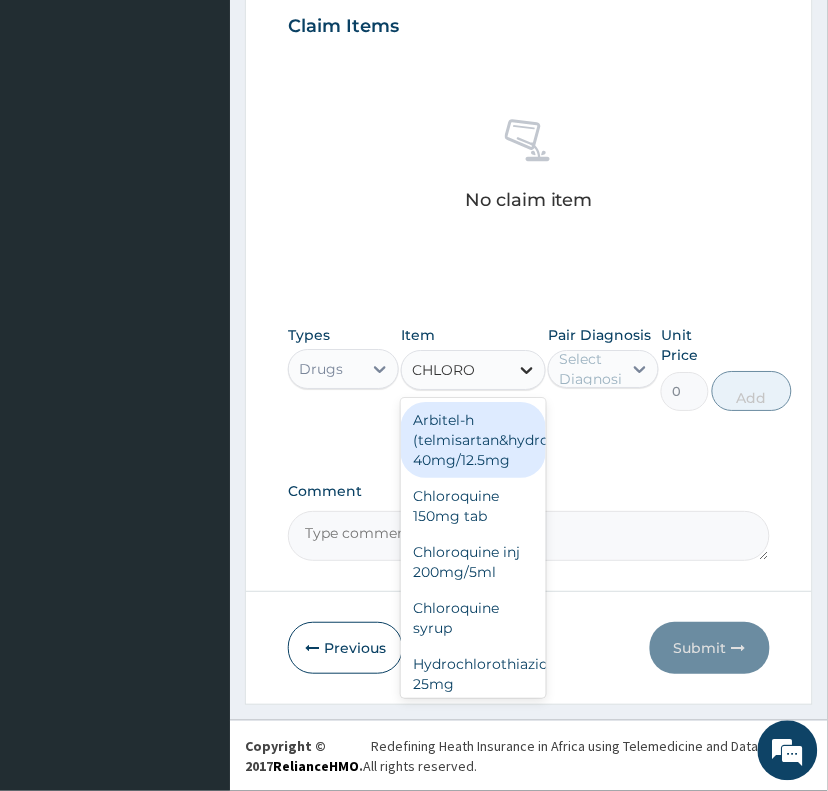 type on "CHLOROQ" 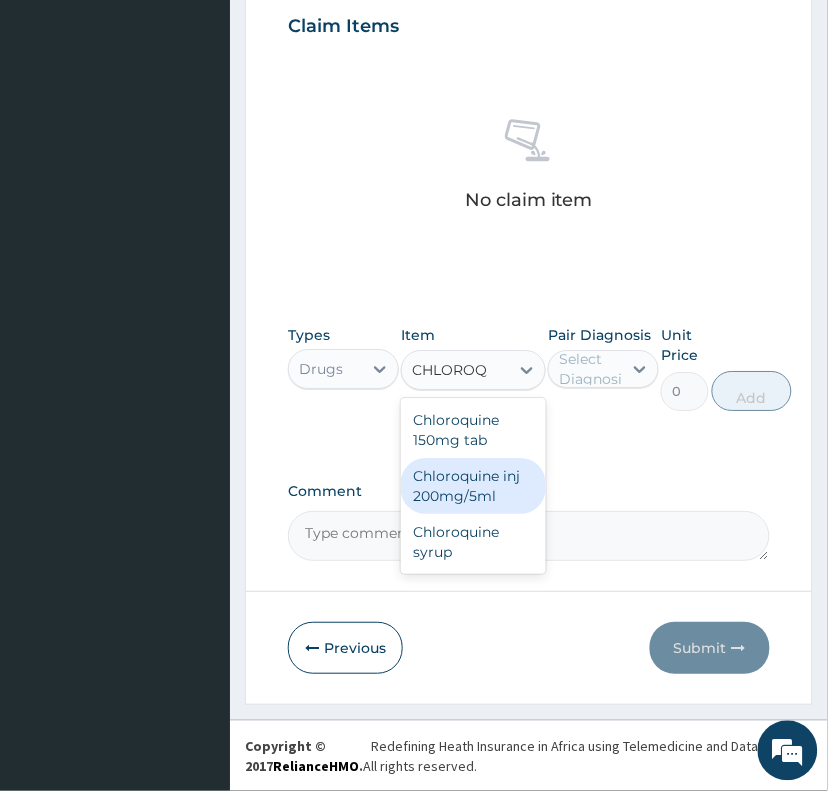 click on "Chloroquine inj 200mg/5ml" at bounding box center [473, 486] 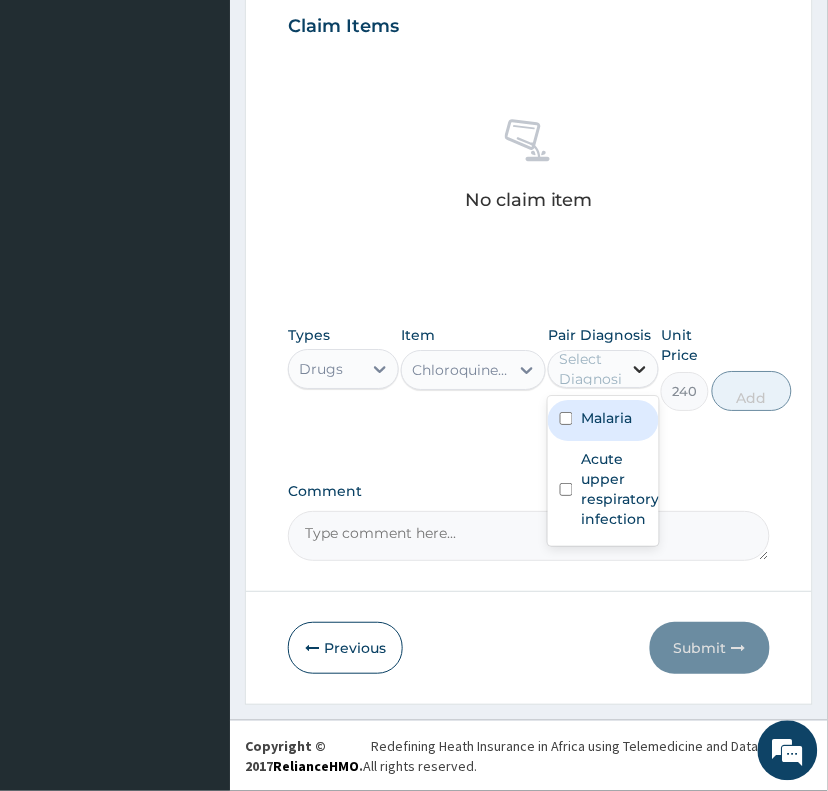click 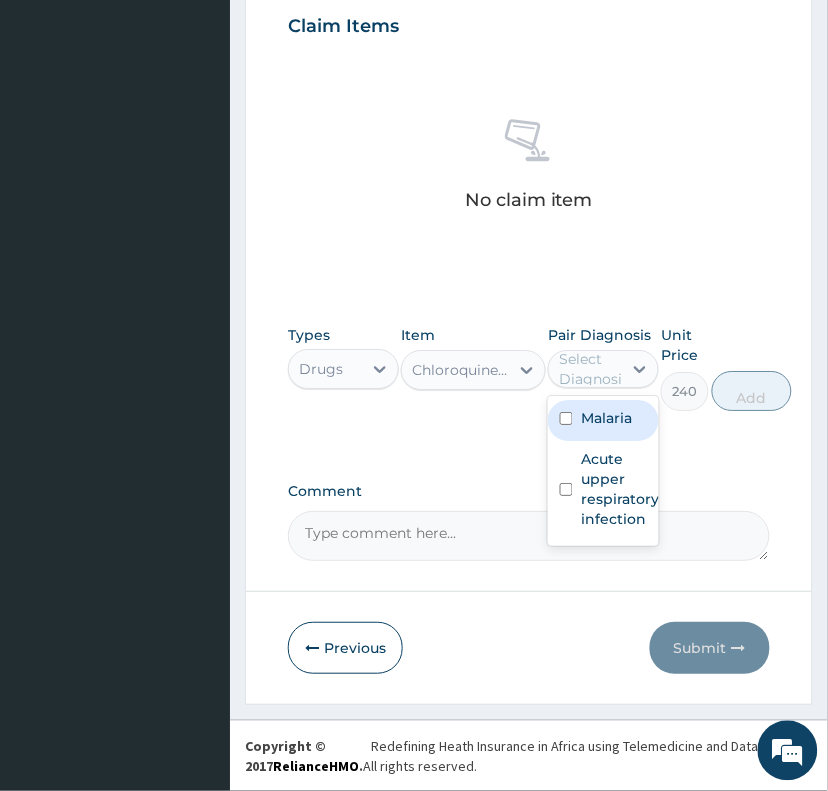 click on "Malaria" at bounding box center [606, 418] 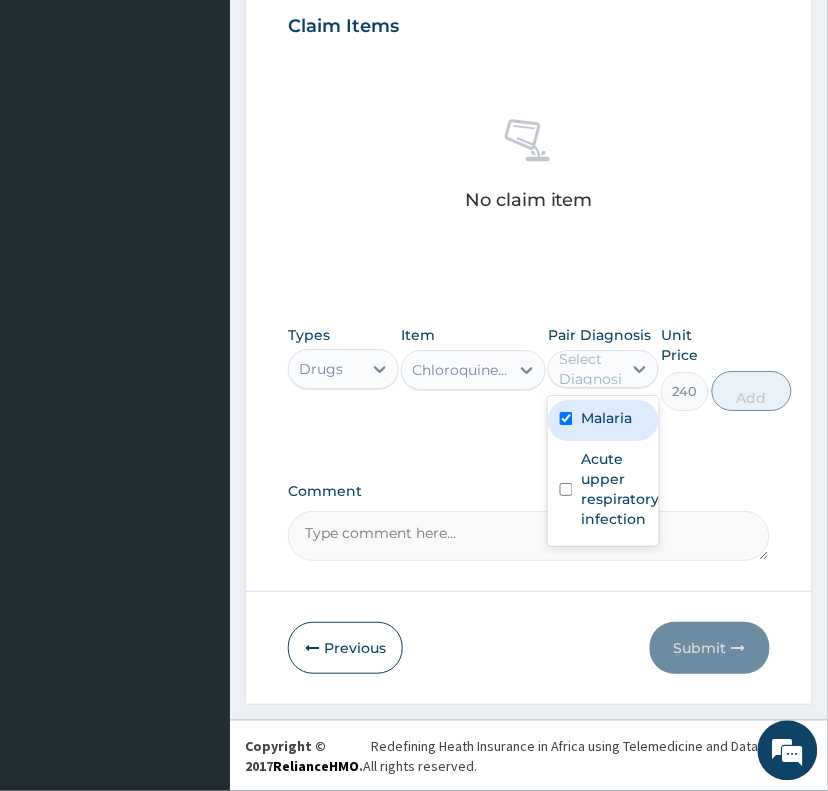 checkbox on "true" 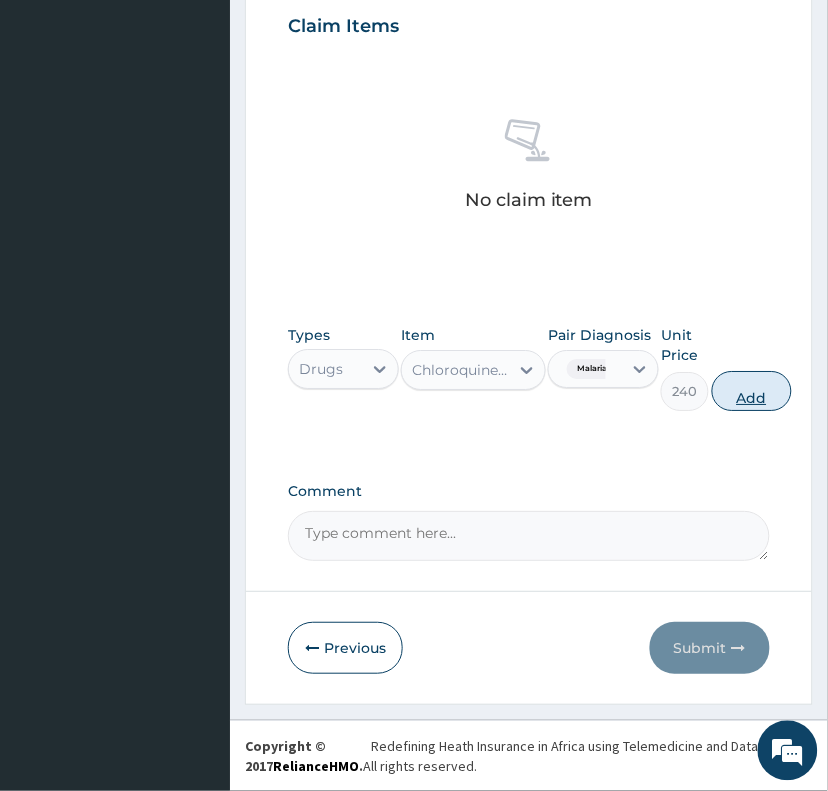 click on "Add" at bounding box center (752, 391) 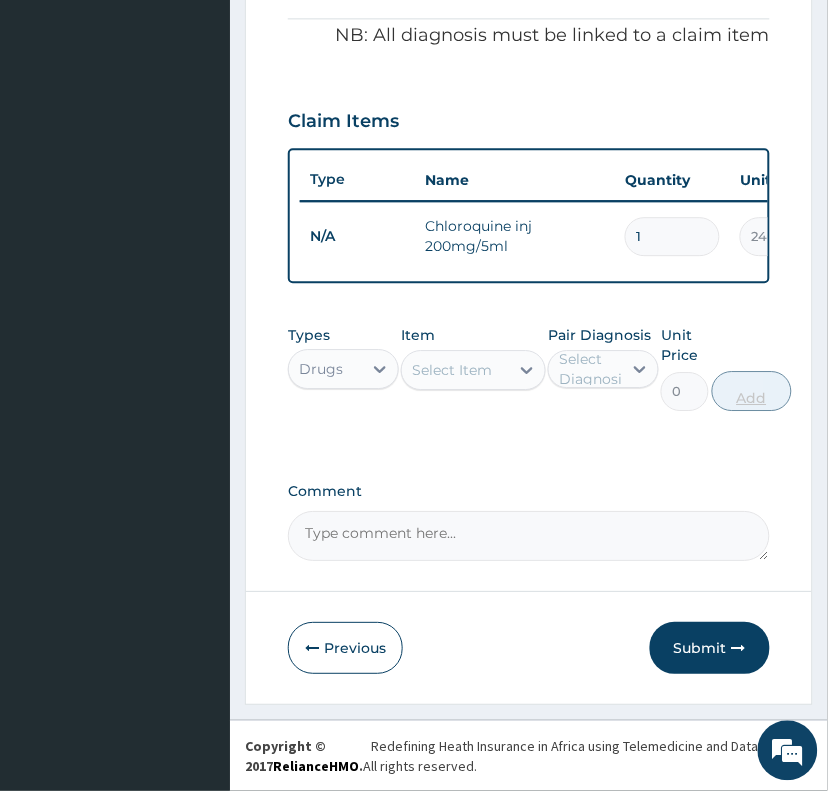 scroll, scrollTop: 690, scrollLeft: 0, axis: vertical 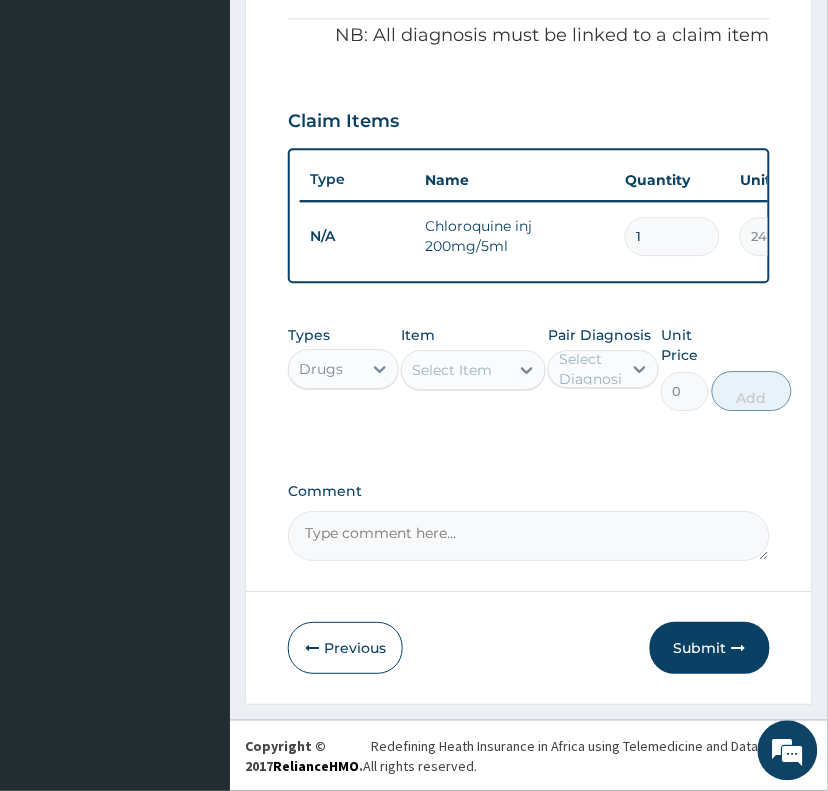 type 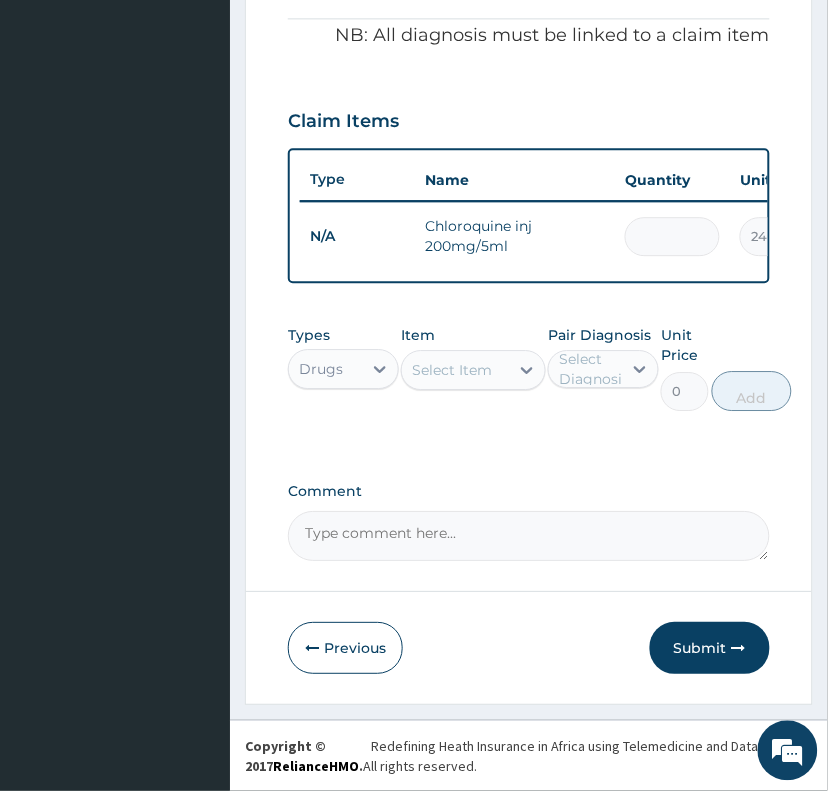 type on "0.00" 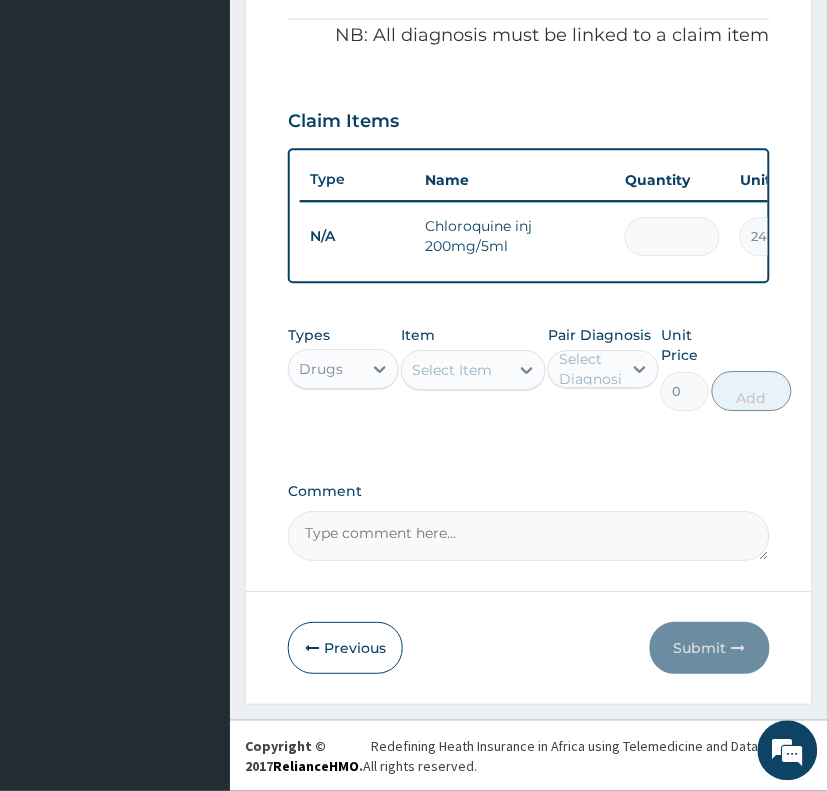 type on "2" 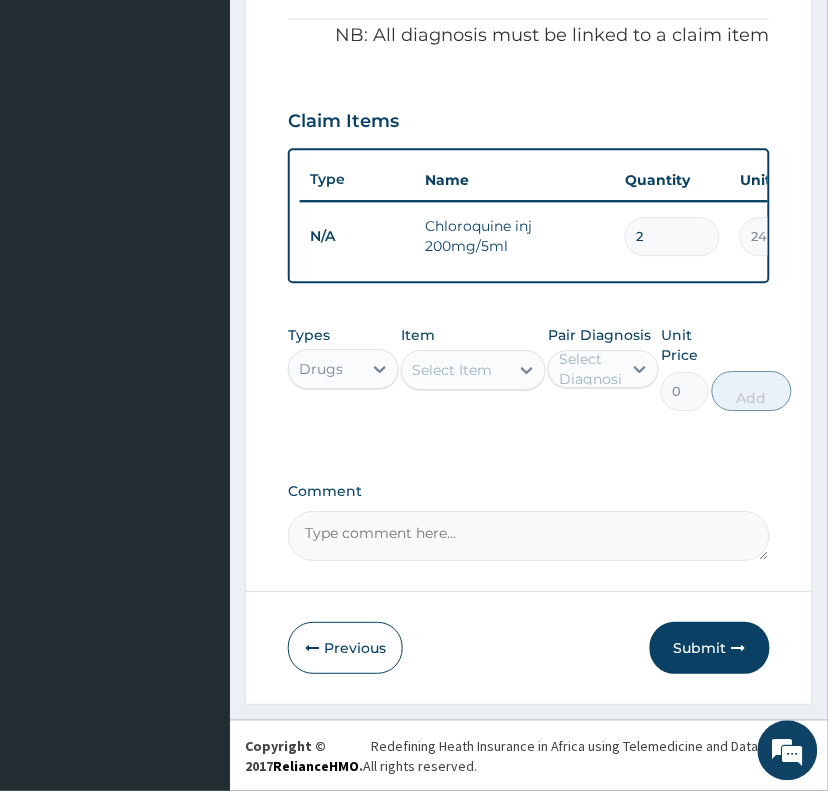 type on "2" 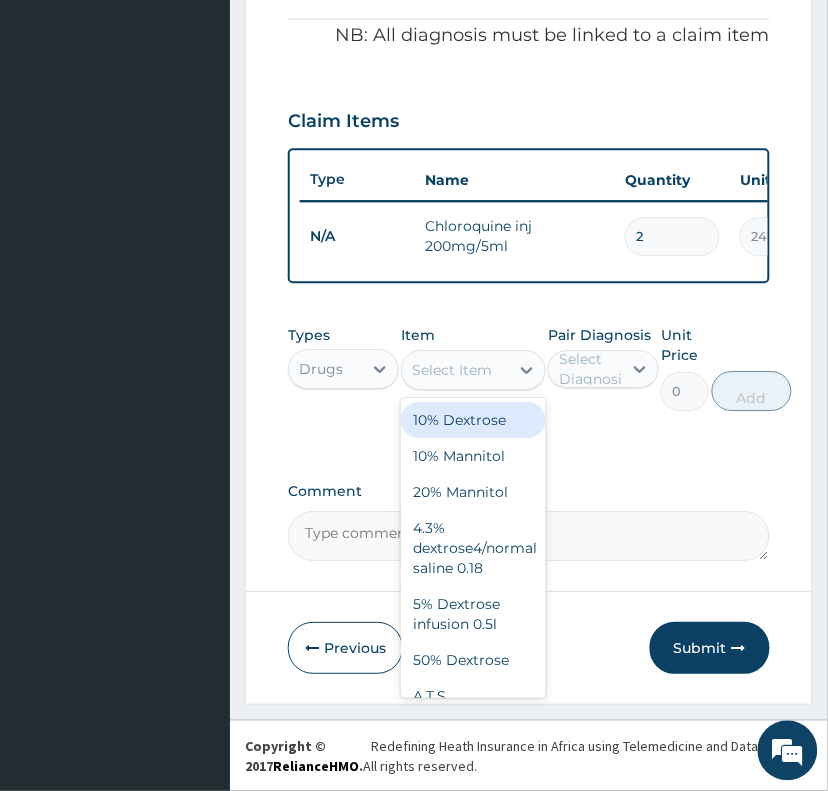 click on "Select Item" at bounding box center [452, 370] 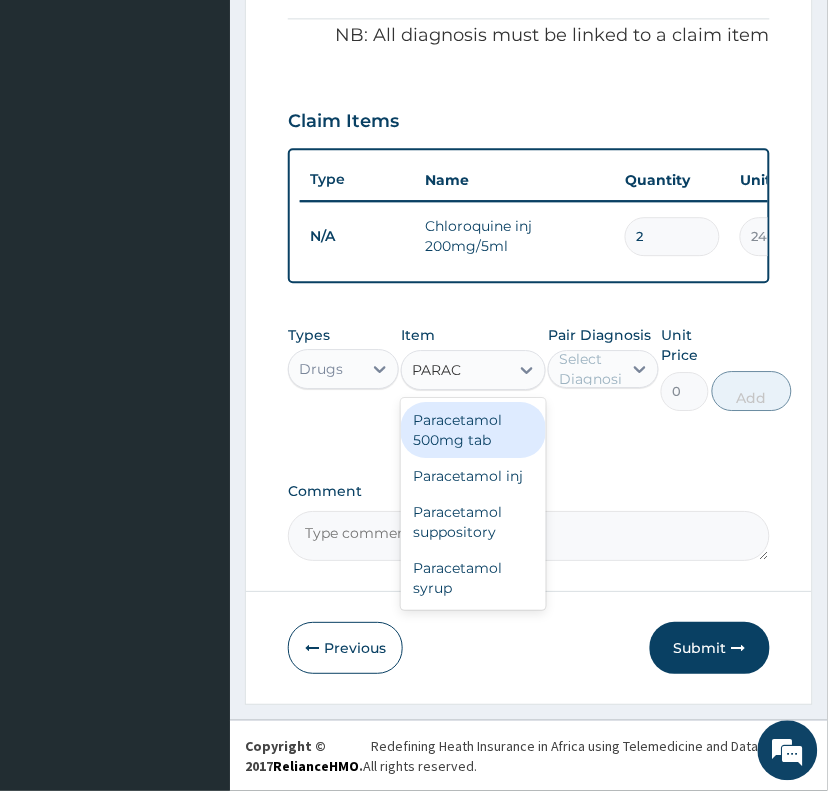 type on "PARACE" 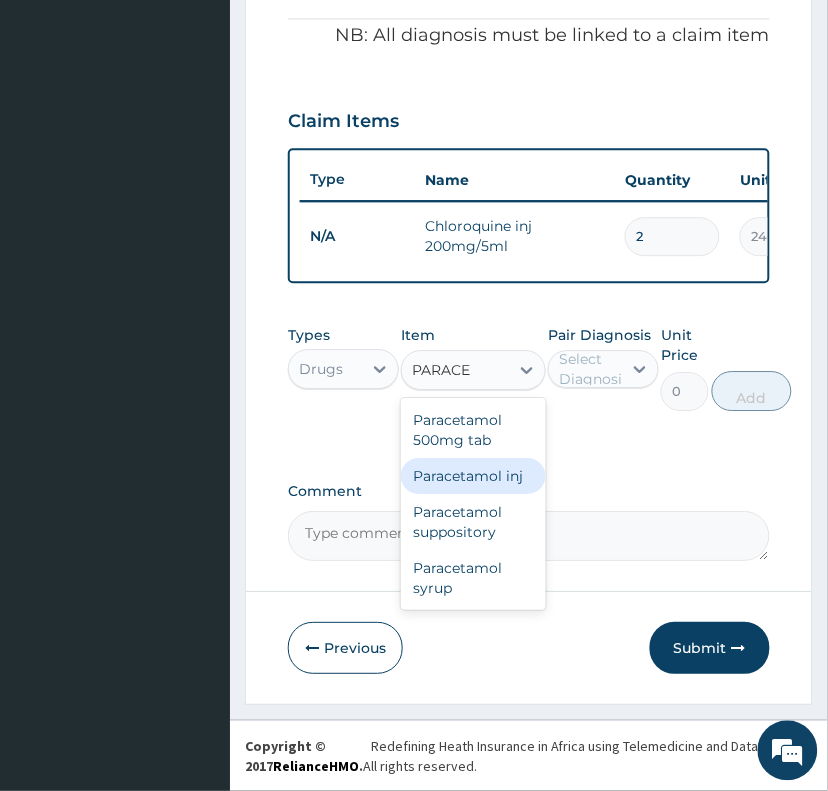 click on "Paracetamol inj" at bounding box center (473, 476) 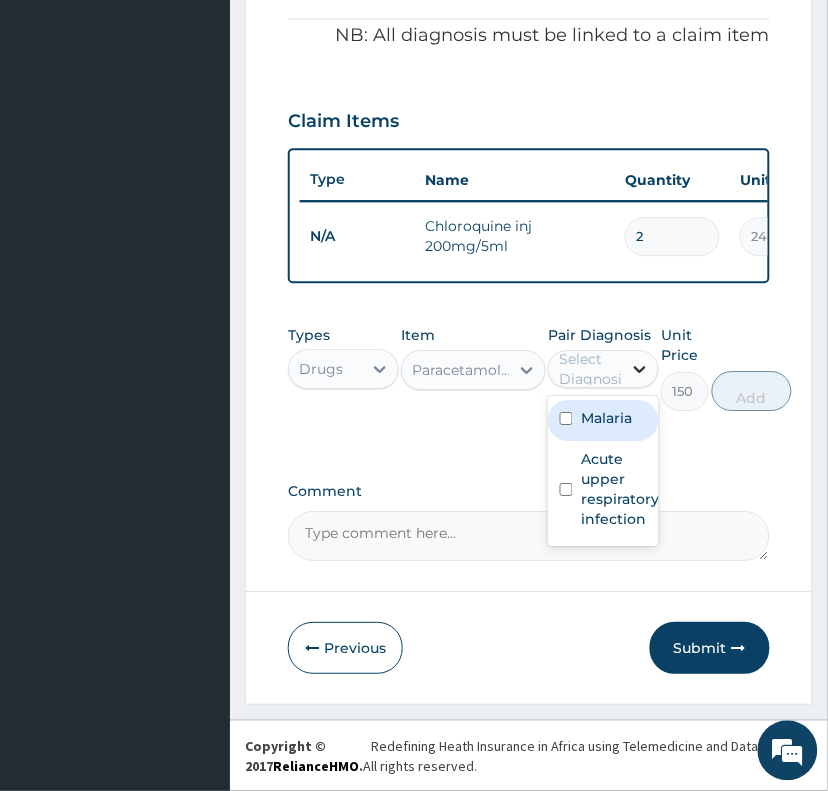 click 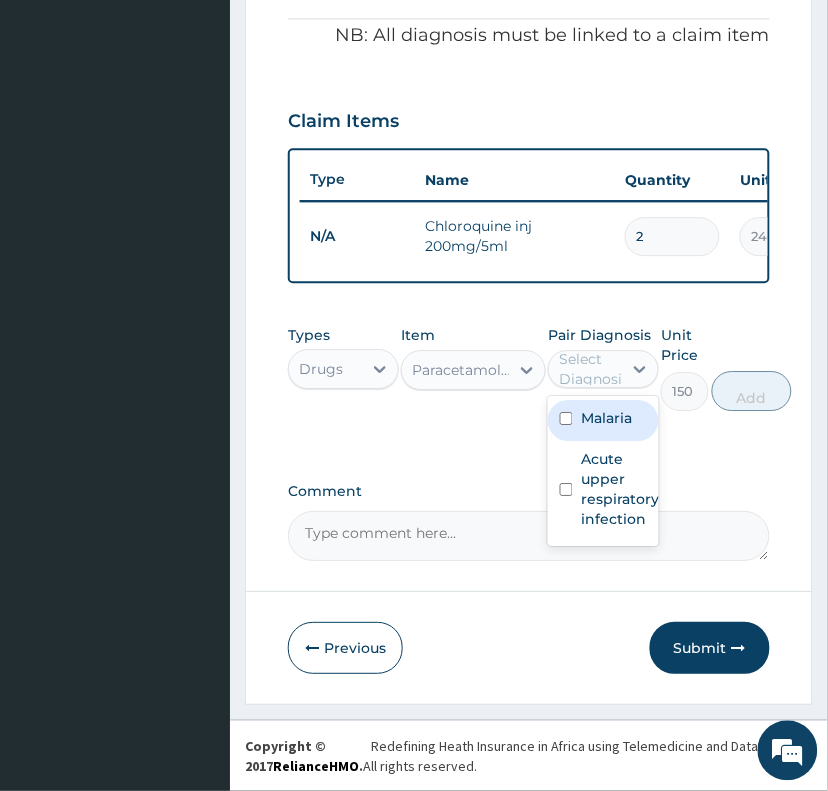 click on "Malaria" at bounding box center [606, 418] 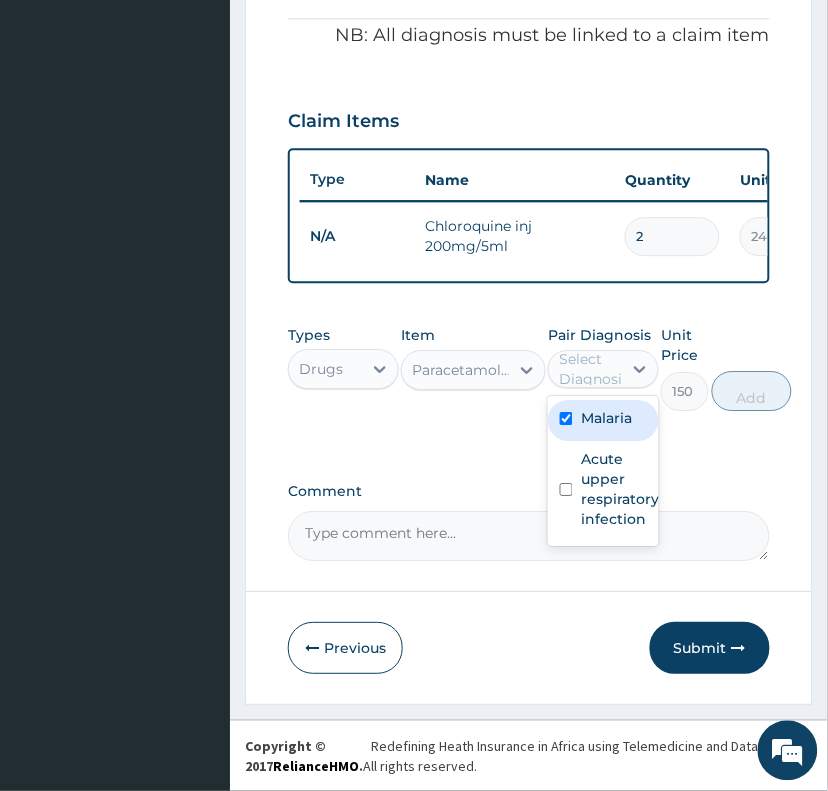 checkbox on "true" 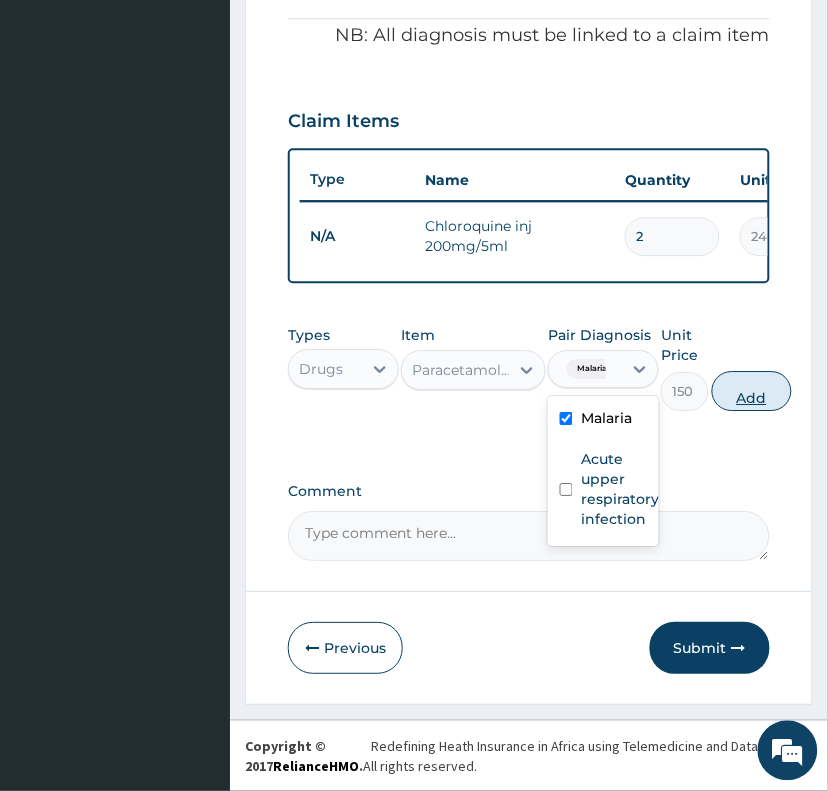 click on "Add" at bounding box center [752, 391] 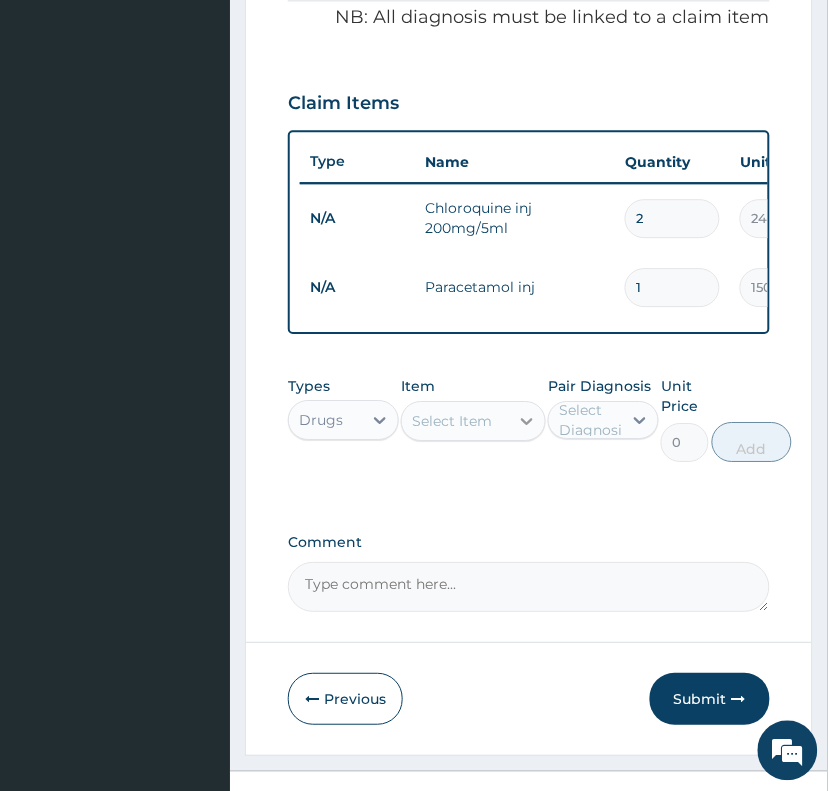 click 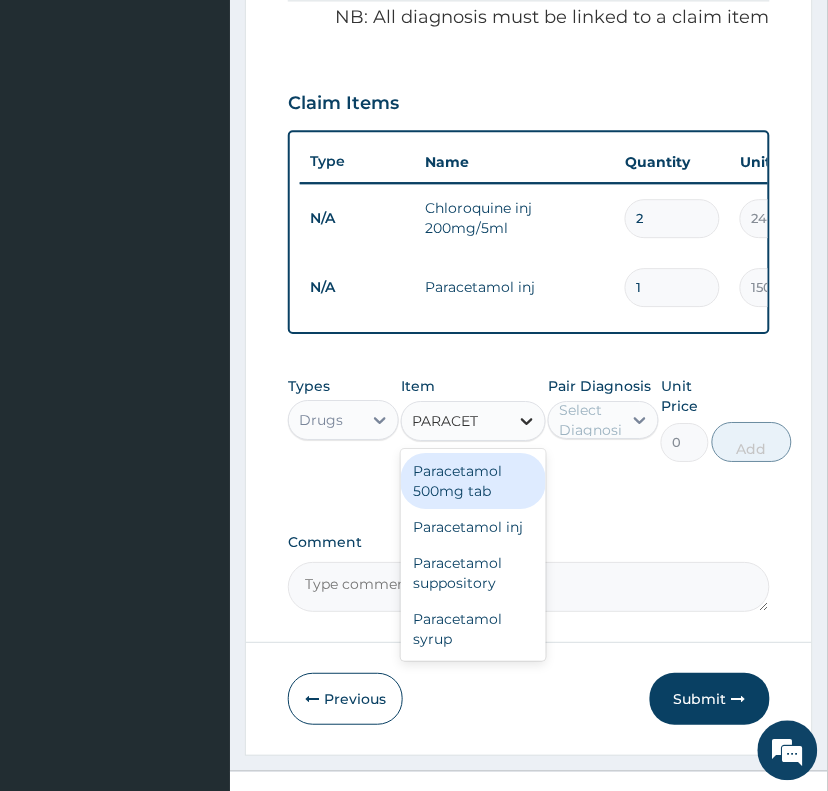 type on "PARACETA" 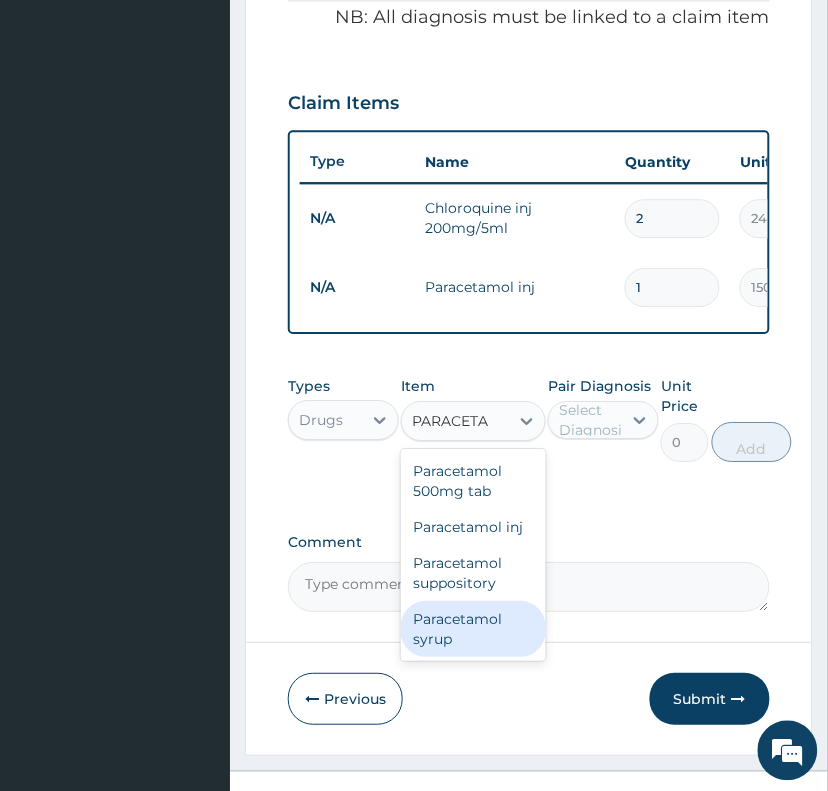 click on "Paracetamol syrup" at bounding box center [473, 629] 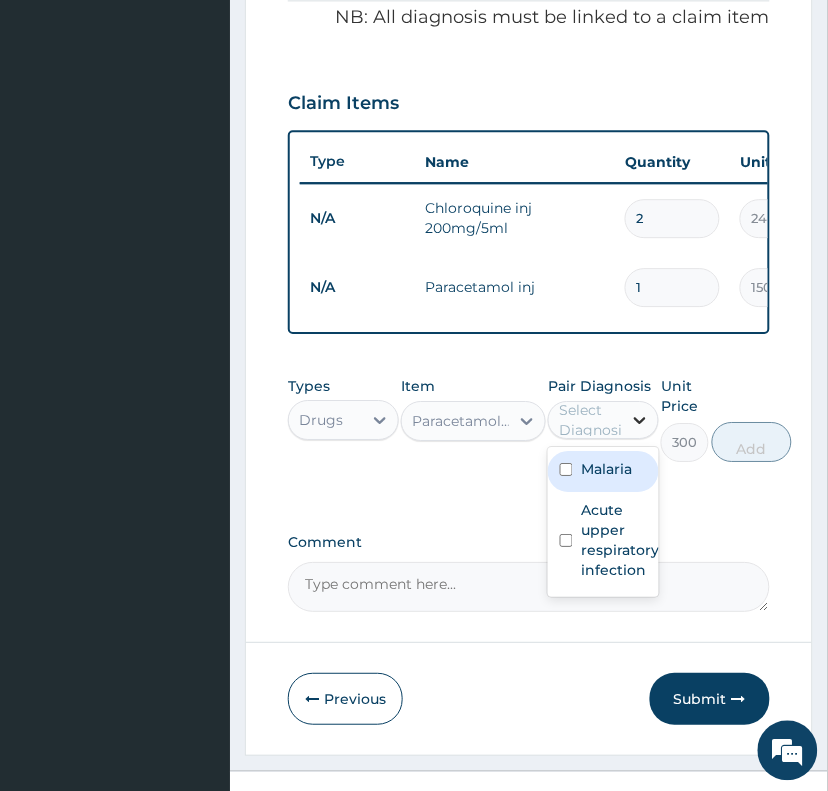 click 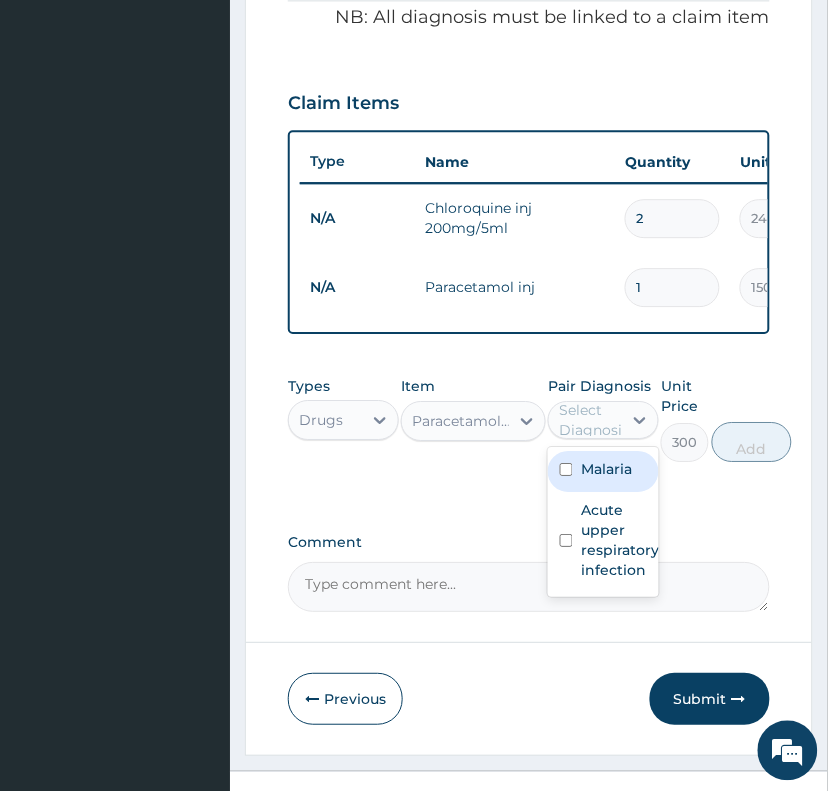 click on "Malaria" at bounding box center [606, 469] 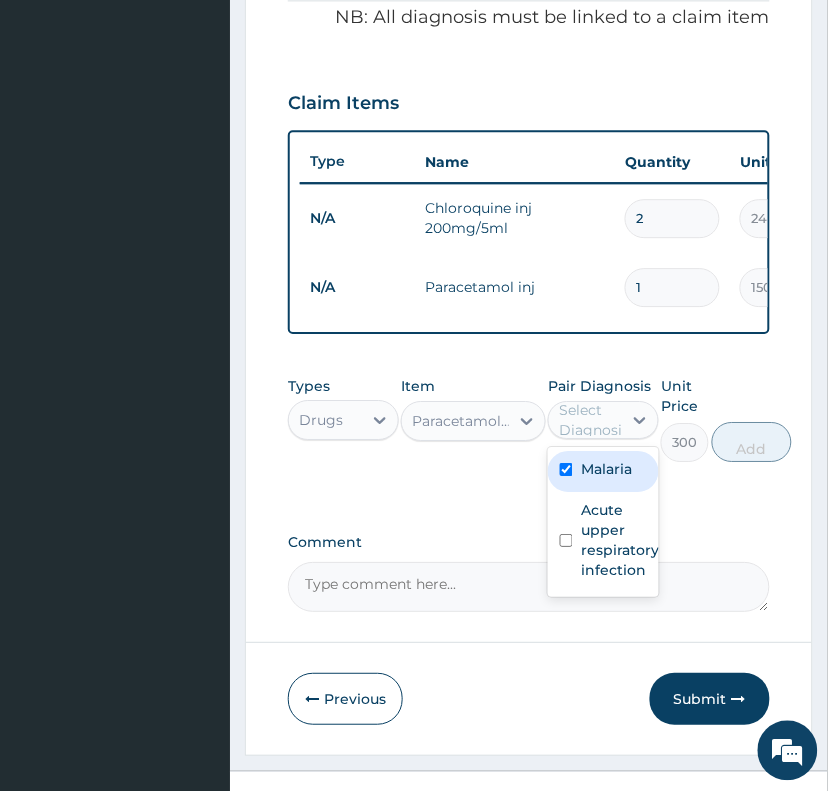 checkbox on "true" 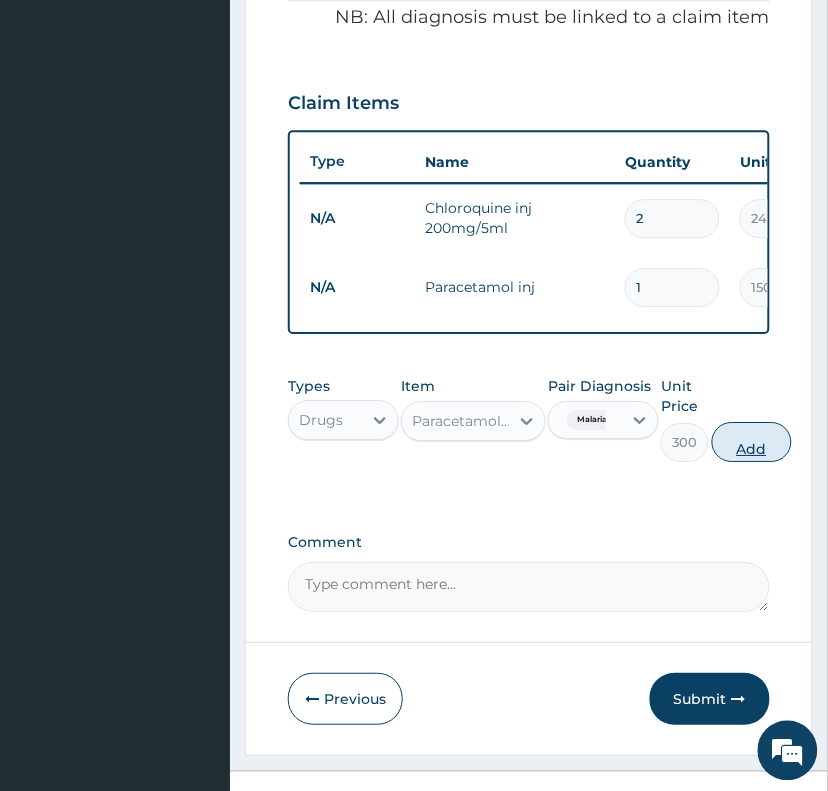 click on "Add" at bounding box center [752, 442] 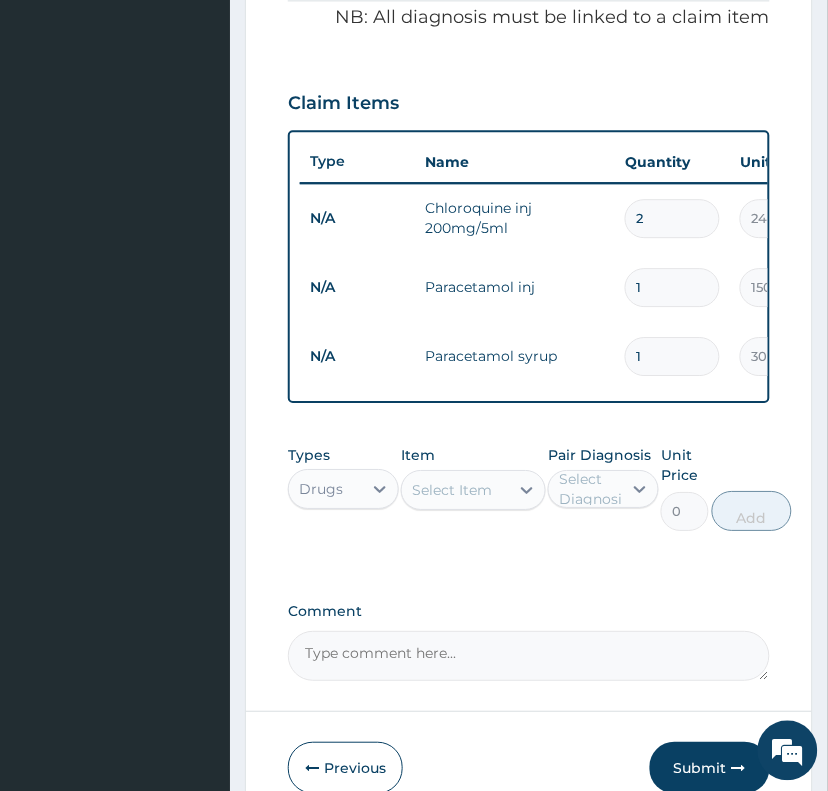 click on "Select Item" at bounding box center (452, 490) 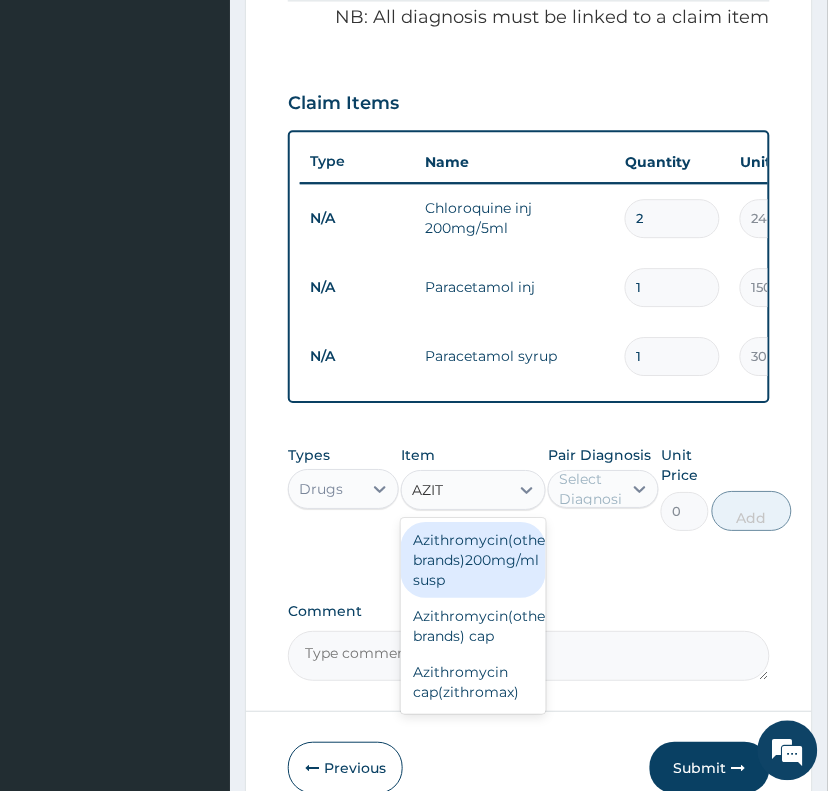 type on "AZITH" 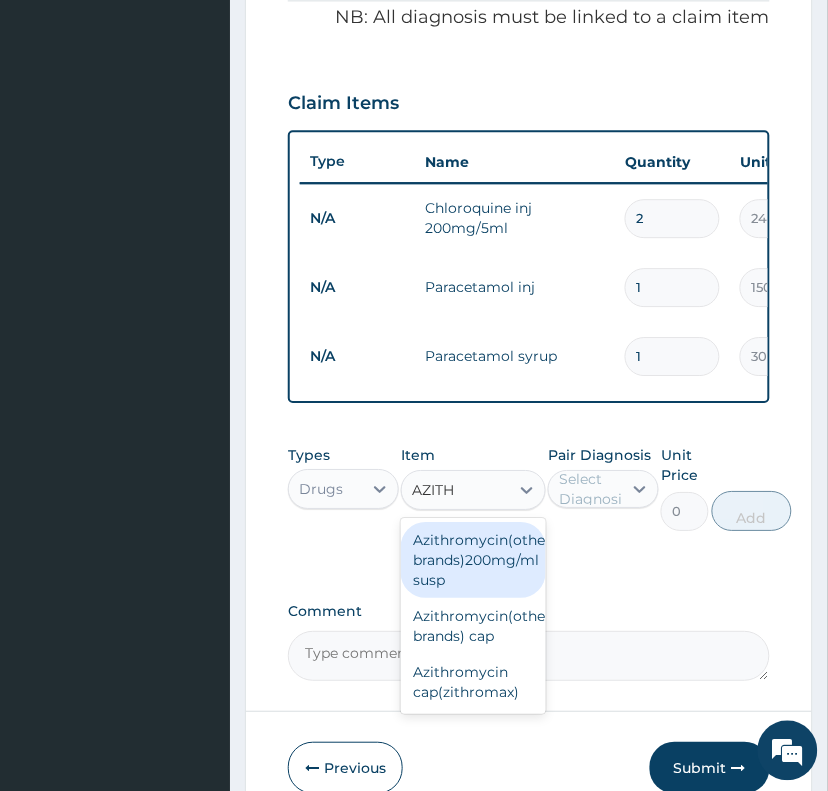 click on "Azithromycin(other brands)200mg/ml susp" at bounding box center [473, 560] 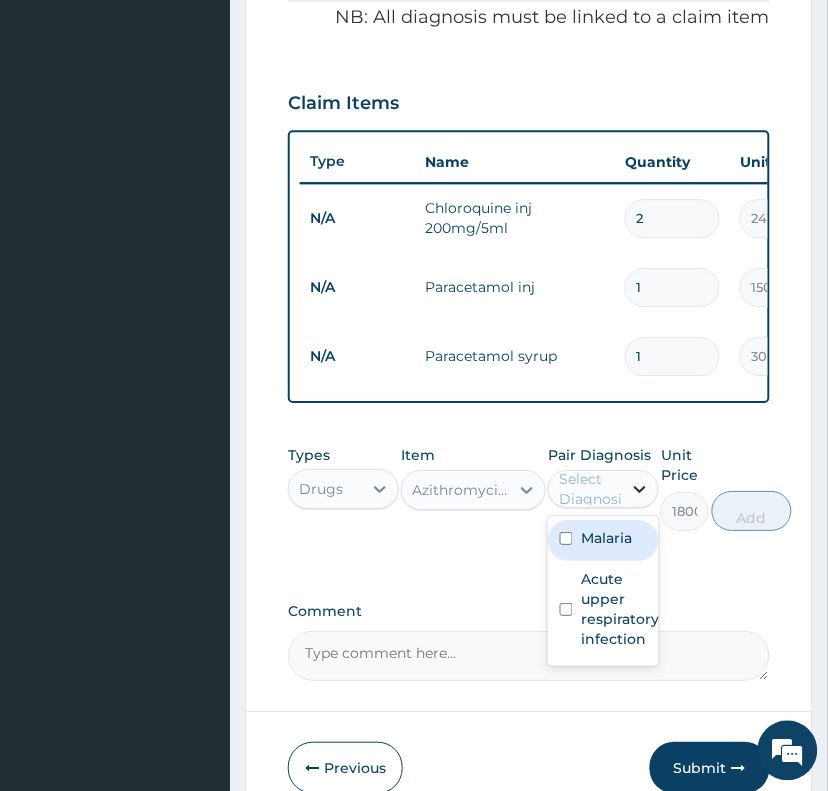 click 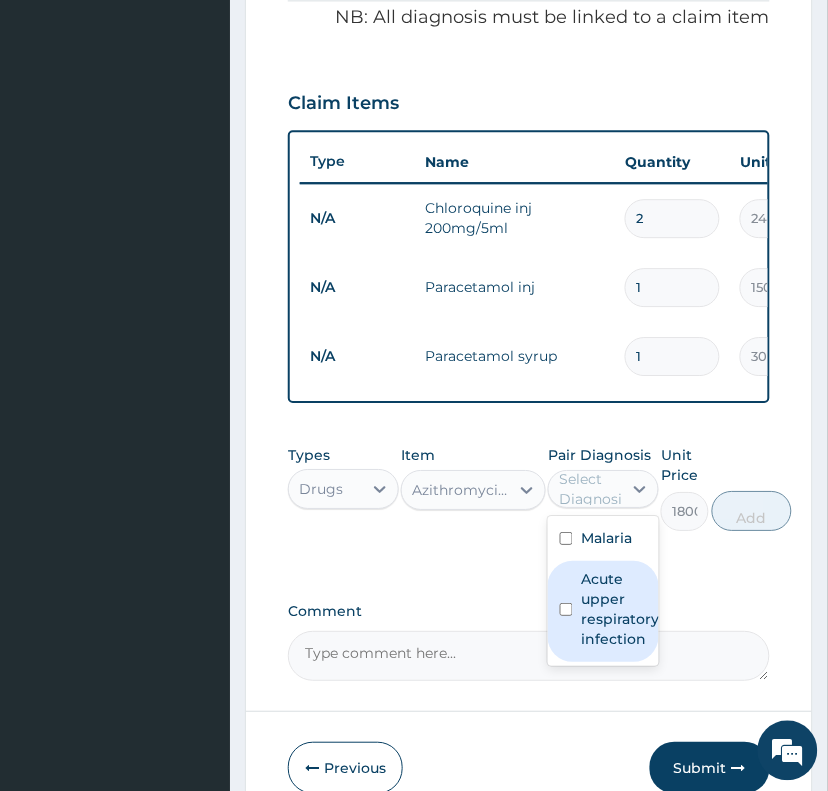 click on "Acute upper respiratory infection" at bounding box center (603, 611) 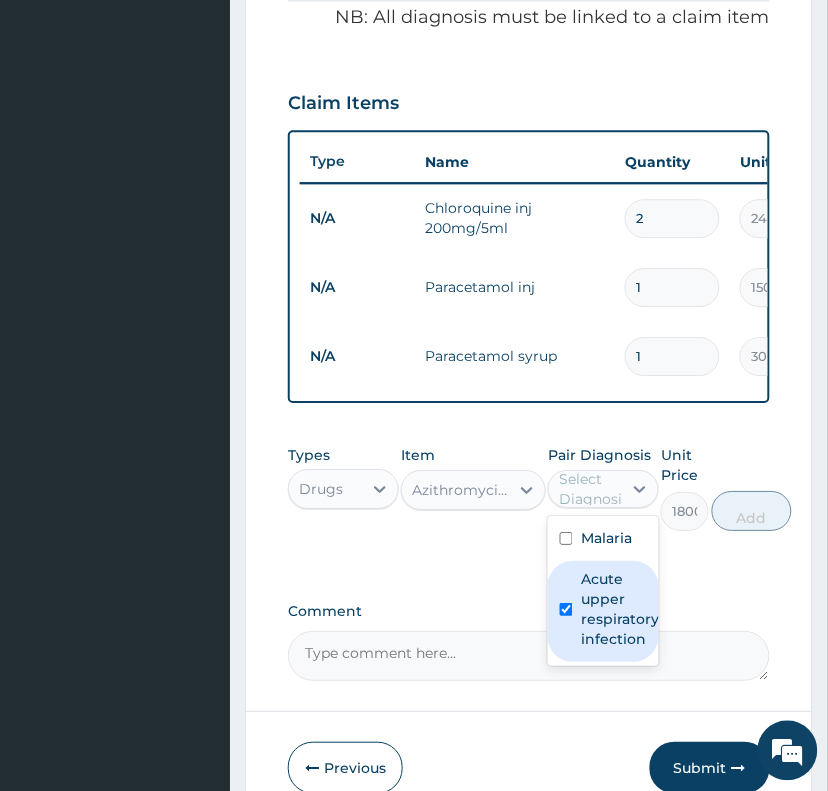 checkbox on "true" 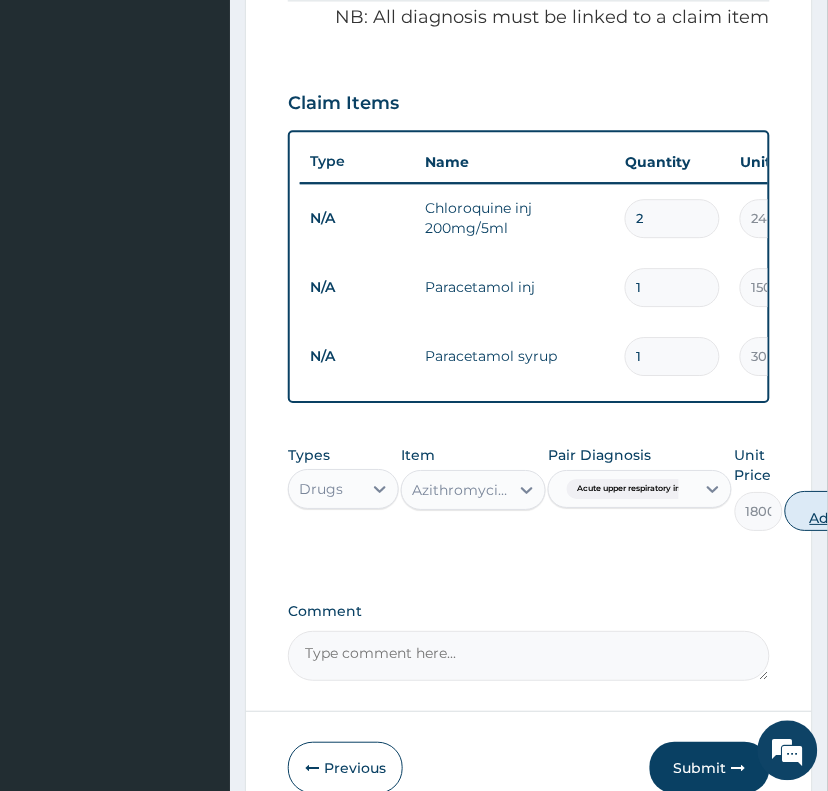 click on "Add" at bounding box center [825, 511] 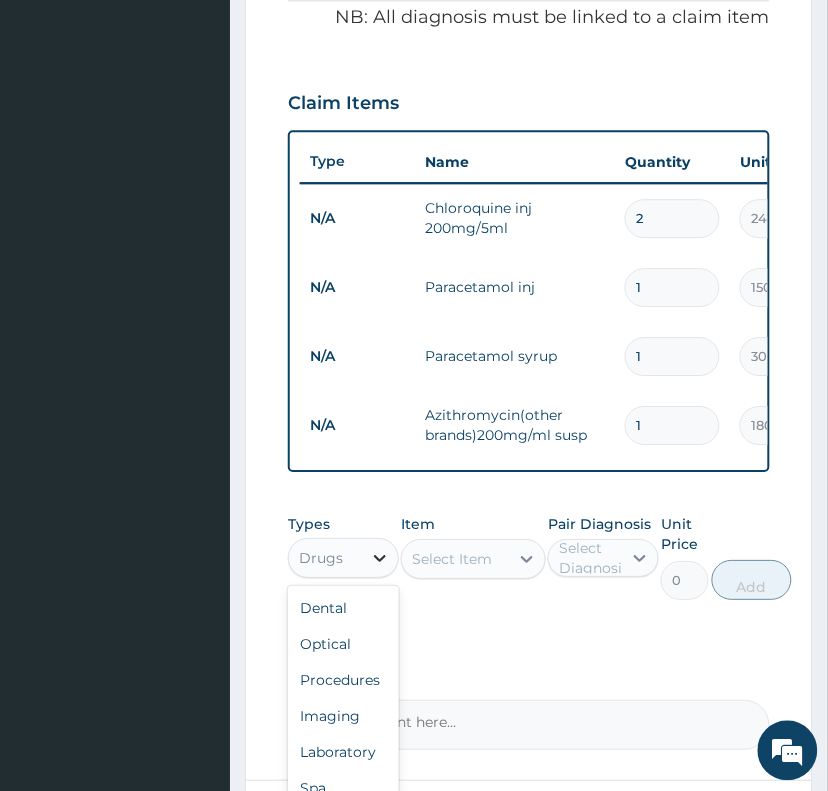 click 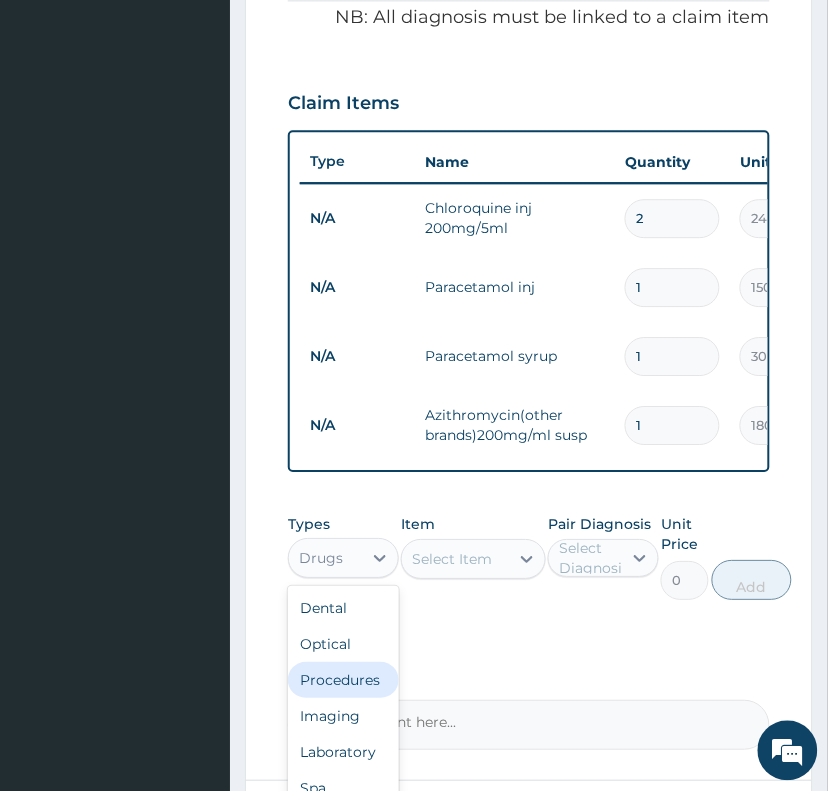 click on "Procedures" at bounding box center [343, 680] 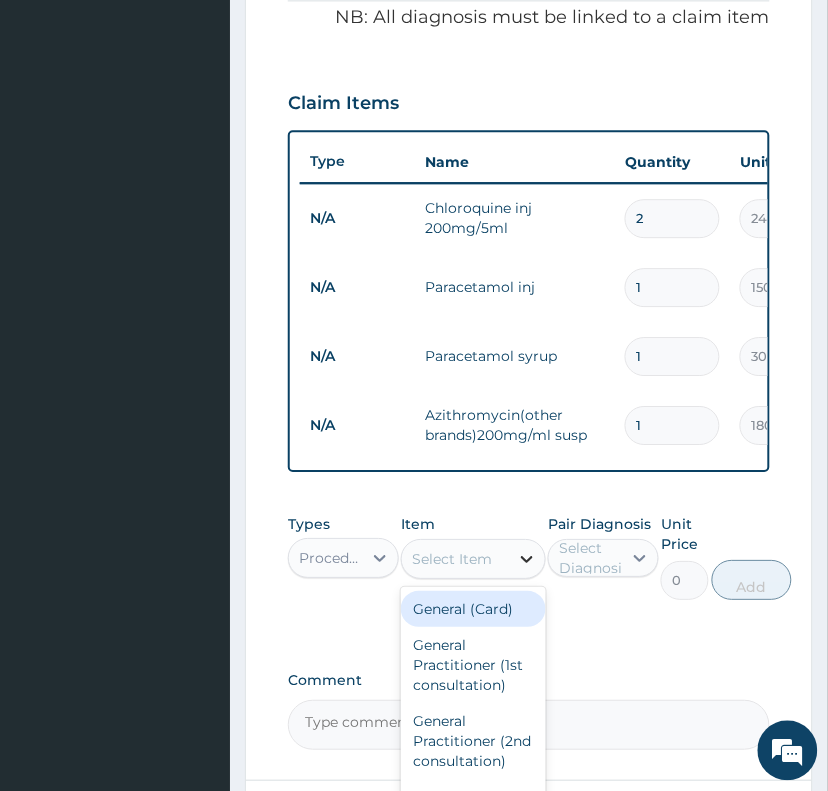 click 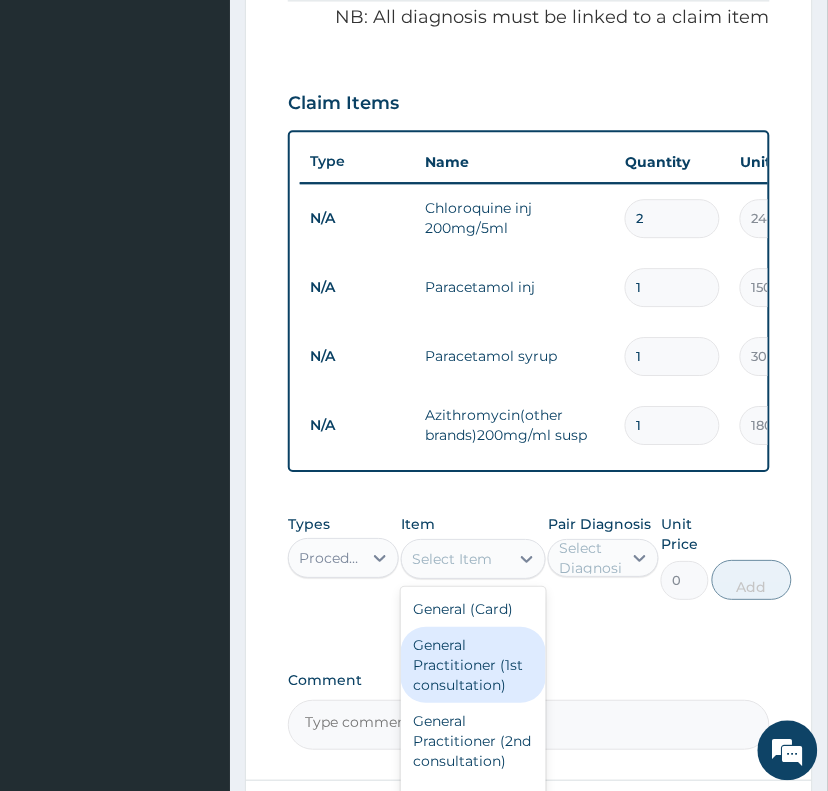 click on "General Practitioner (1st consultation)" at bounding box center [473, 665] 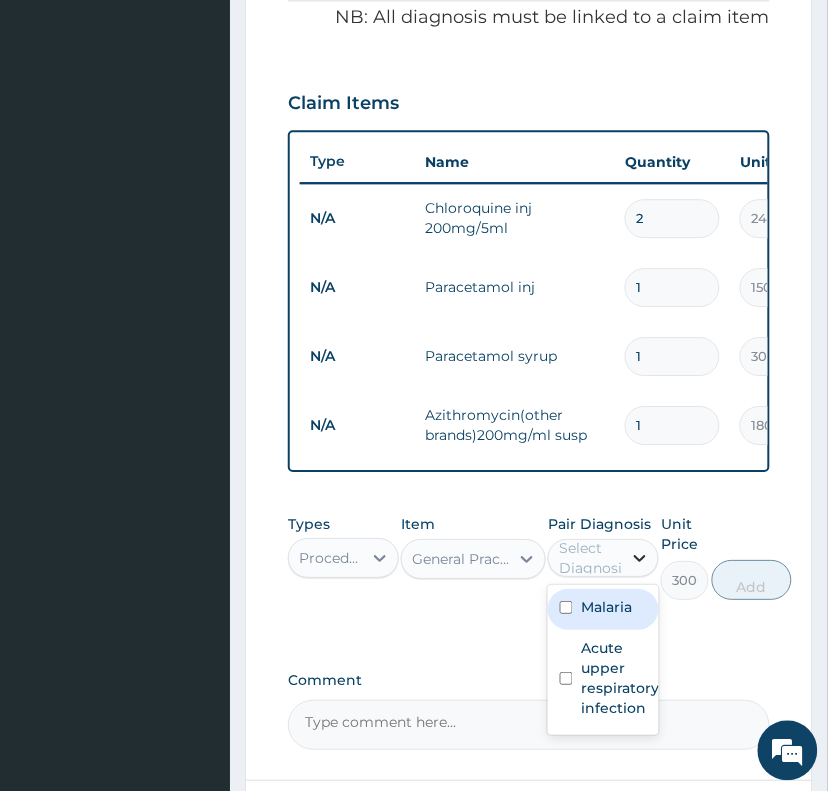 click 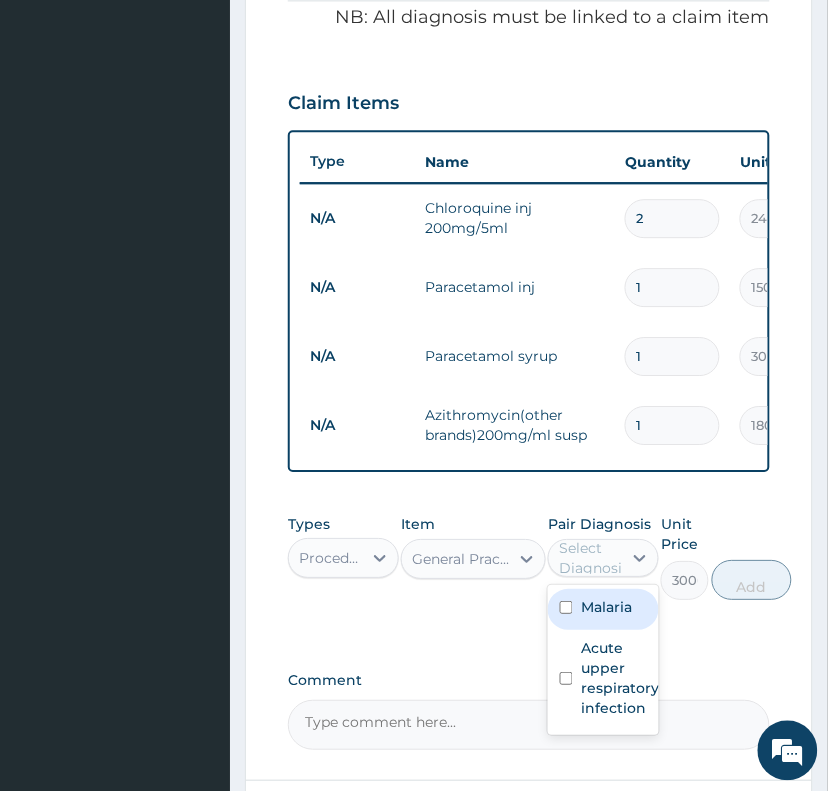 click on "Malaria" at bounding box center (606, 607) 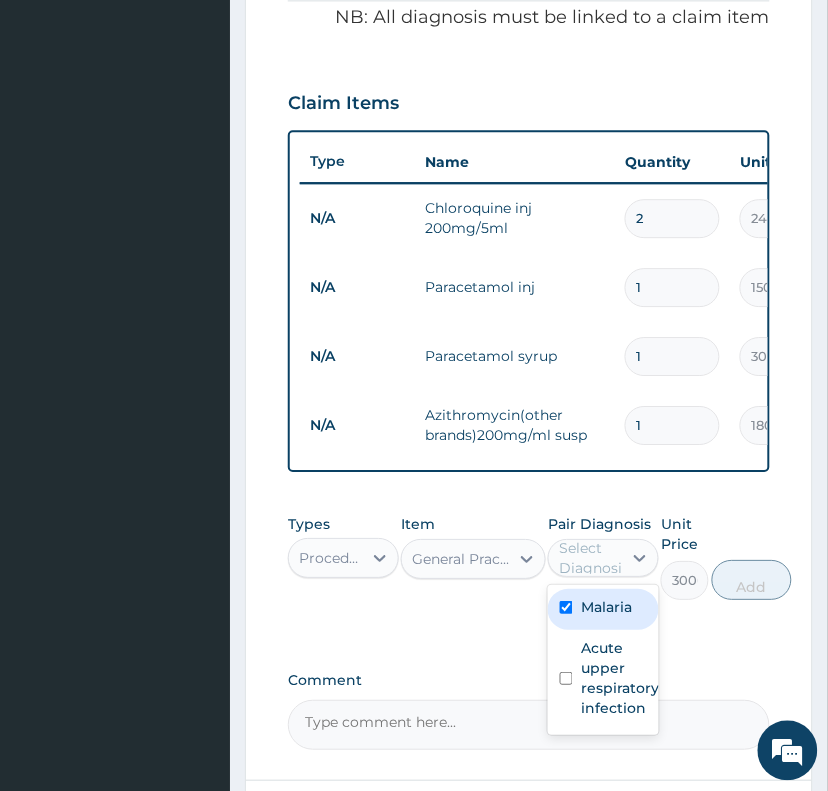 checkbox on "true" 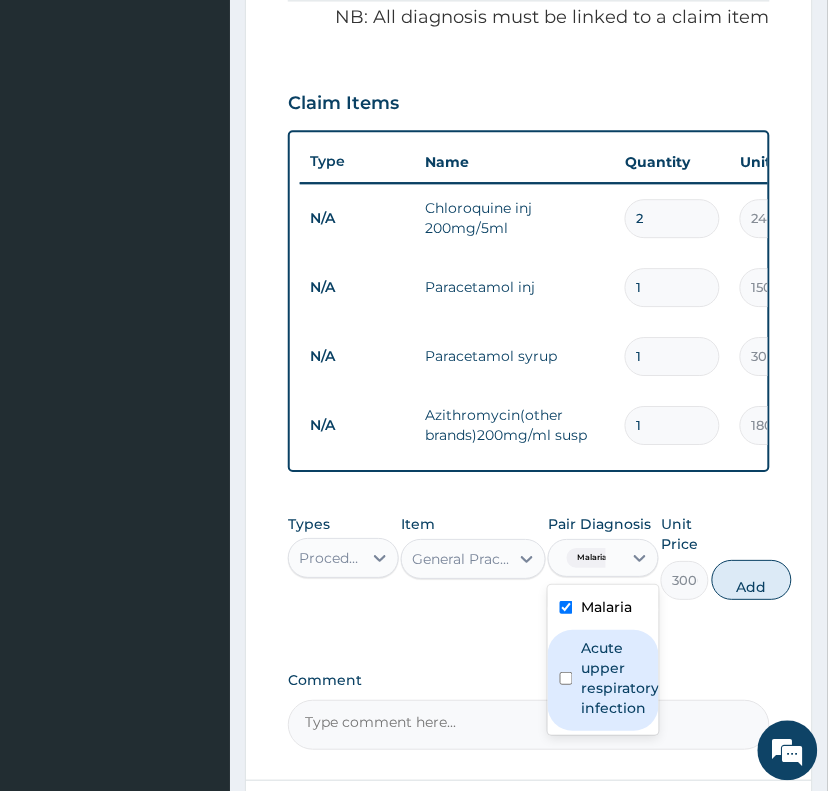 click at bounding box center [566, 678] 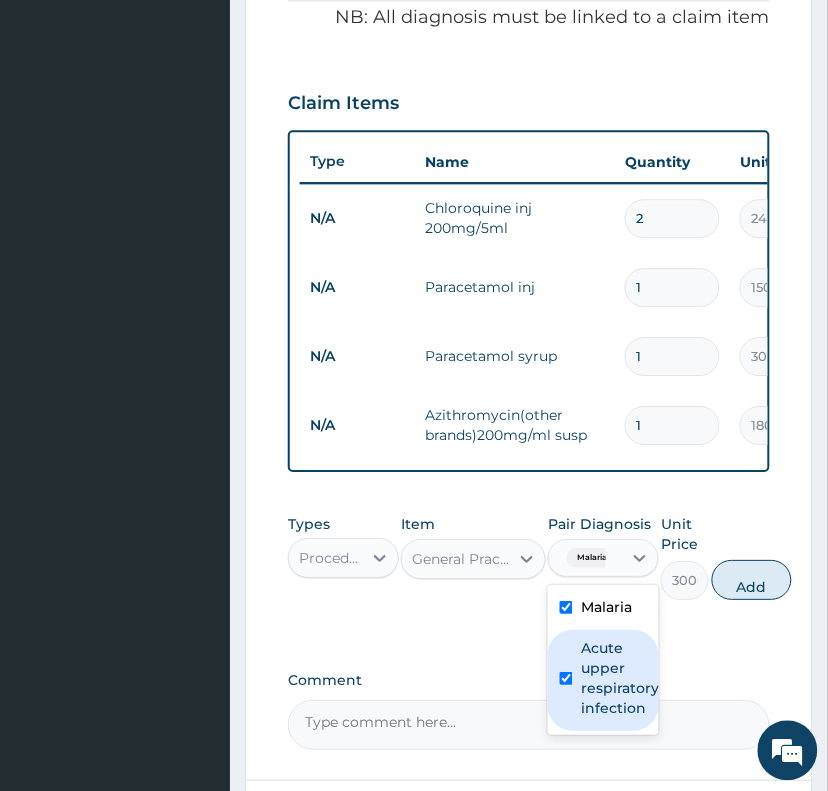 checkbox on "true" 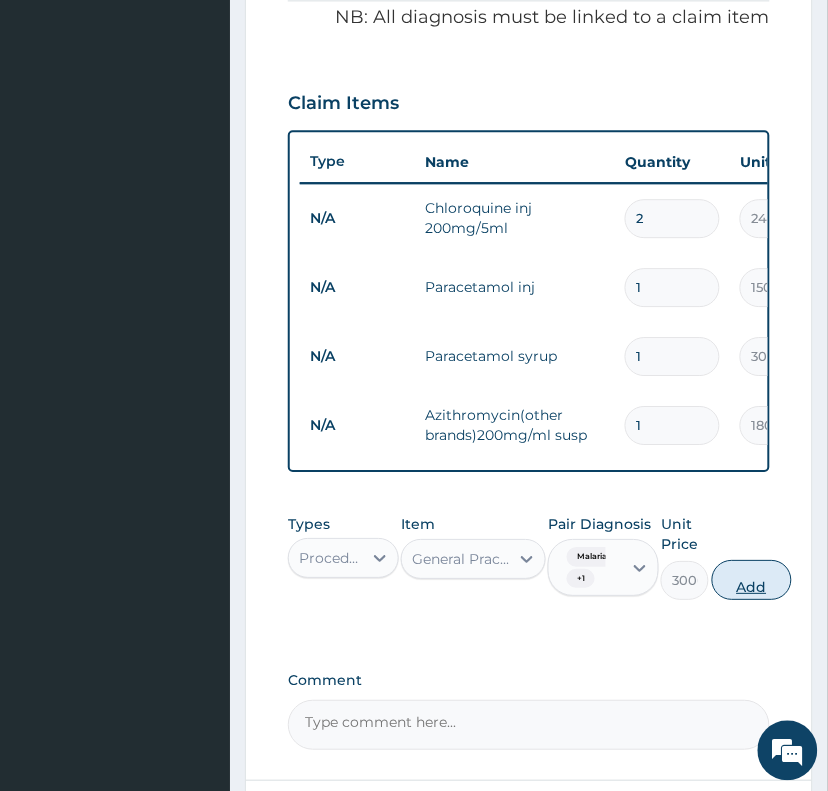 click on "Add" at bounding box center [752, 580] 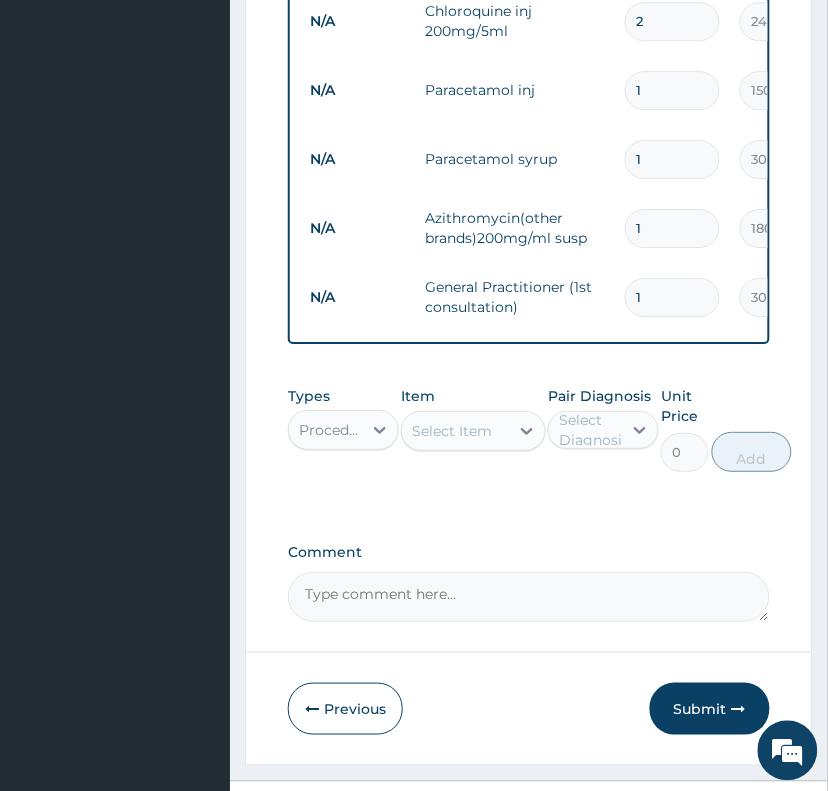 scroll, scrollTop: 966, scrollLeft: 0, axis: vertical 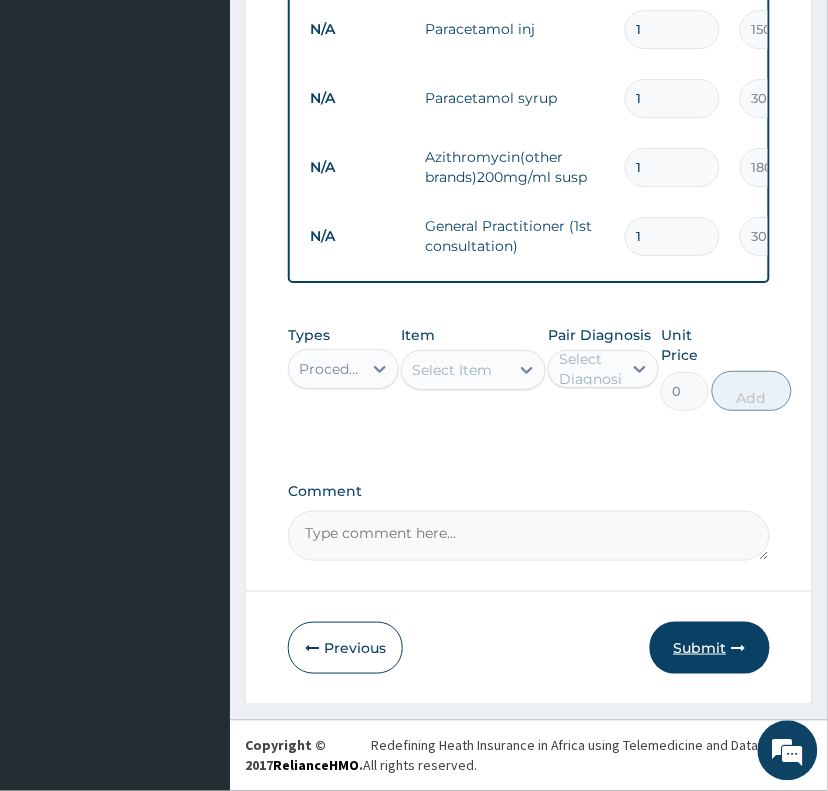click on "Submit" at bounding box center [710, 648] 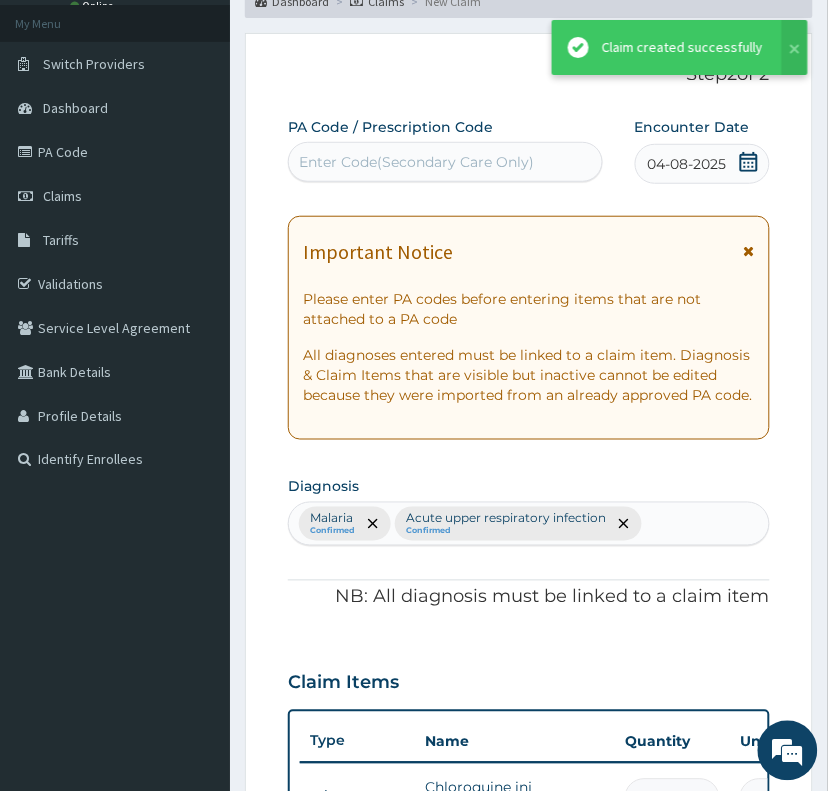 scroll, scrollTop: 966, scrollLeft: 0, axis: vertical 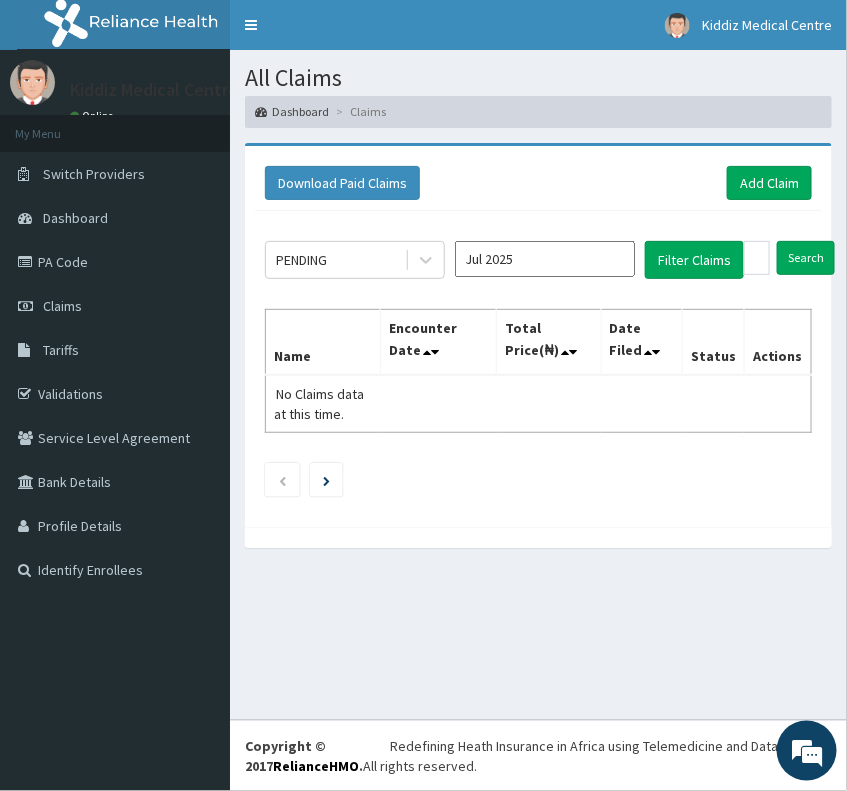 drag, startPoint x: 0, startPoint y: 0, endPoint x: 402, endPoint y: 473, distance: 620.75195 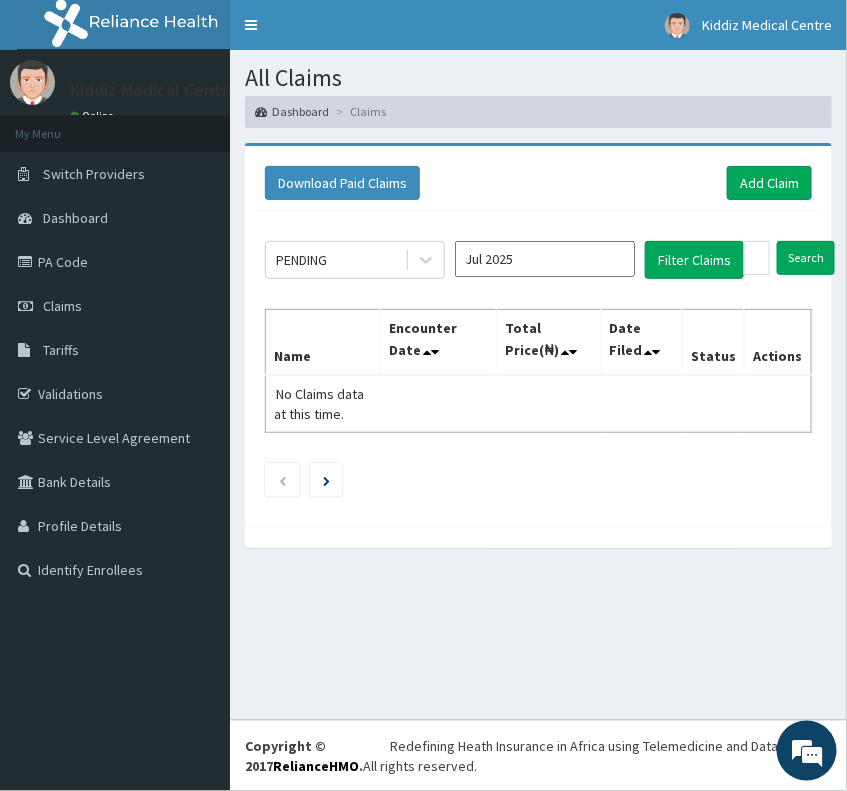 scroll, scrollTop: 0, scrollLeft: 0, axis: both 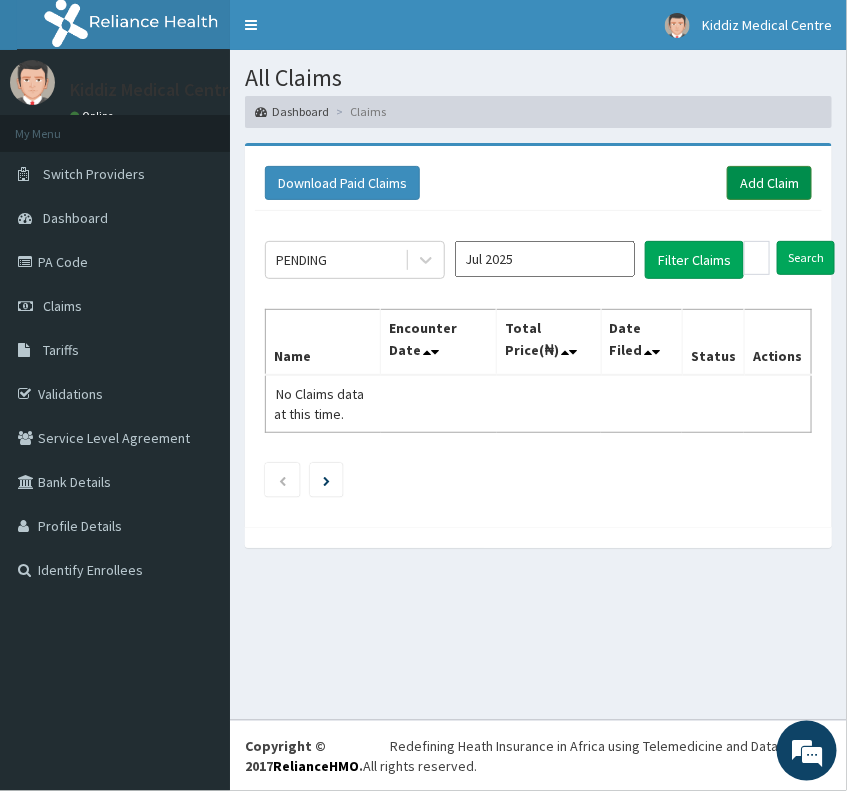 click on "Add Claim" at bounding box center [769, 183] 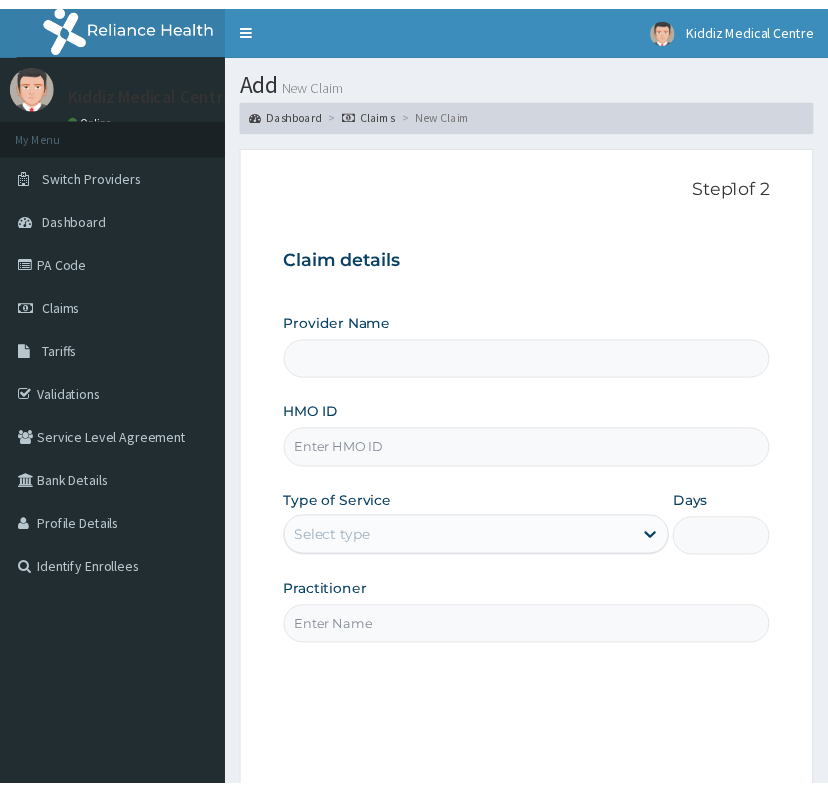 scroll, scrollTop: 0, scrollLeft: 0, axis: both 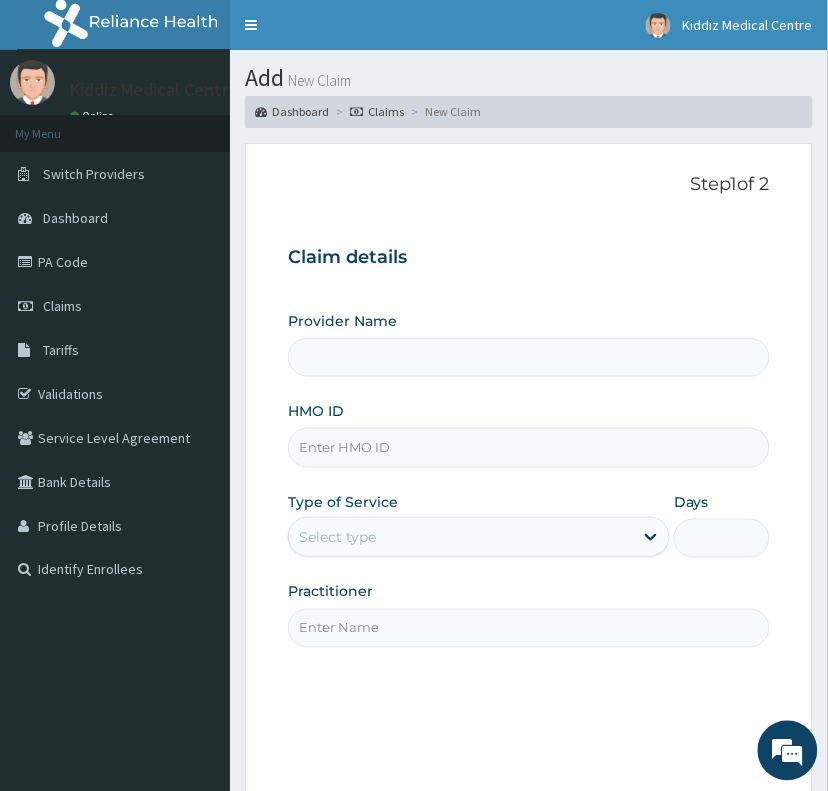 type on "Kiddiz Medical Centre" 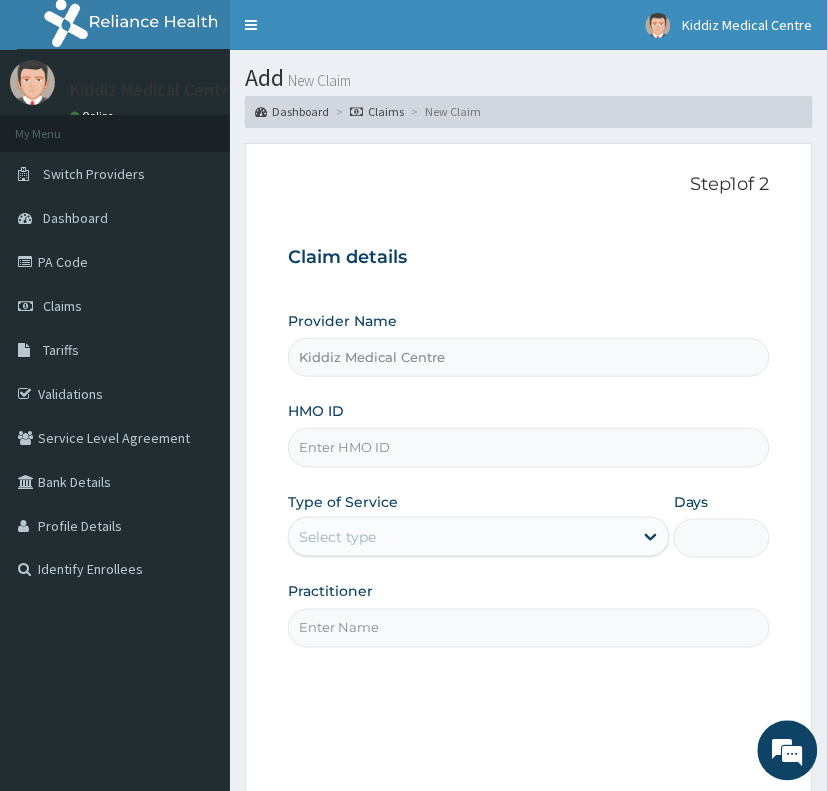 click on "HMO ID" at bounding box center (528, 447) 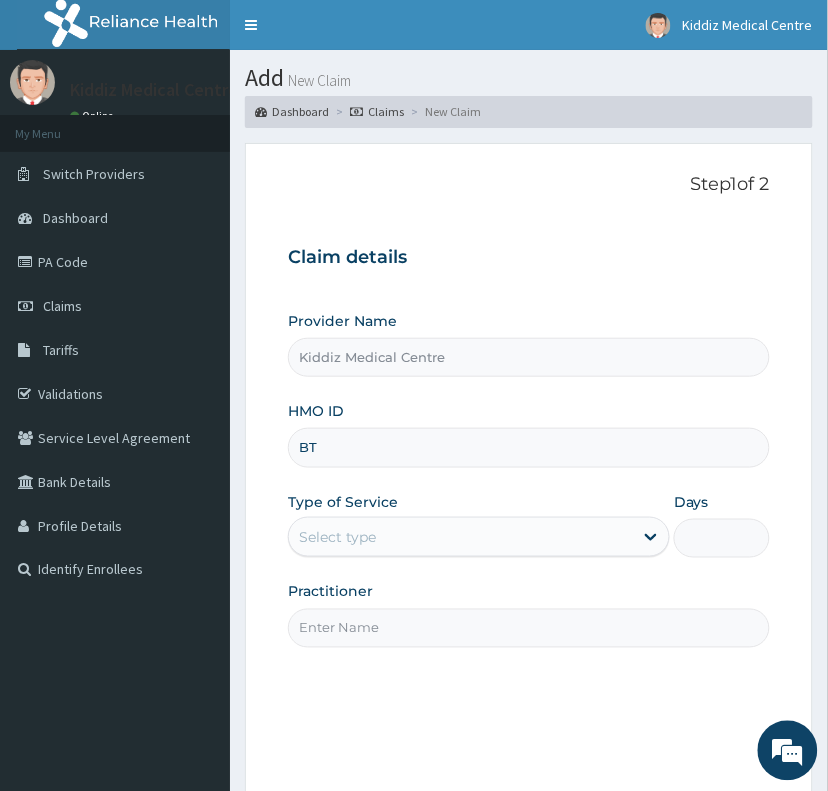 scroll, scrollTop: 0, scrollLeft: 0, axis: both 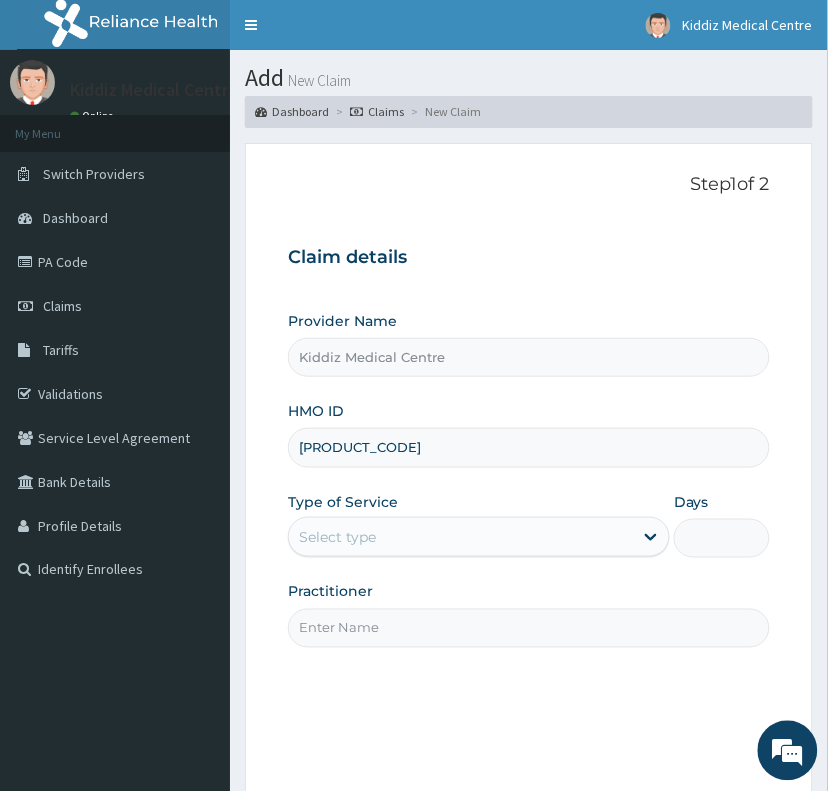 type on "BTO/10007/A" 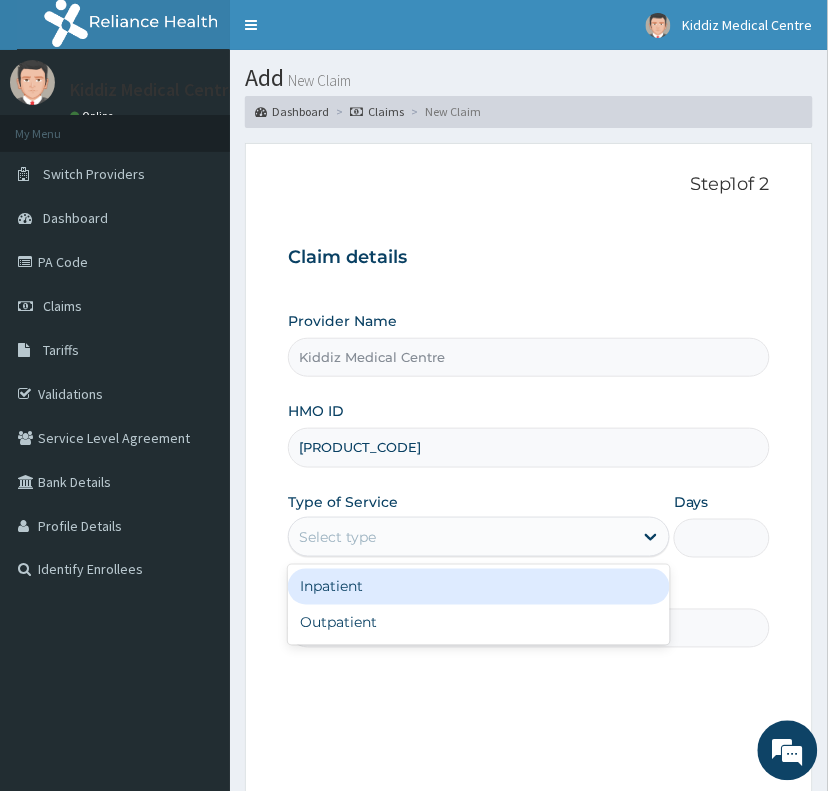click on "Select type" at bounding box center (461, 537) 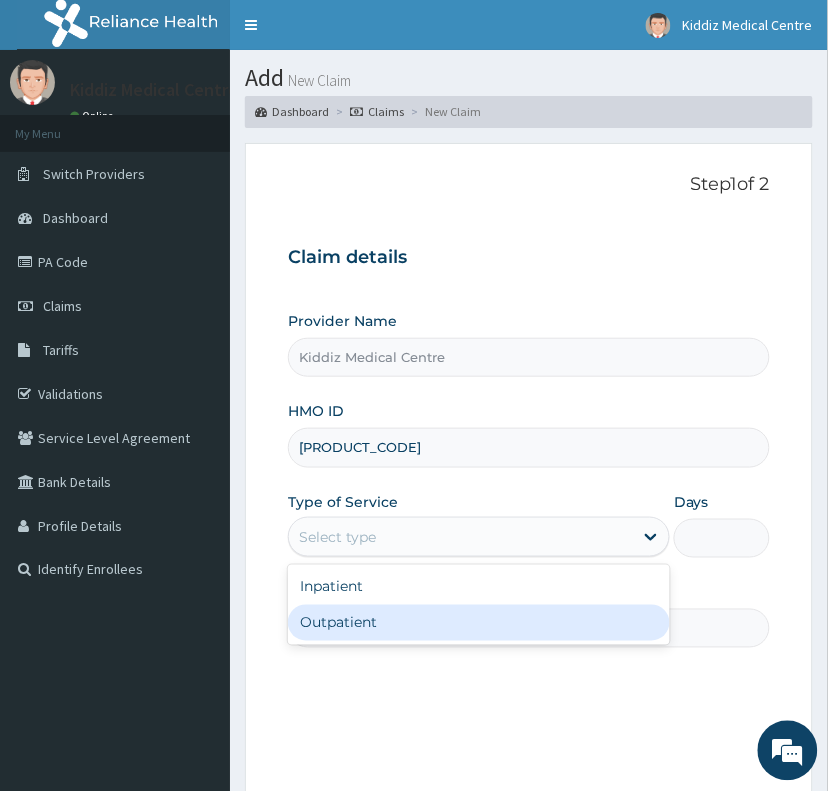 click on "Outpatient" at bounding box center (479, 623) 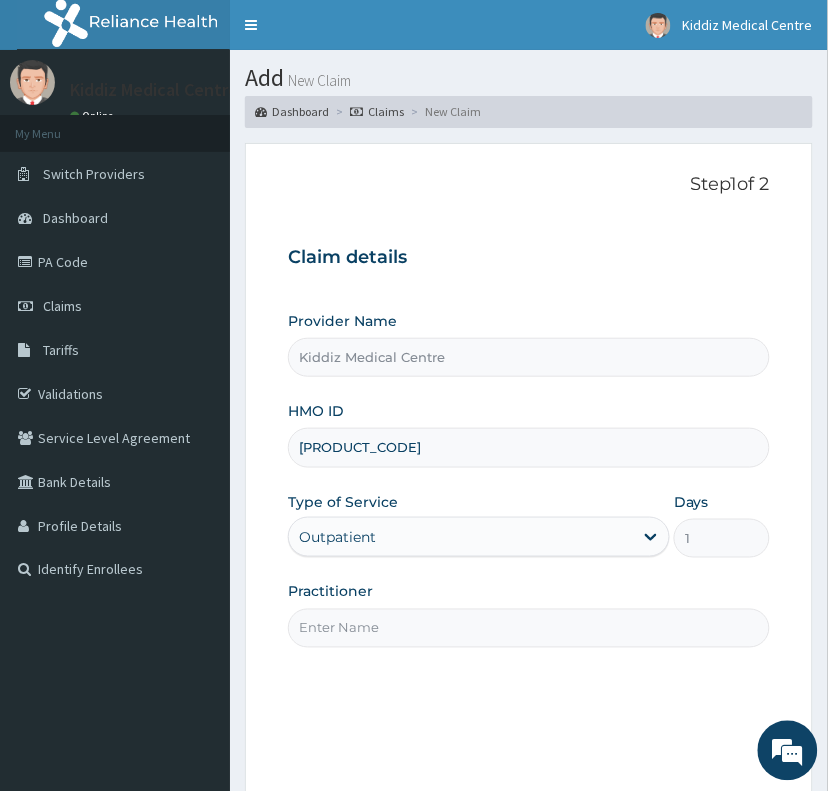 click on "Practitioner" at bounding box center (528, 628) 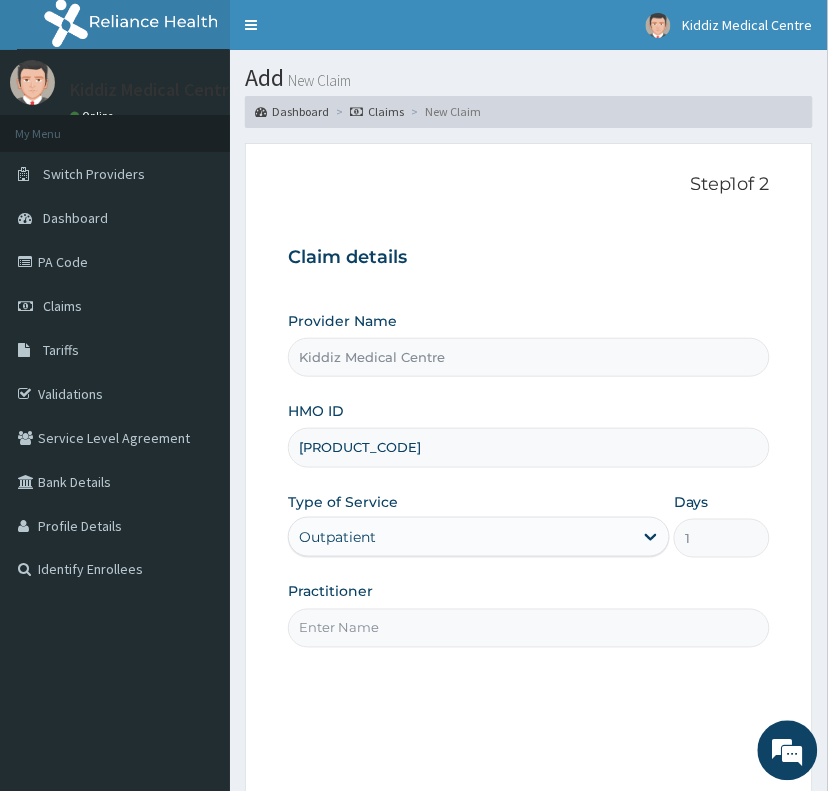 type on "PROF AYO" 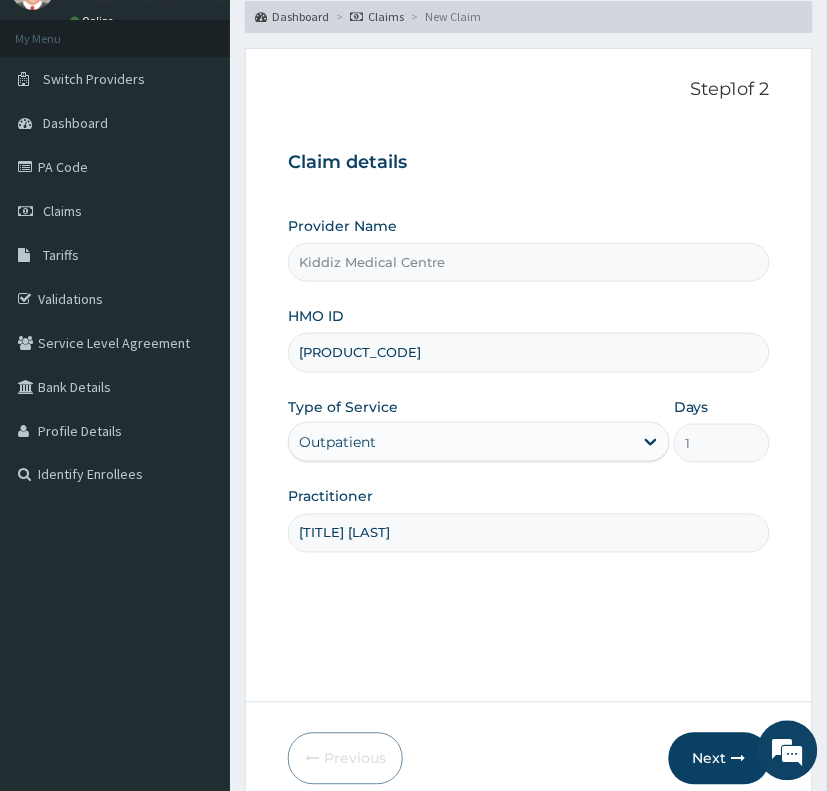 scroll, scrollTop: 151, scrollLeft: 0, axis: vertical 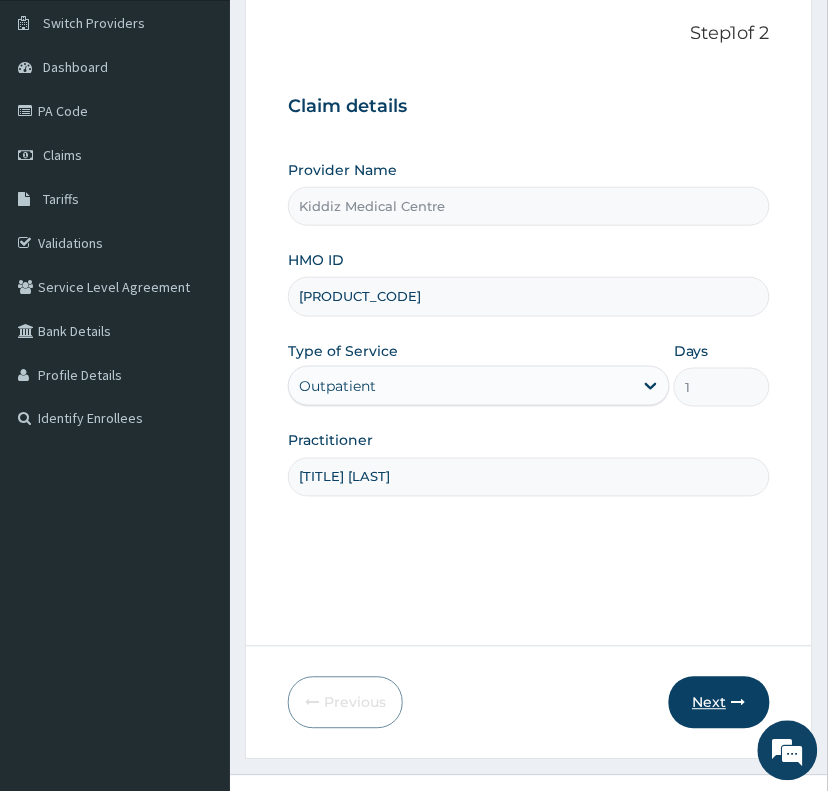 click at bounding box center [739, 703] 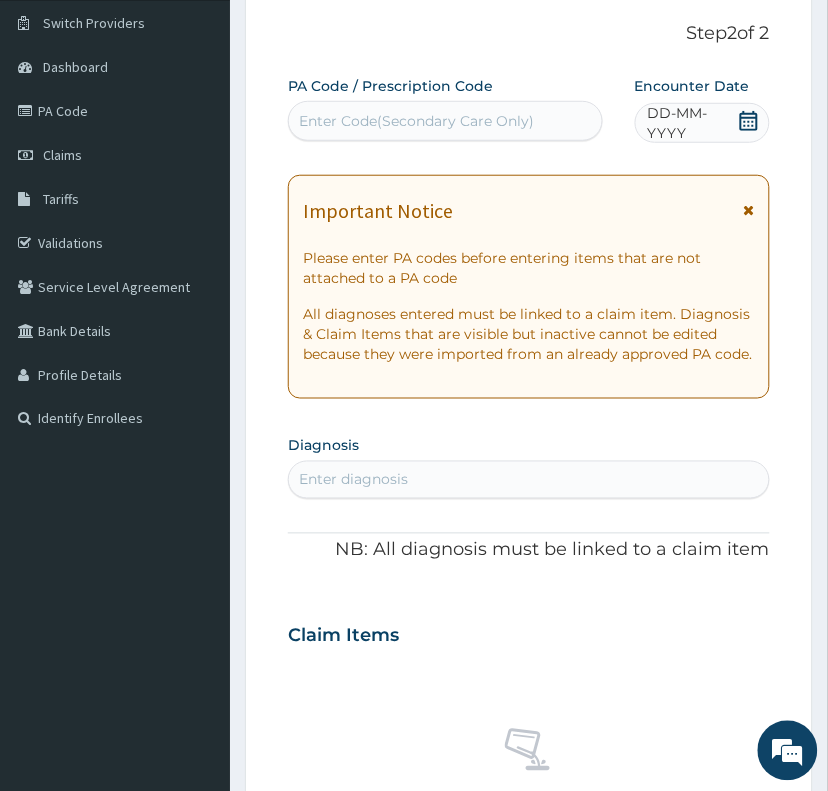 click 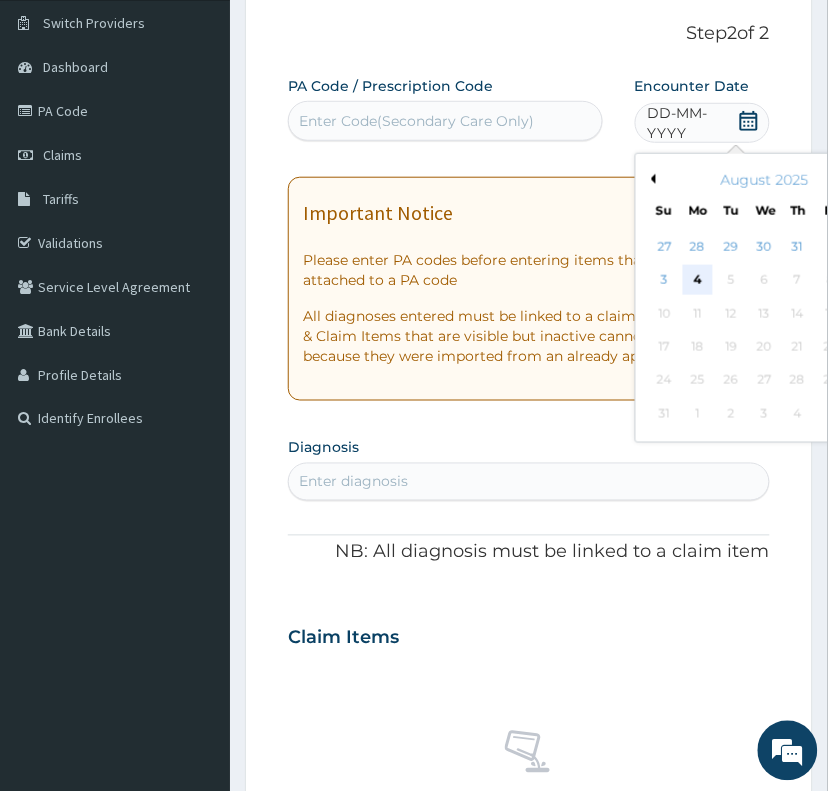 click on "4" at bounding box center (698, 281) 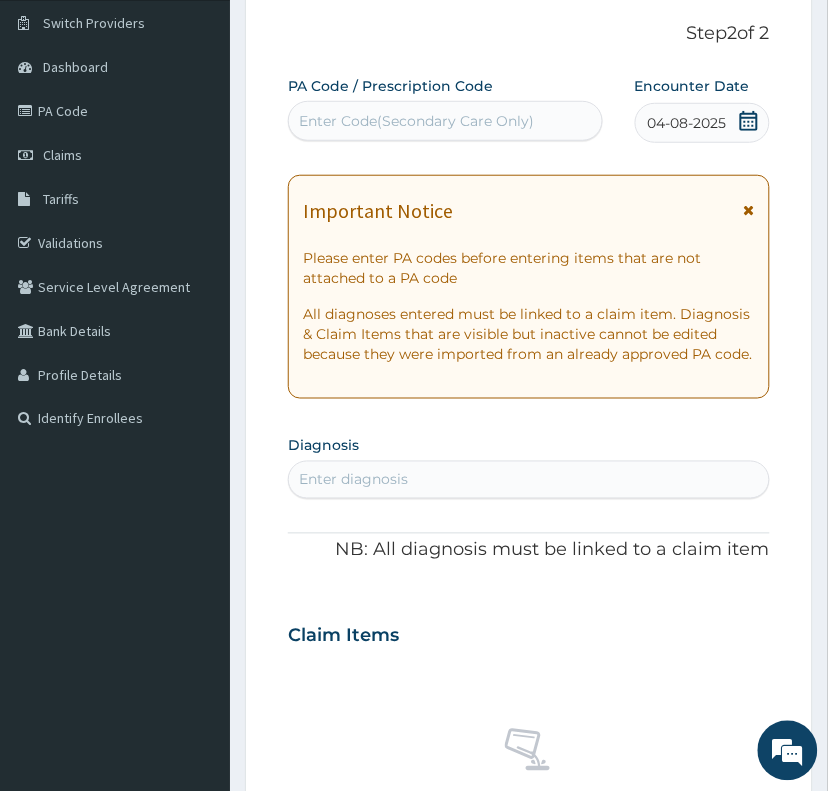 click on "Enter diagnosis" at bounding box center (528, 480) 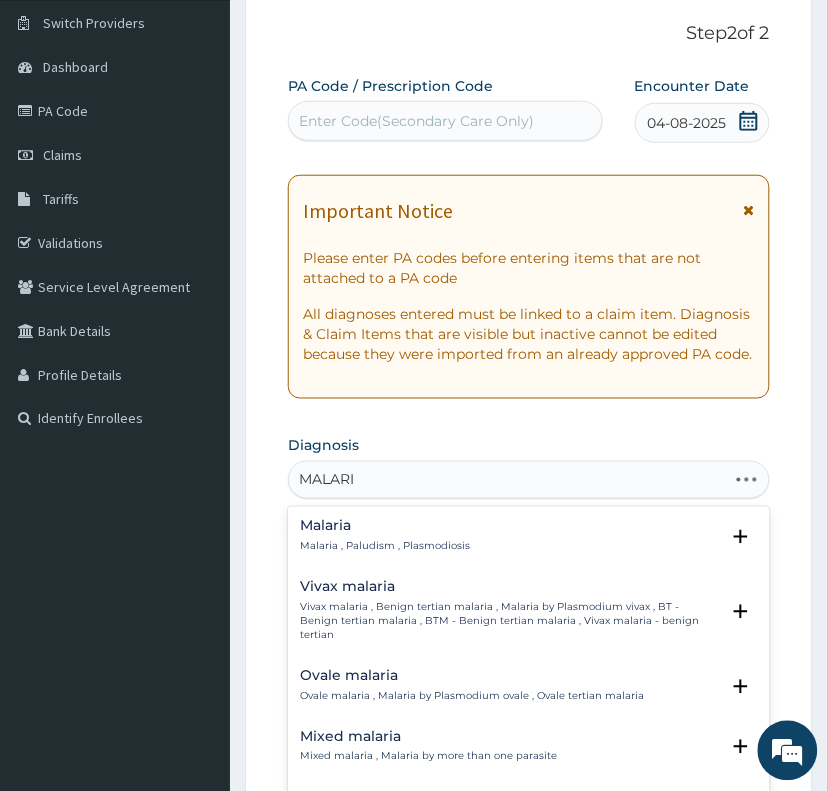 type on "MALARIA" 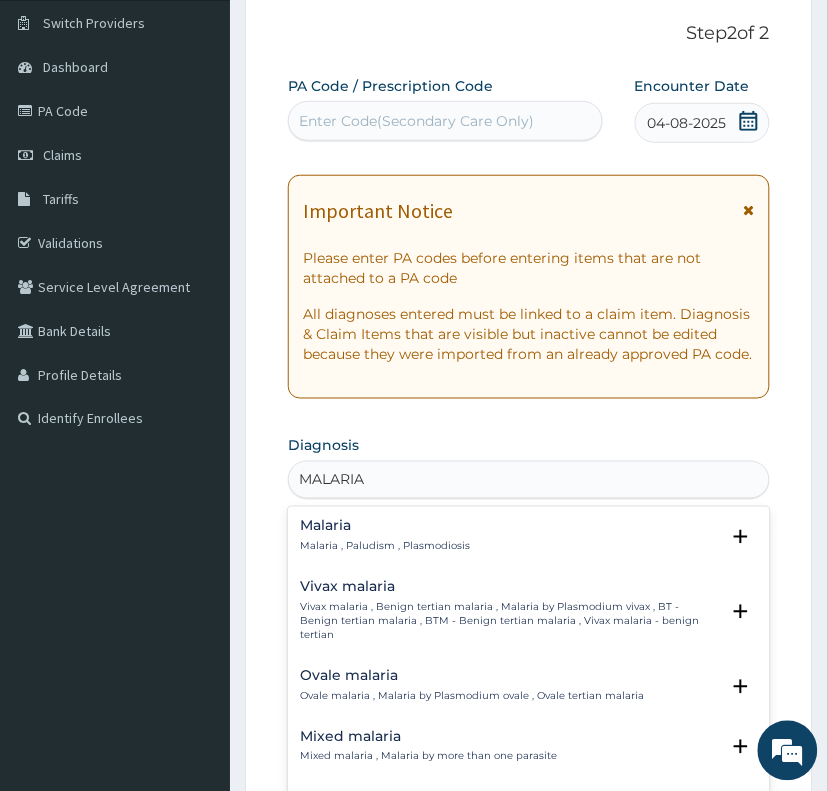 click on "Malaria , Paludism , Plasmodiosis" at bounding box center [385, 547] 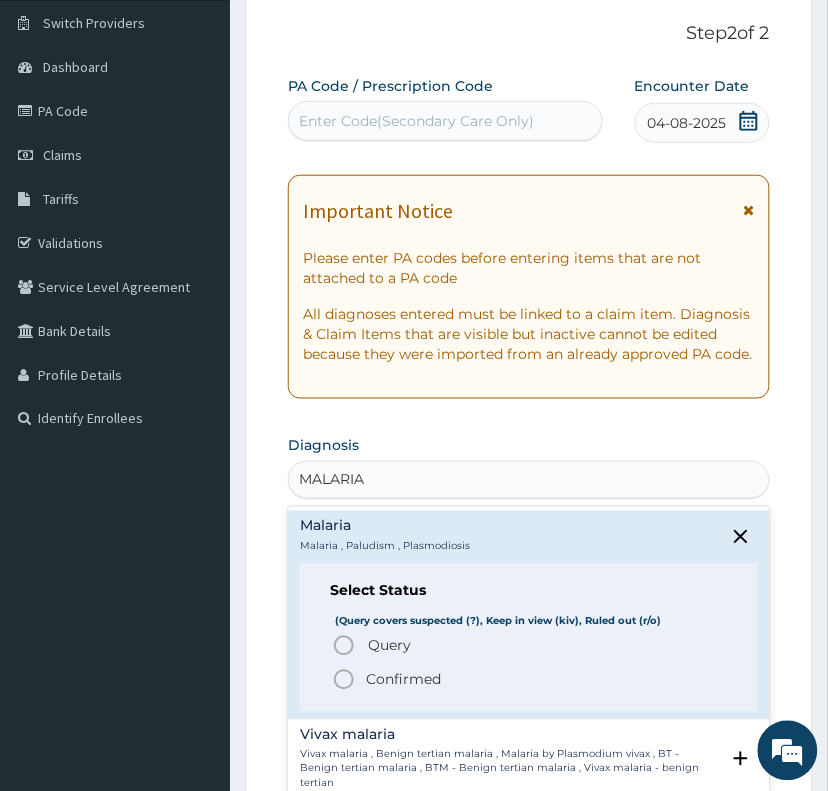click 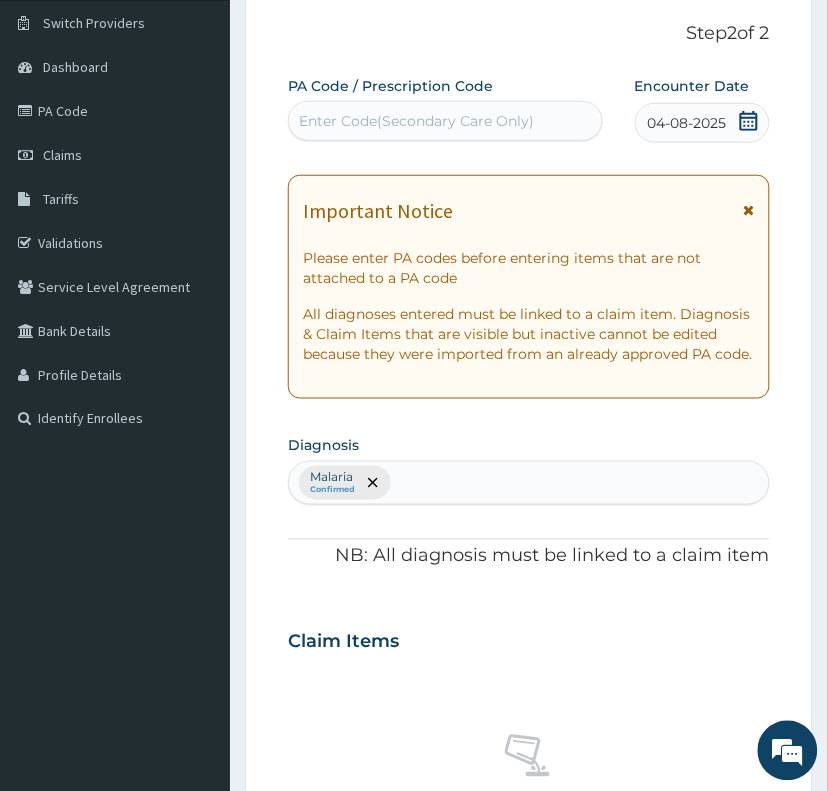 click on "Malaria Confirmed" at bounding box center [528, 483] 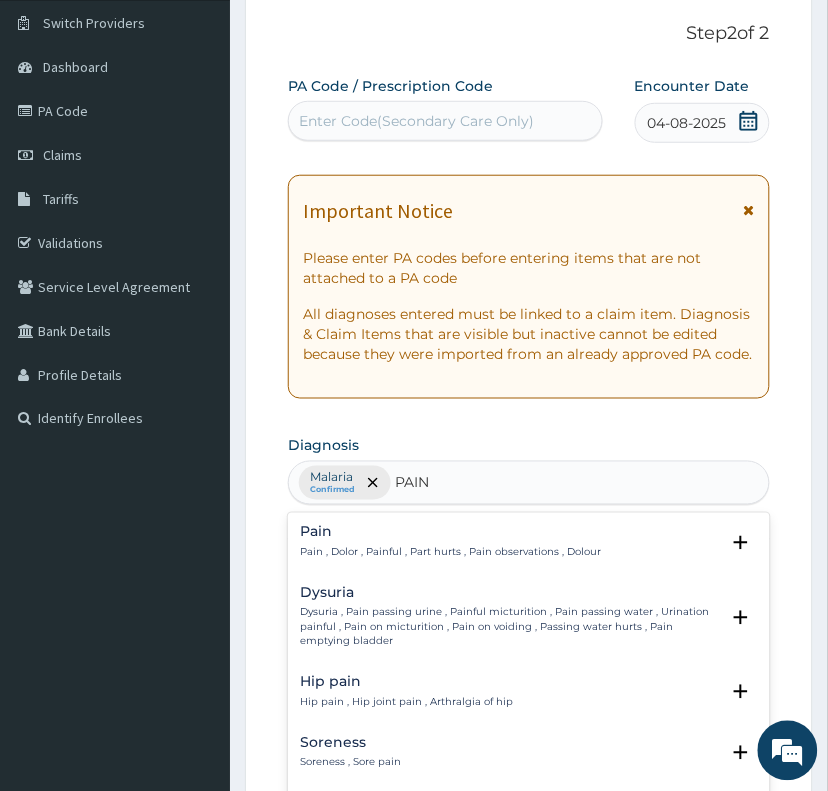 type on "PAIN" 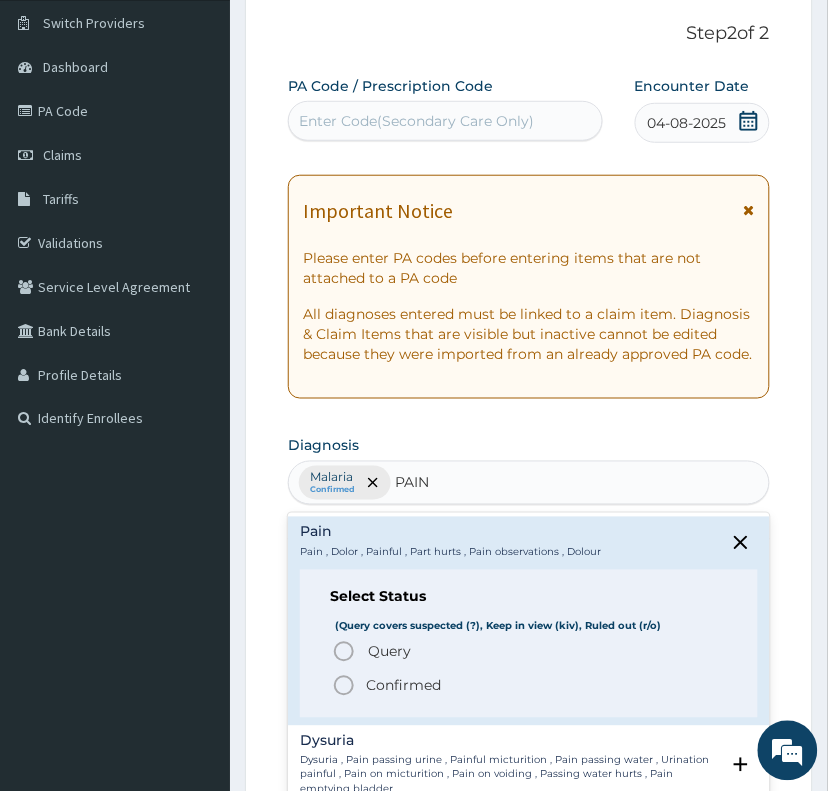 click 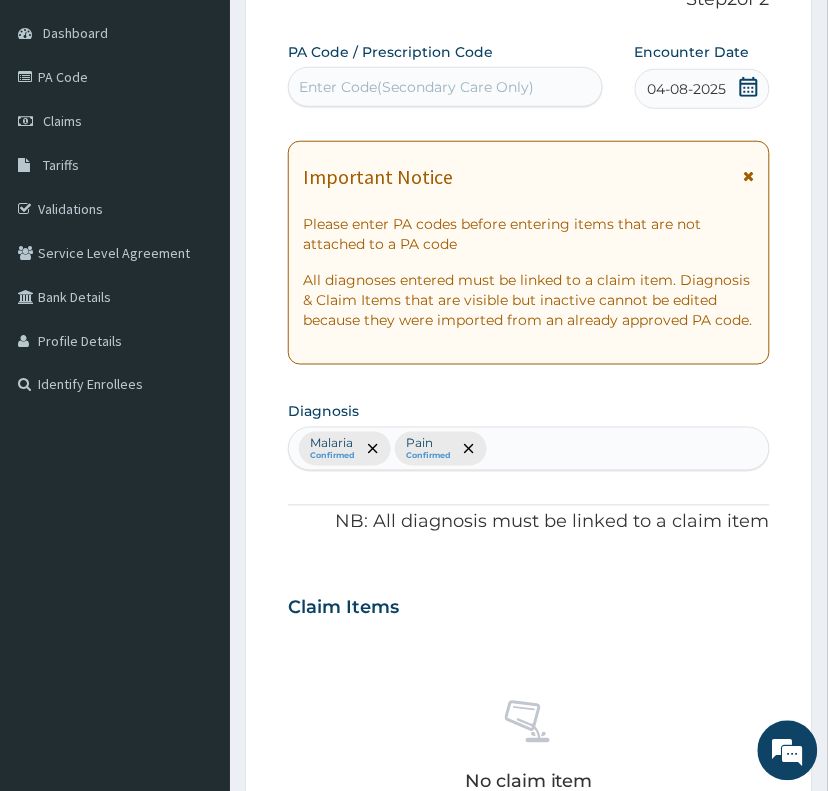 scroll, scrollTop: 187, scrollLeft: 0, axis: vertical 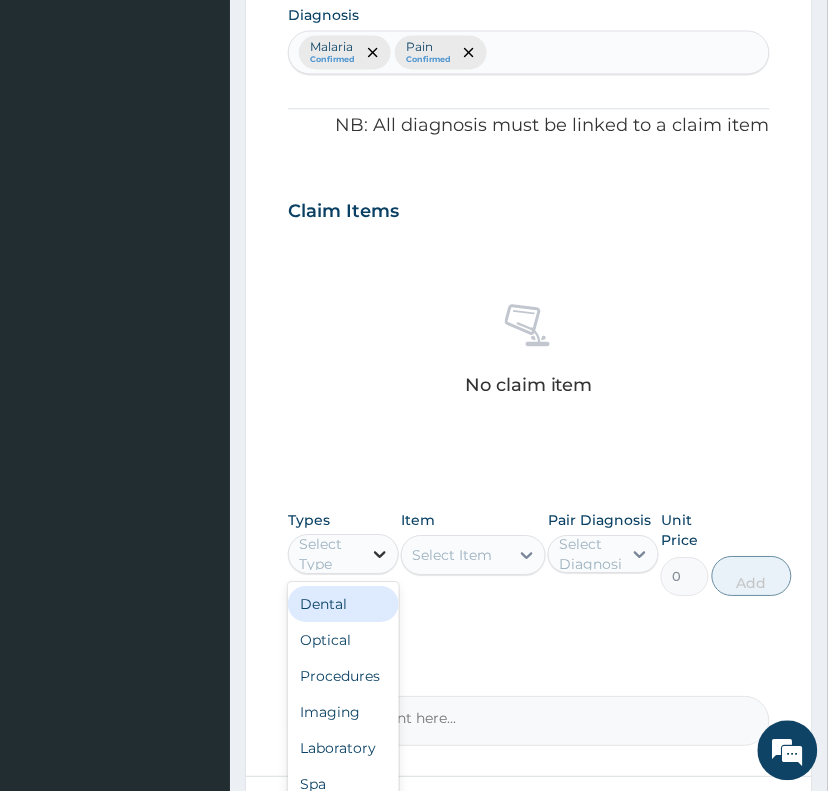 click 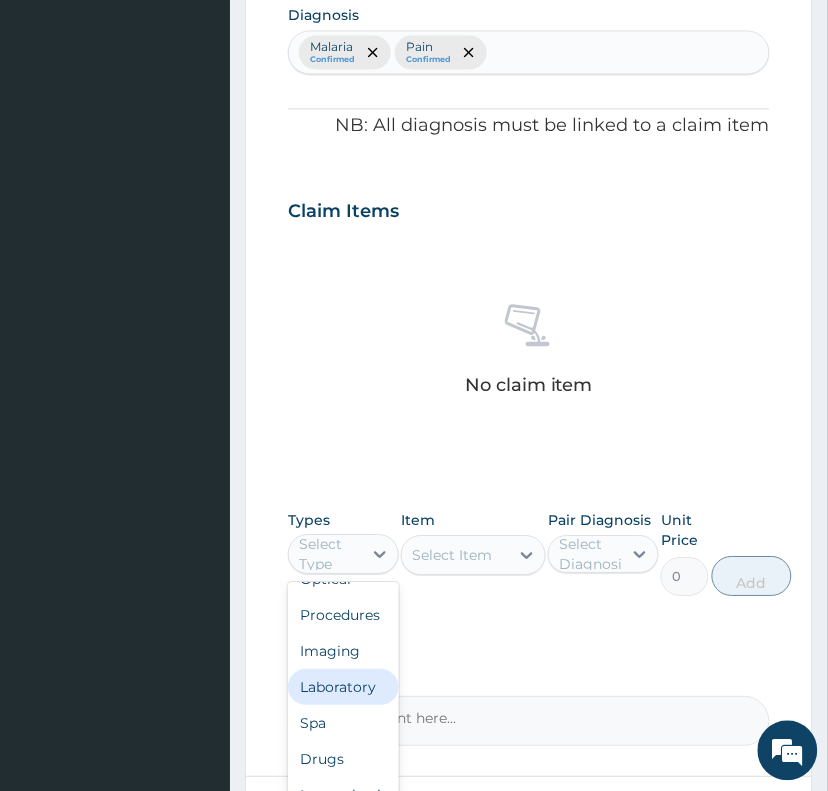 scroll, scrollTop: 86, scrollLeft: 0, axis: vertical 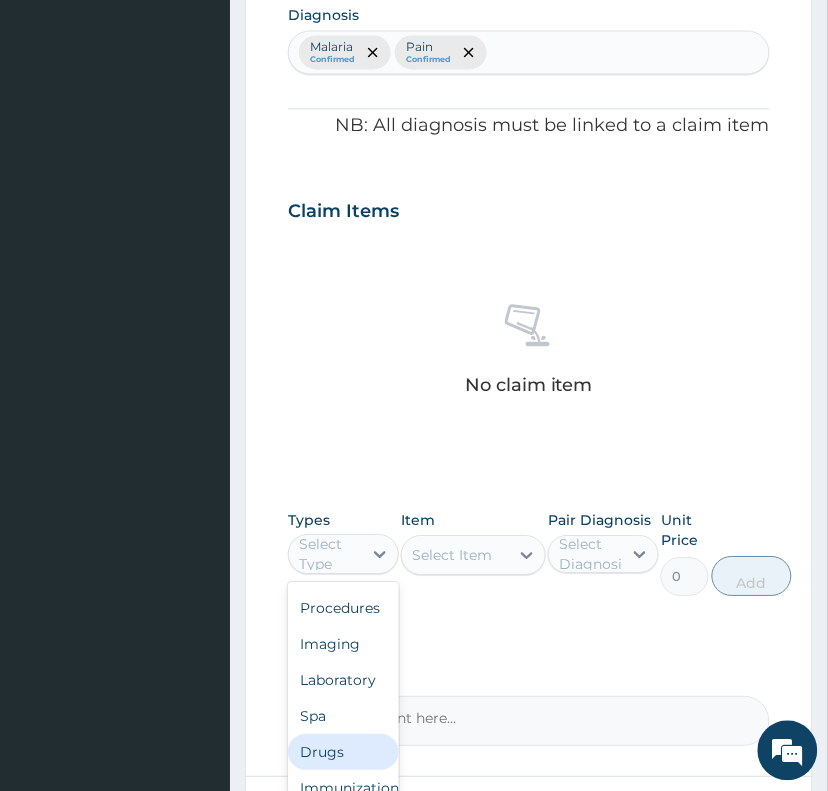 click on "Drugs" at bounding box center [343, 752] 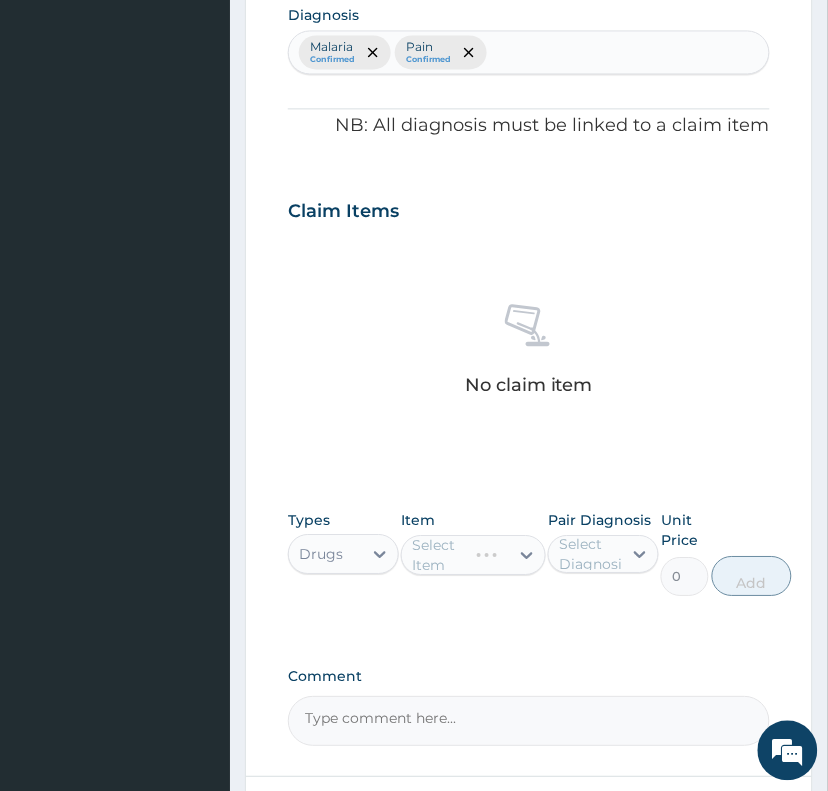 click on "Select Item" at bounding box center (438, 555) 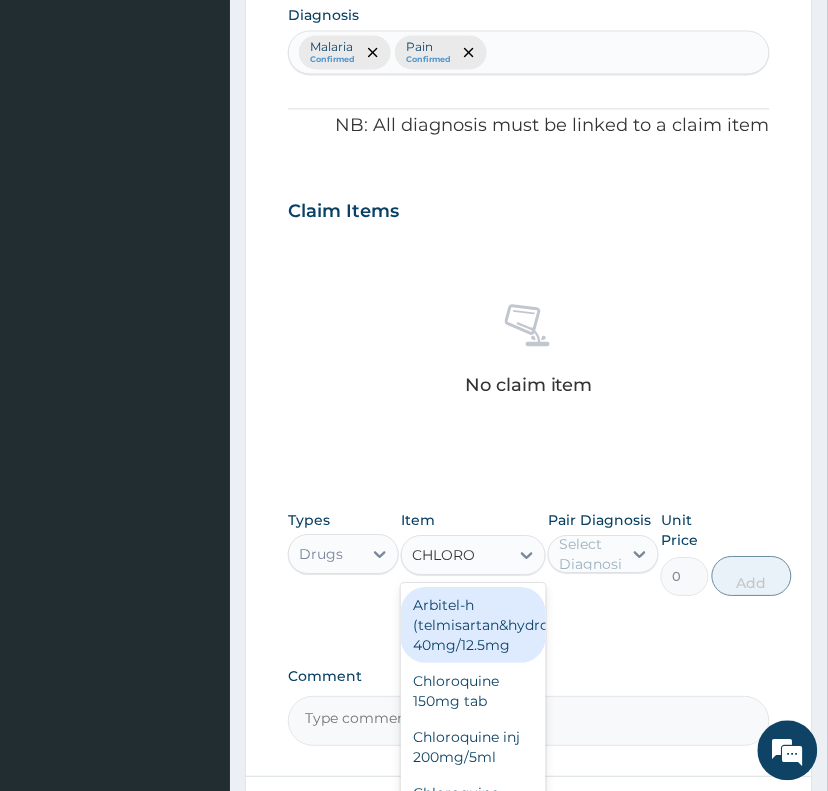 type on "CHLOROQ" 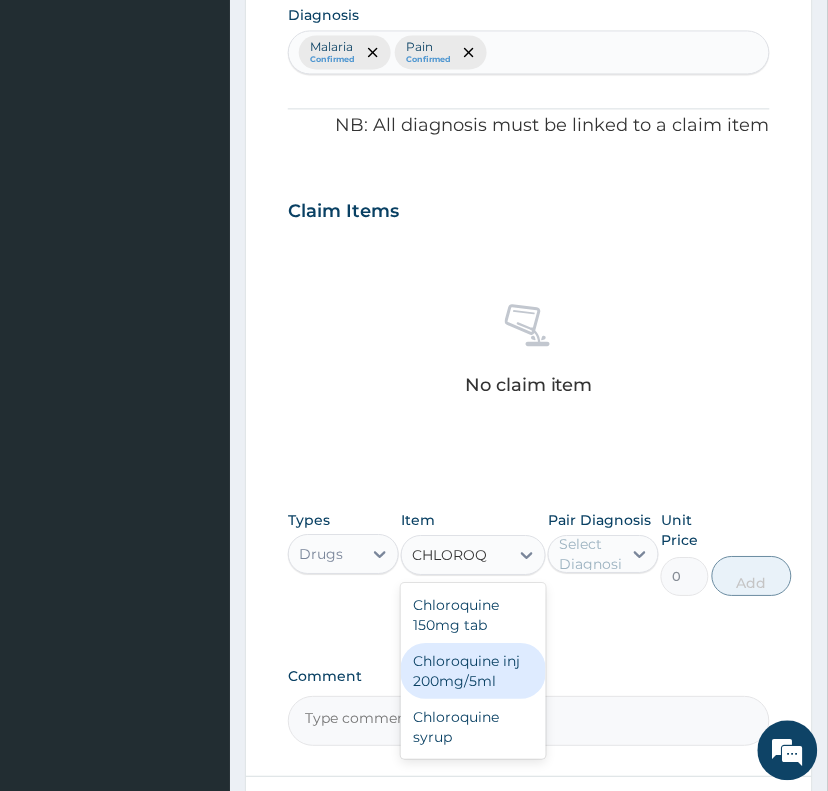 click on "Chloroquine inj 200mg/5ml" at bounding box center (473, 671) 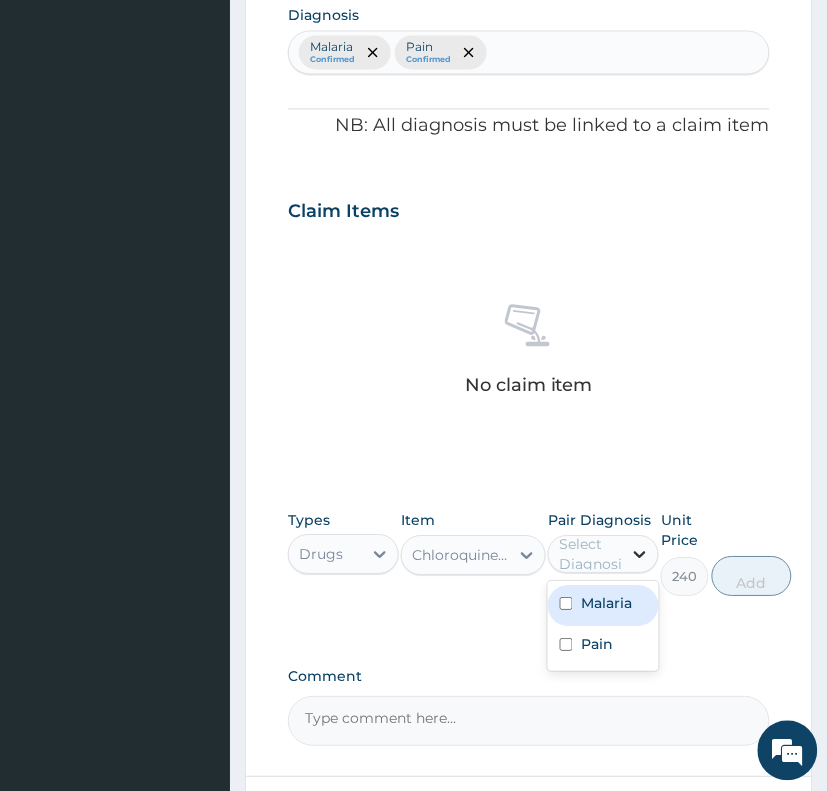 click 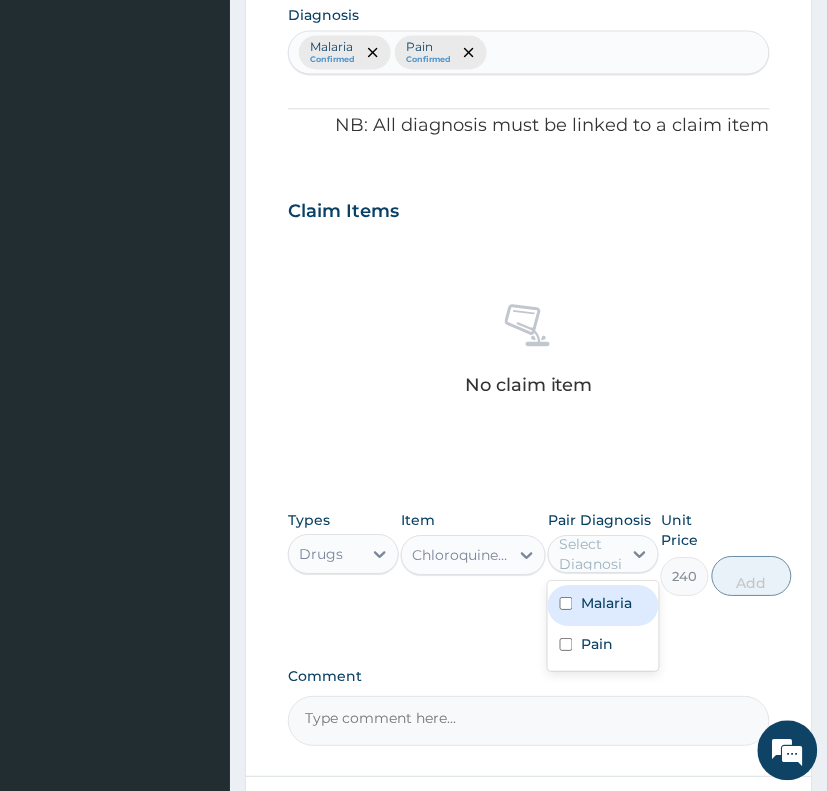 click on "Malaria" at bounding box center [603, 605] 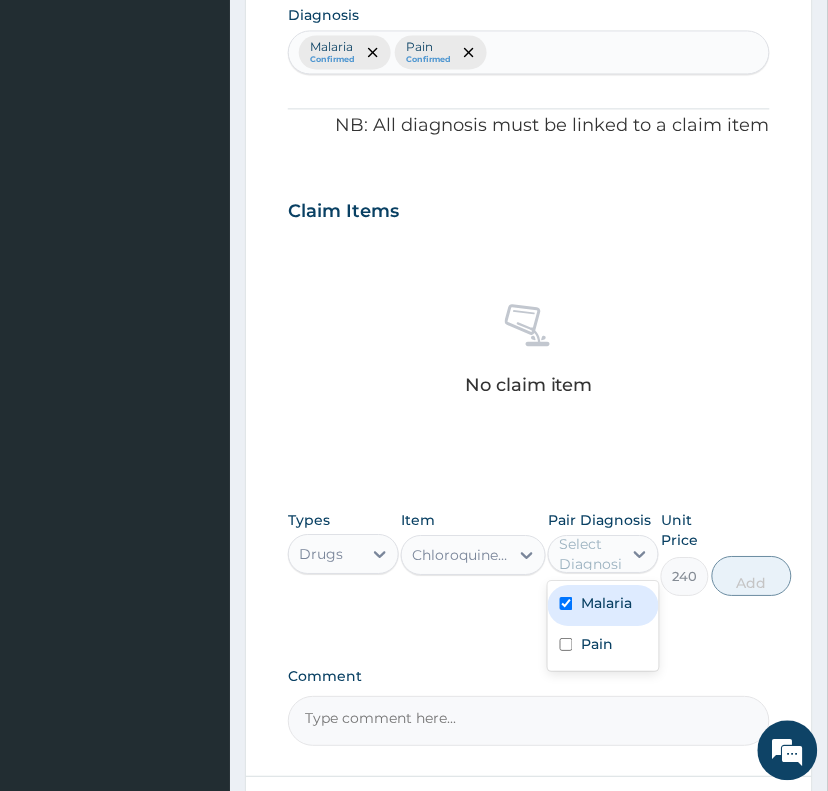 checkbox on "true" 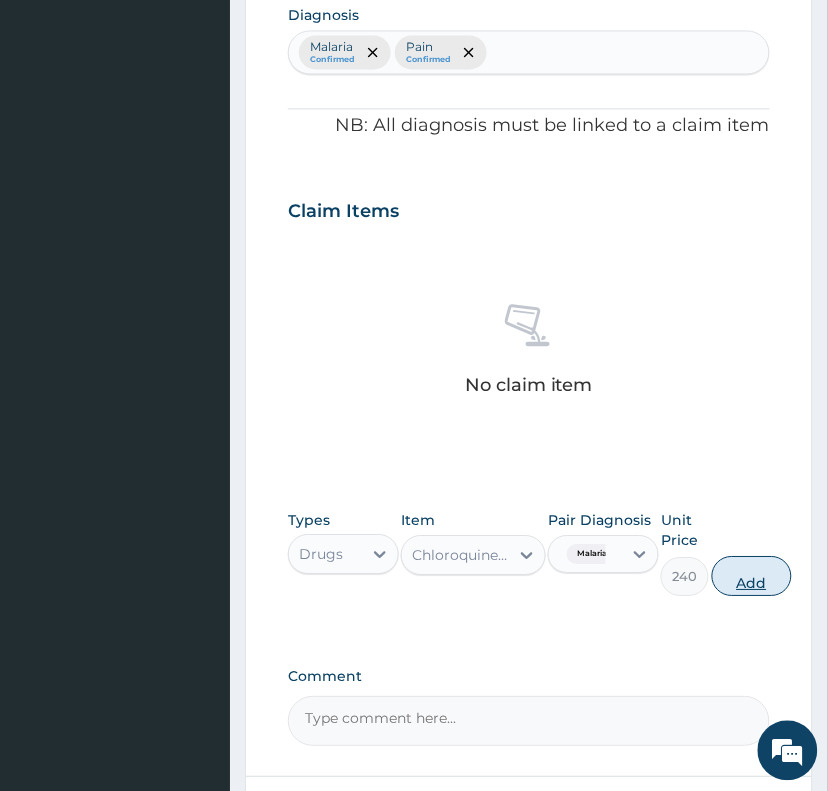 click on "Add" at bounding box center (752, 576) 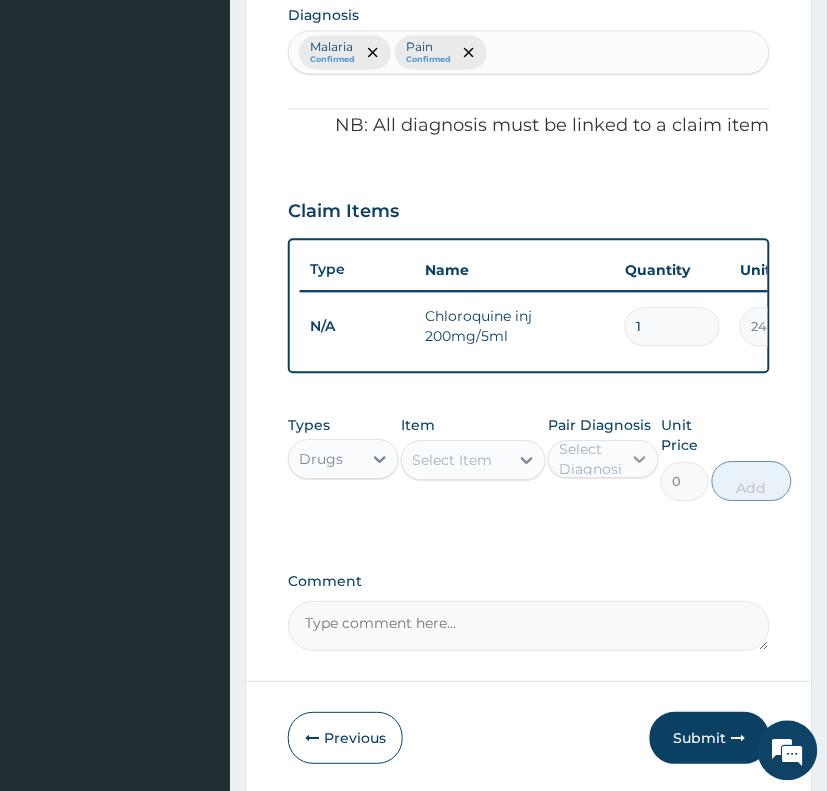 click 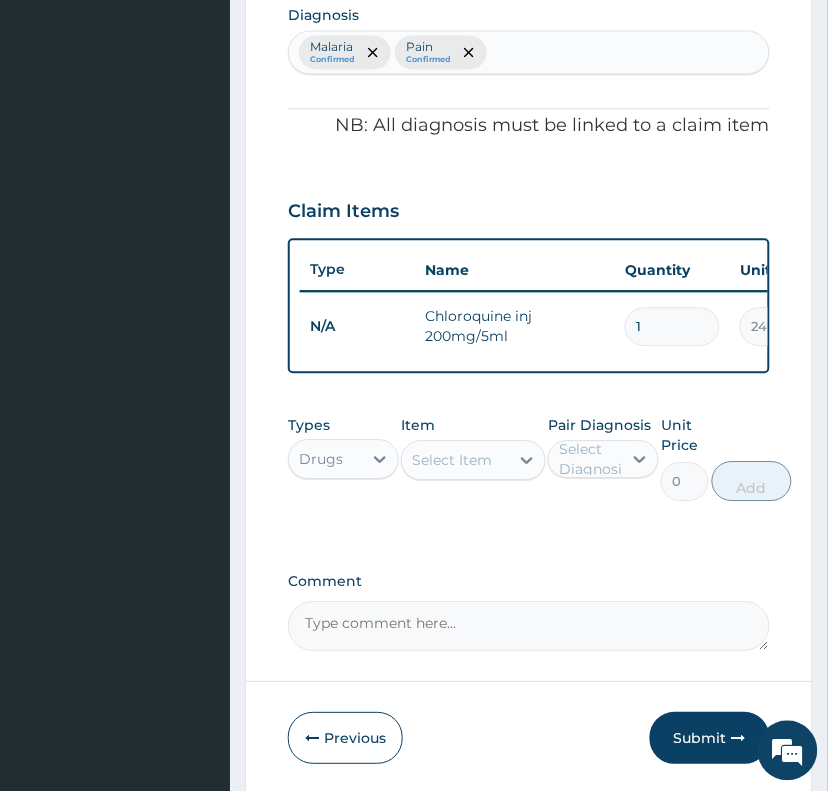 click on "1" at bounding box center (672, 326) 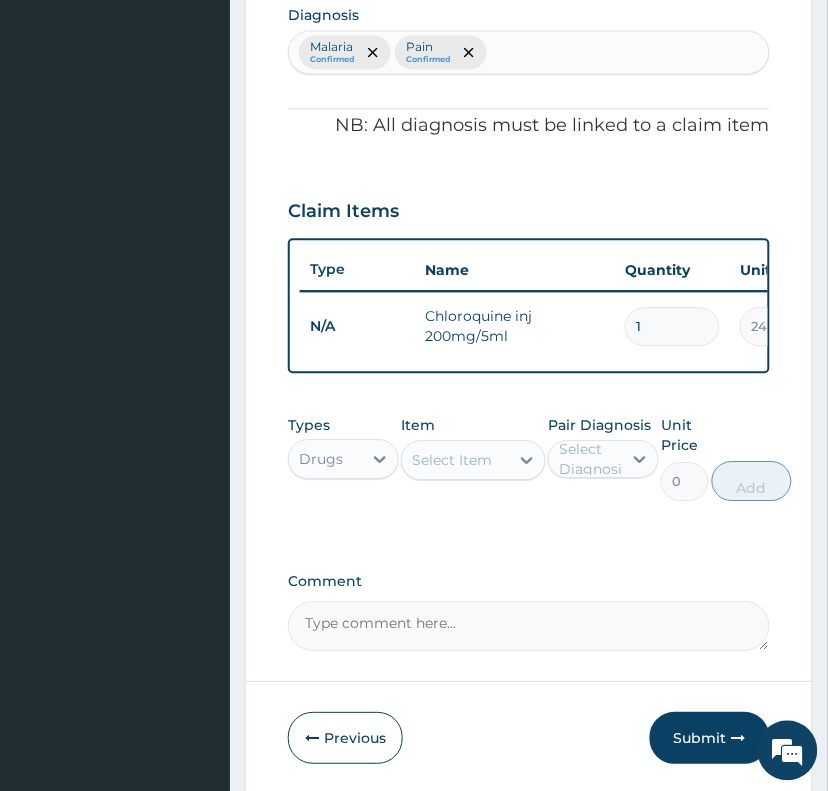 type 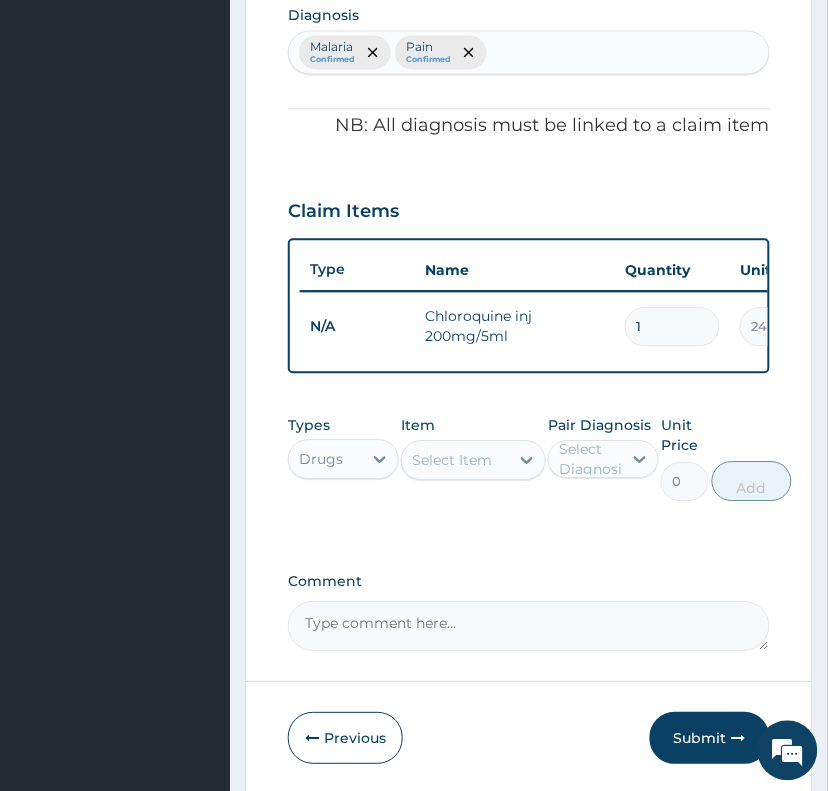 type on "0.00" 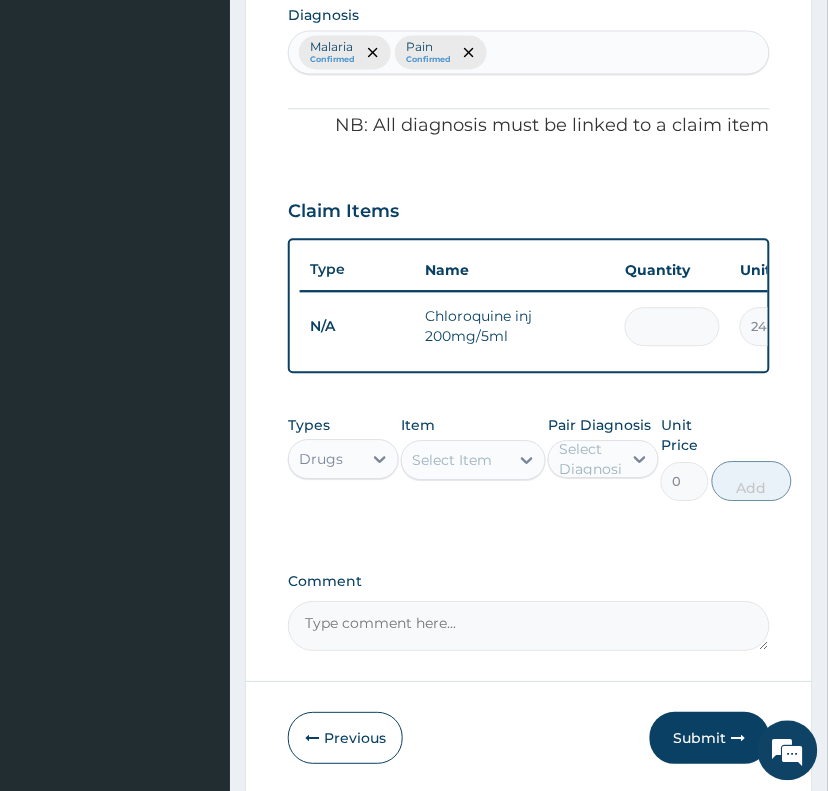 type on "2" 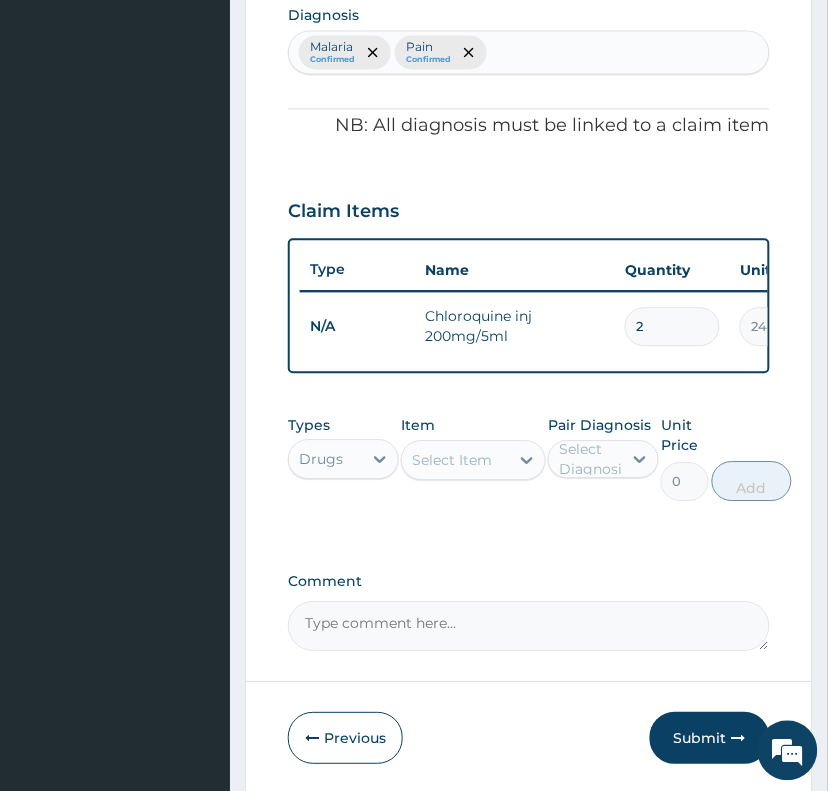 type on "2" 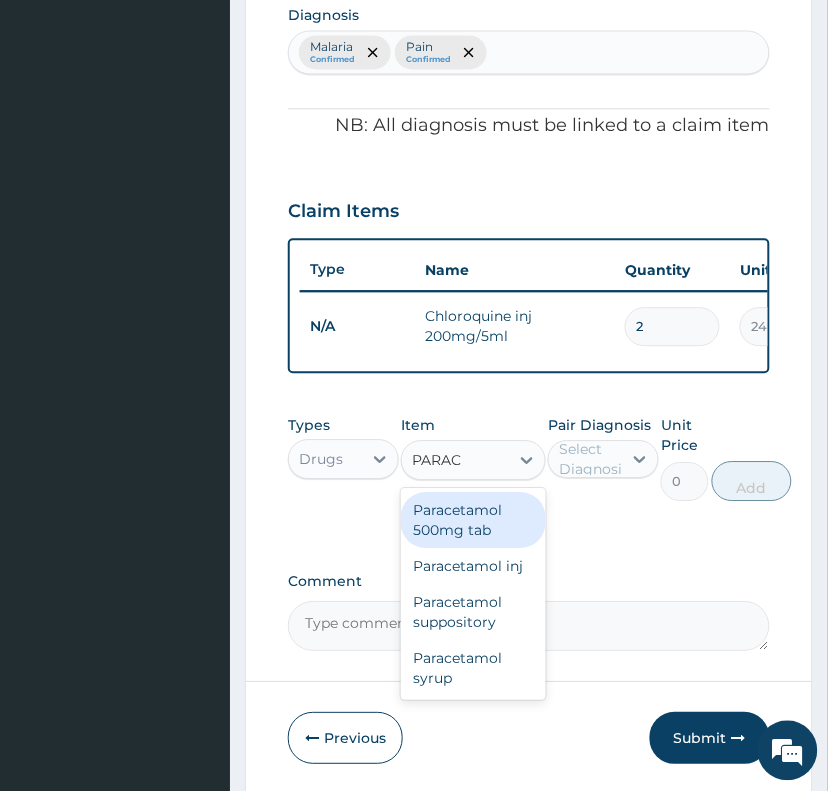 type on "PARACE" 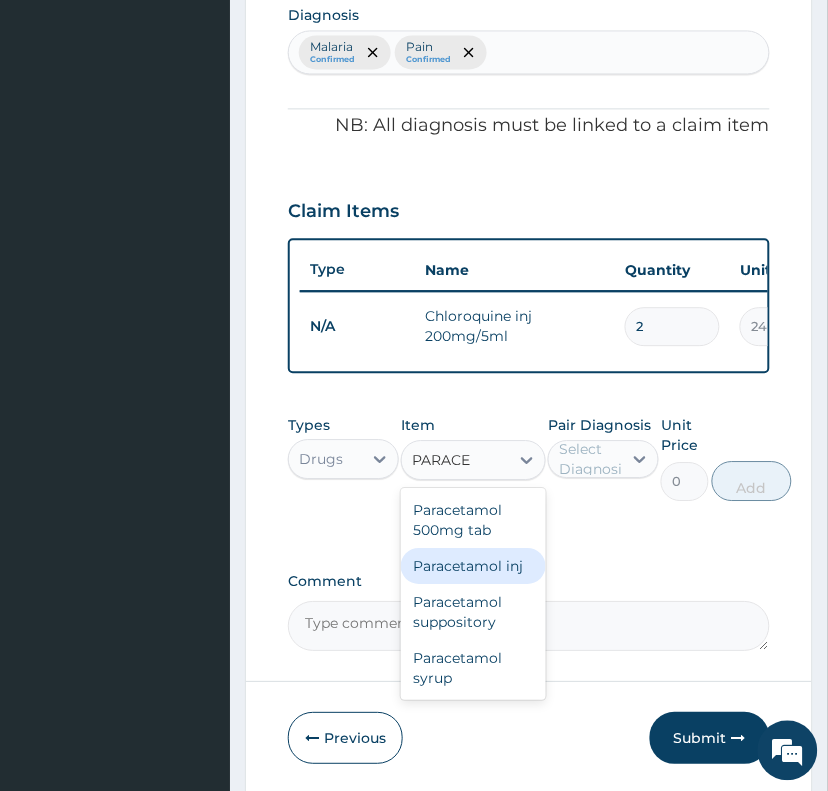 click on "Paracetamol inj" at bounding box center (473, 566) 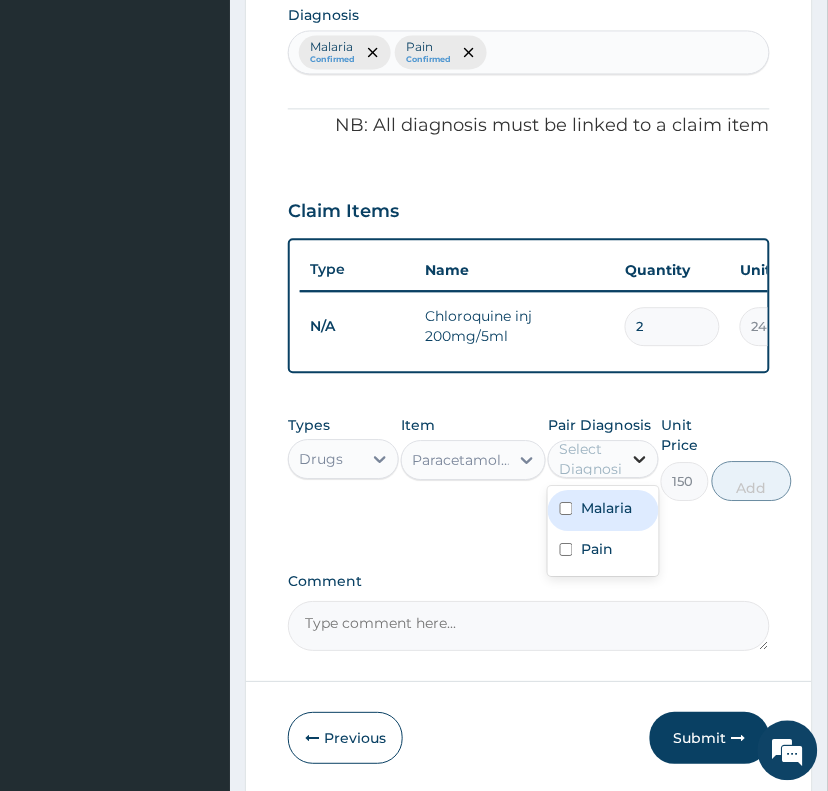 click 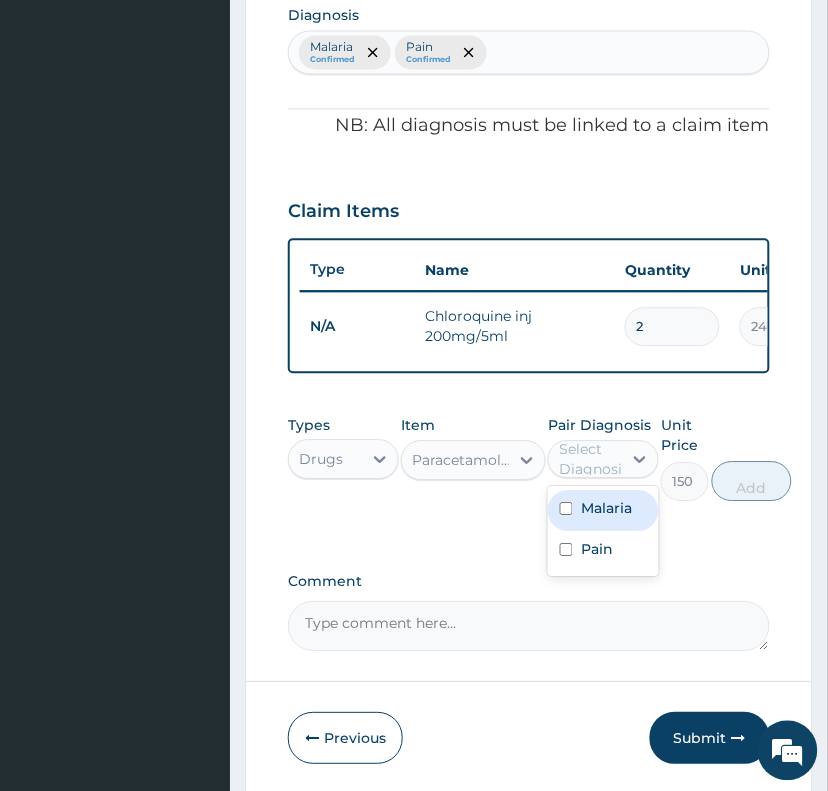 click on "Malaria" at bounding box center (606, 508) 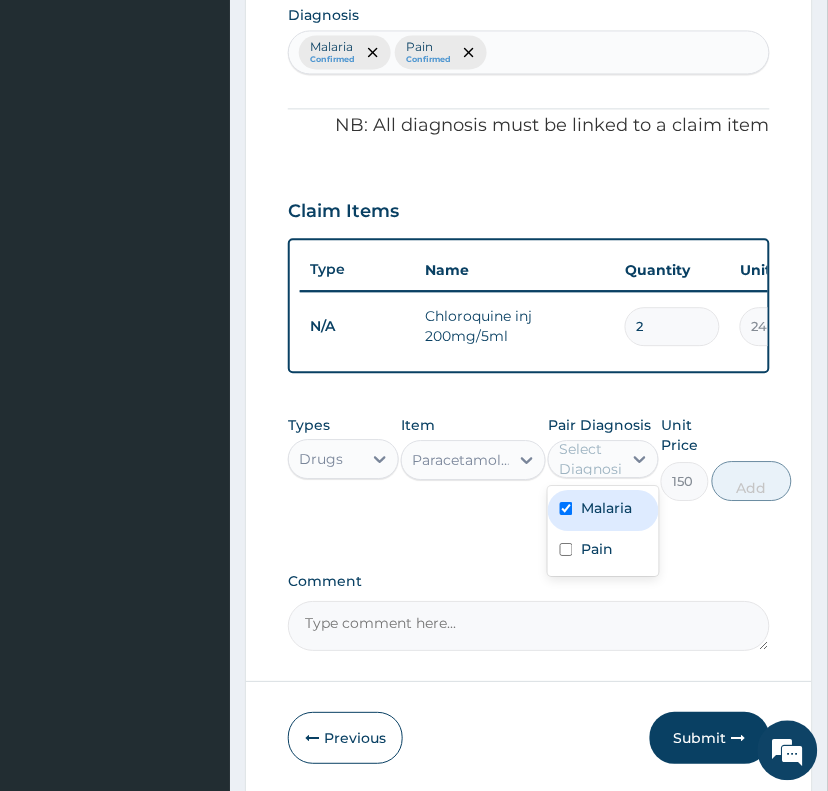 checkbox on "true" 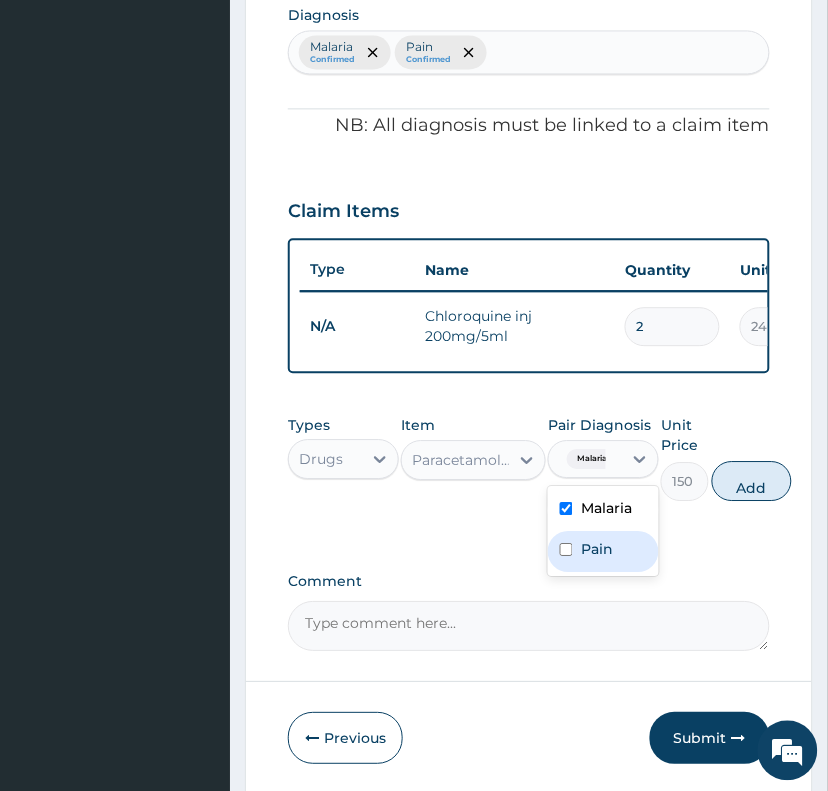 click on "Pain" at bounding box center [597, 549] 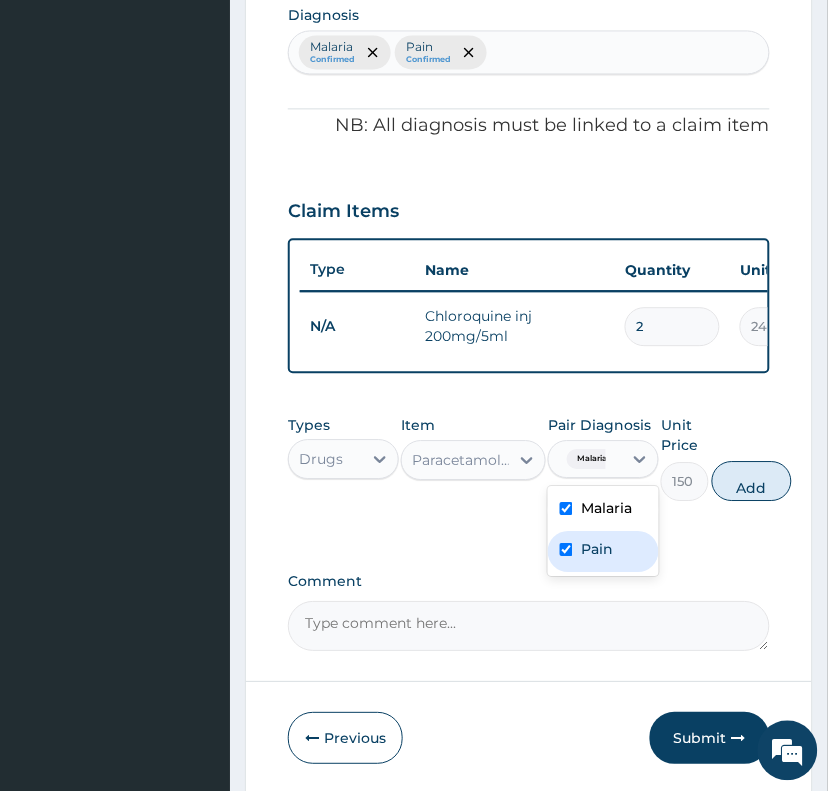 checkbox on "true" 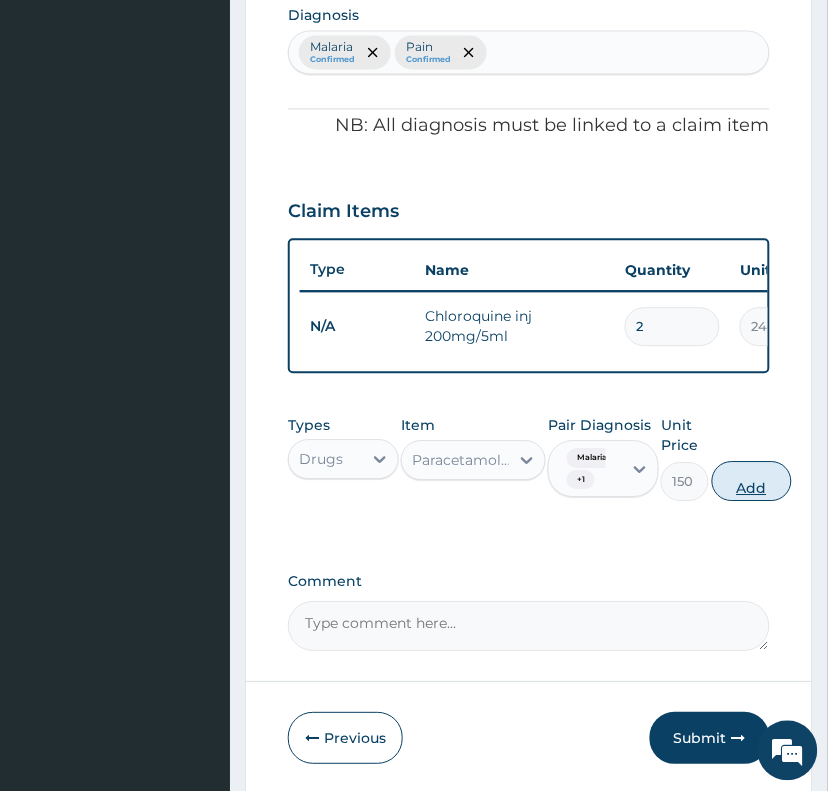 click on "Add" at bounding box center [752, 481] 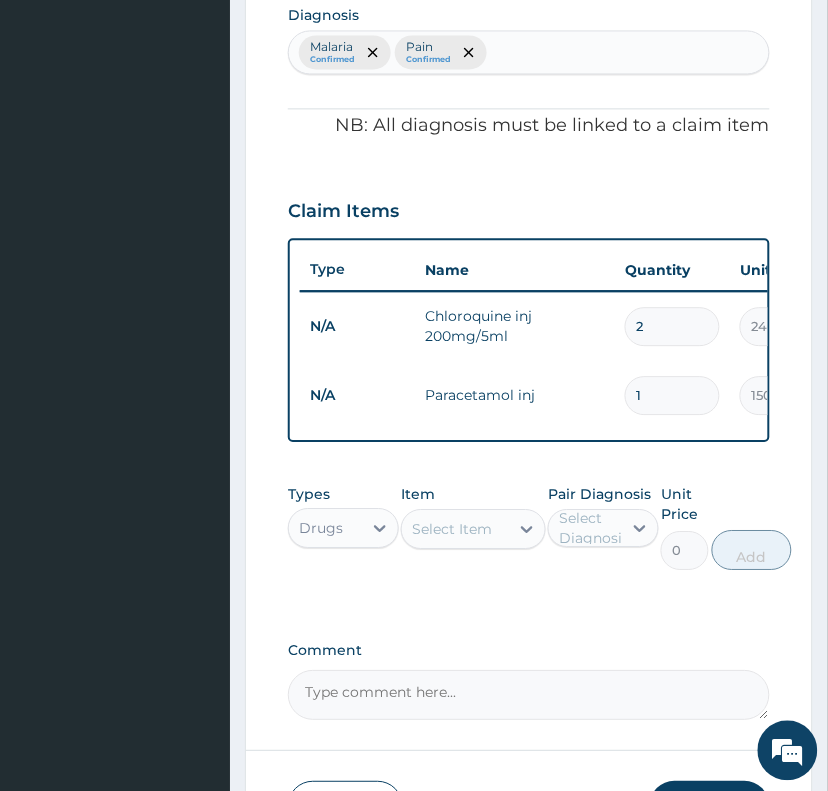 click on "Select Item" at bounding box center (455, 529) 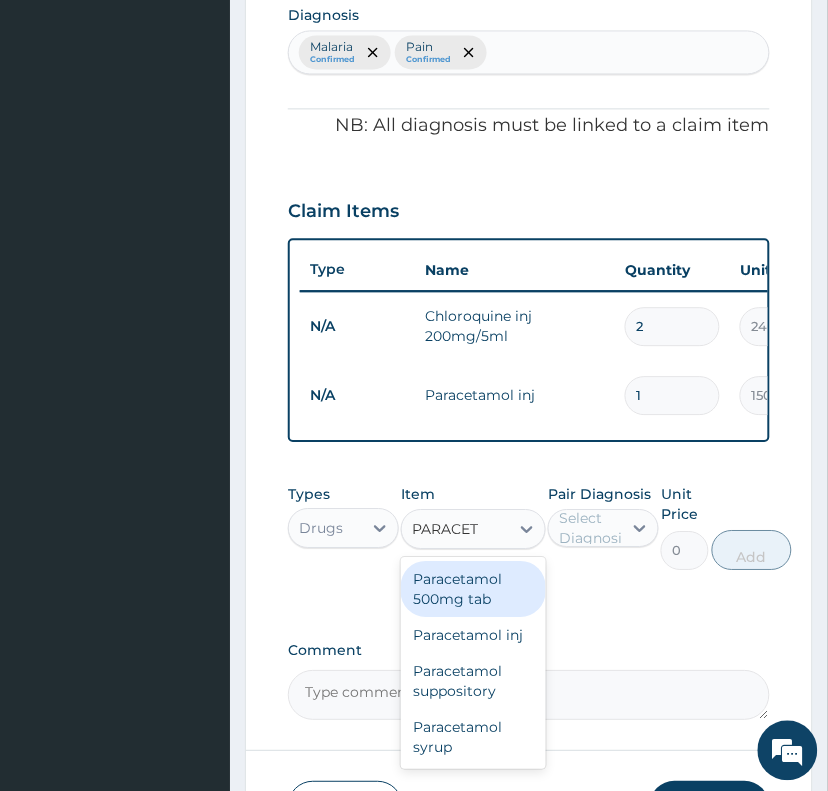 type on "PARACETA" 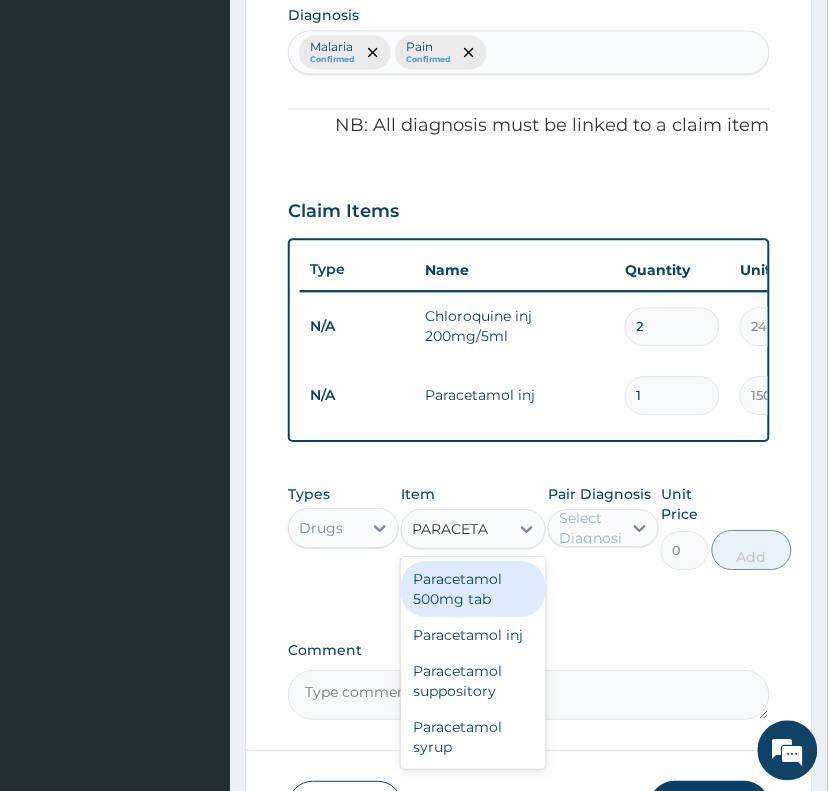 click on "Paracetamol 500mg tab" at bounding box center (473, 589) 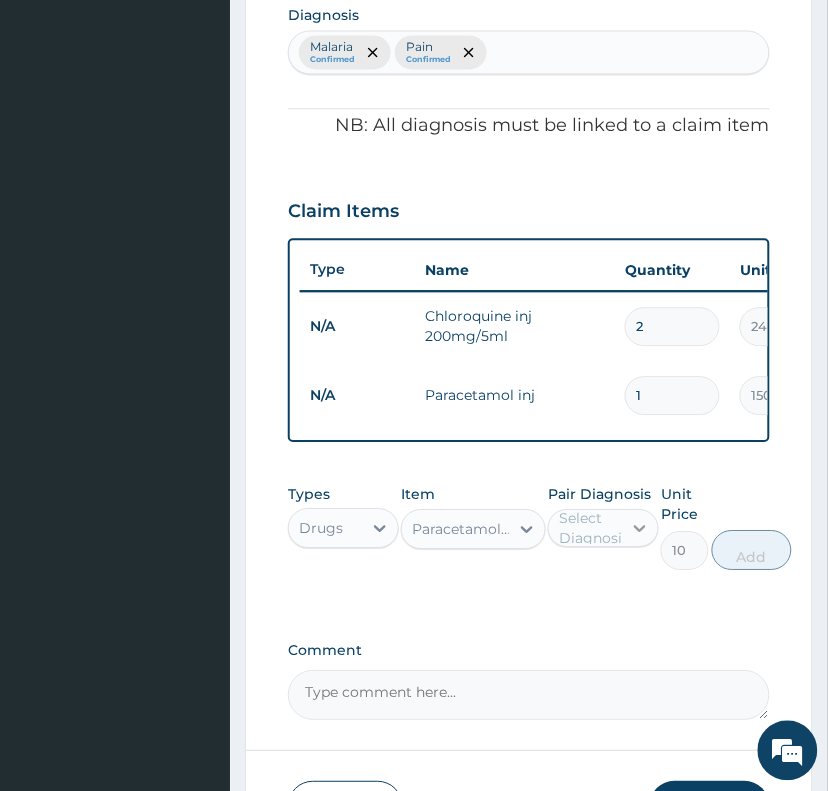 click 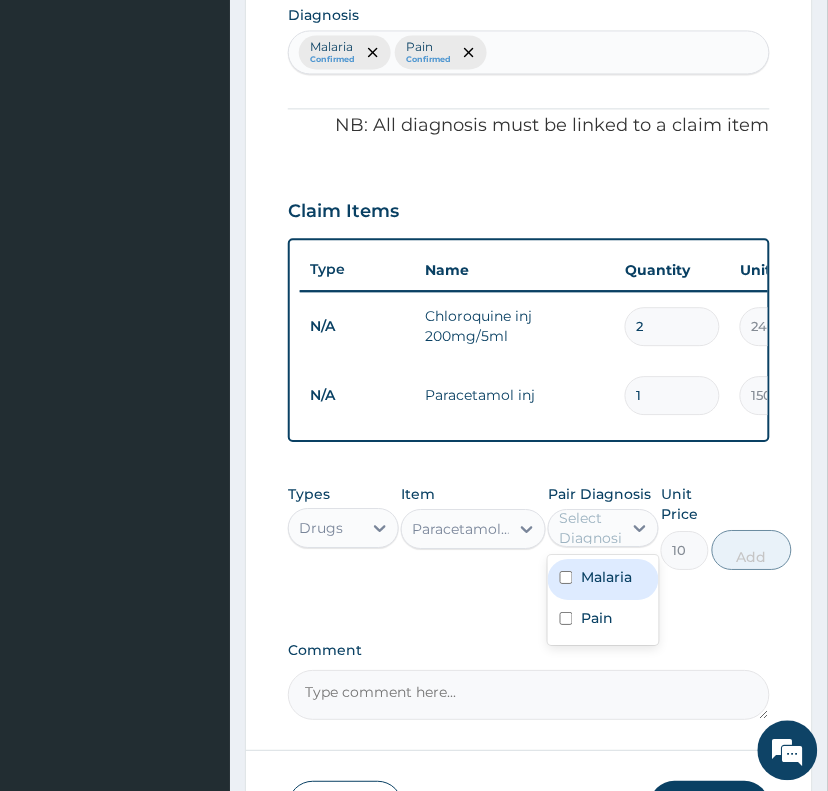 click on "Malaria" at bounding box center (606, 577) 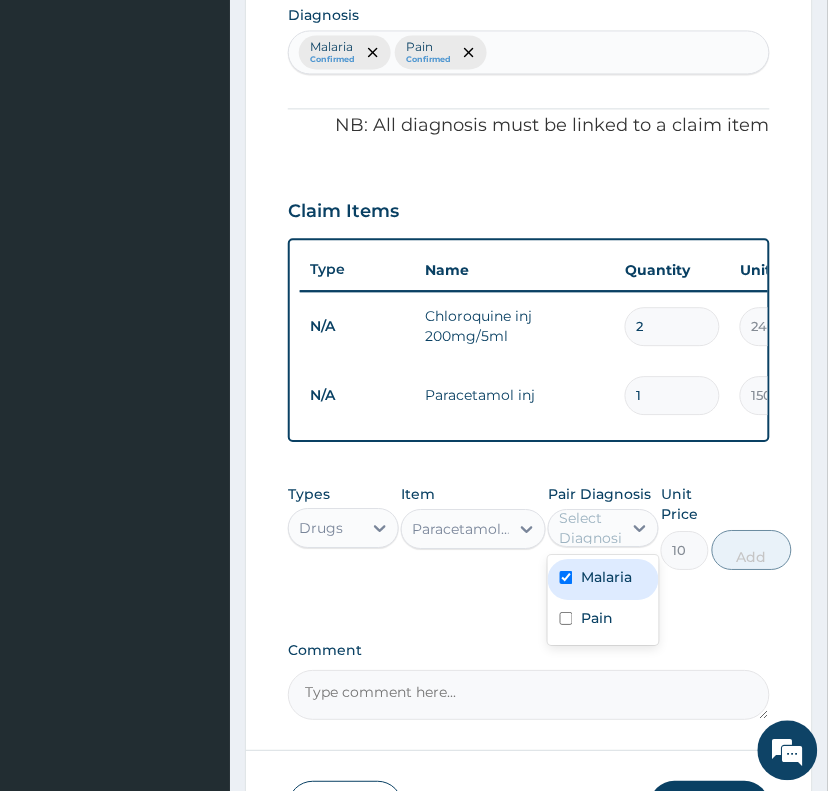 checkbox on "true" 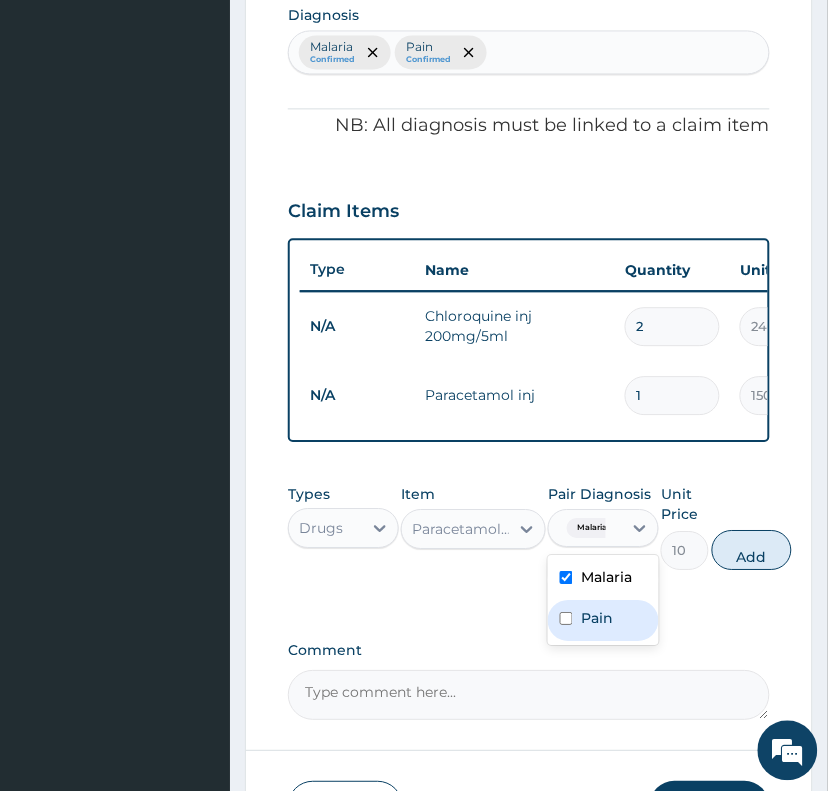 click on "Pain" at bounding box center (597, 618) 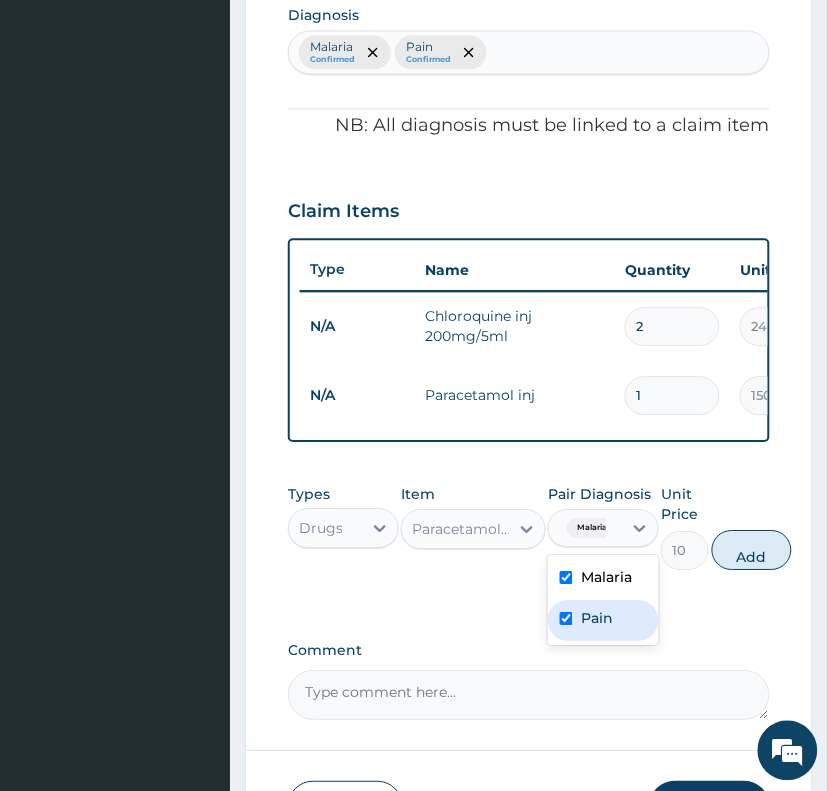checkbox on "true" 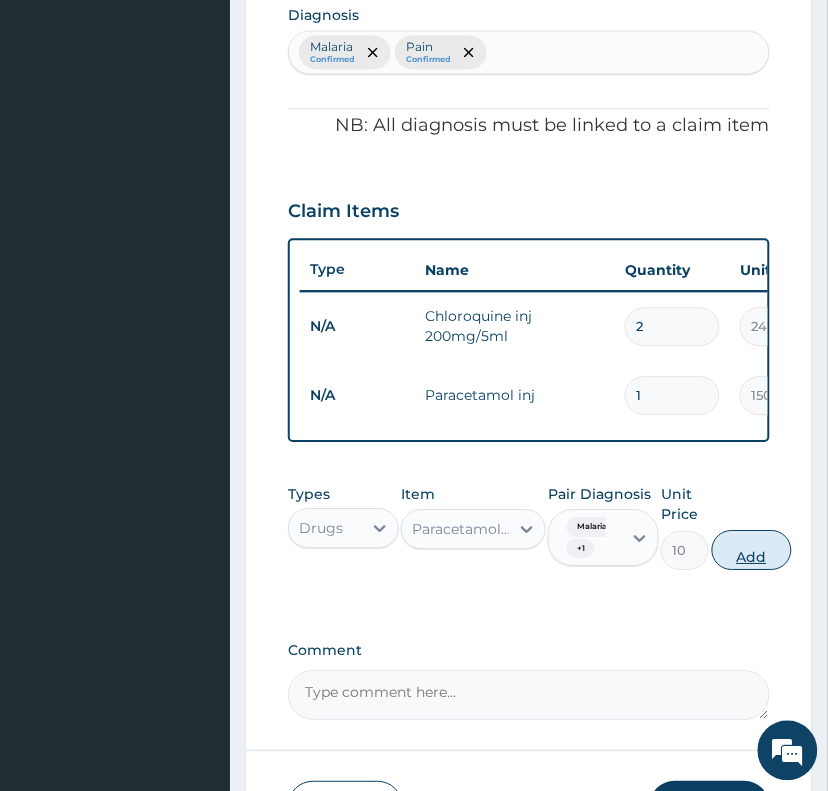 click on "Add" at bounding box center (752, 550) 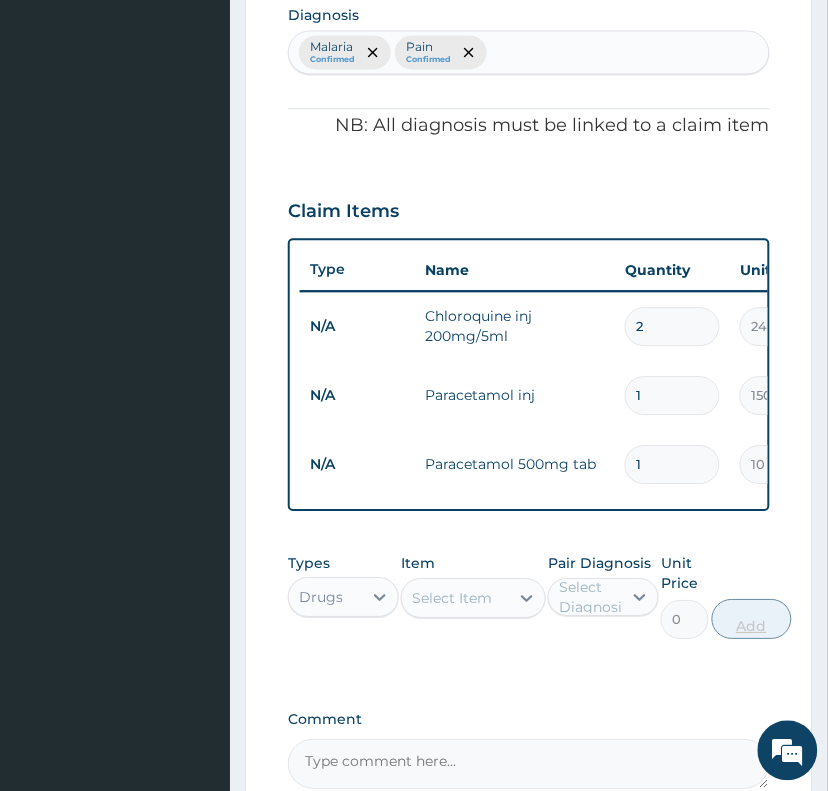 type 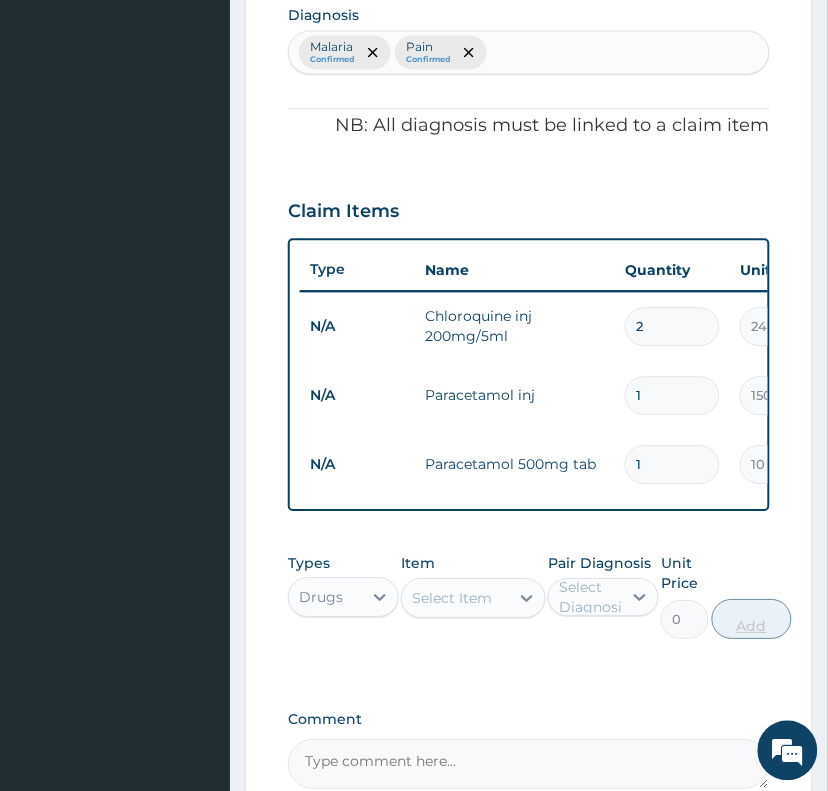 type on "0.00" 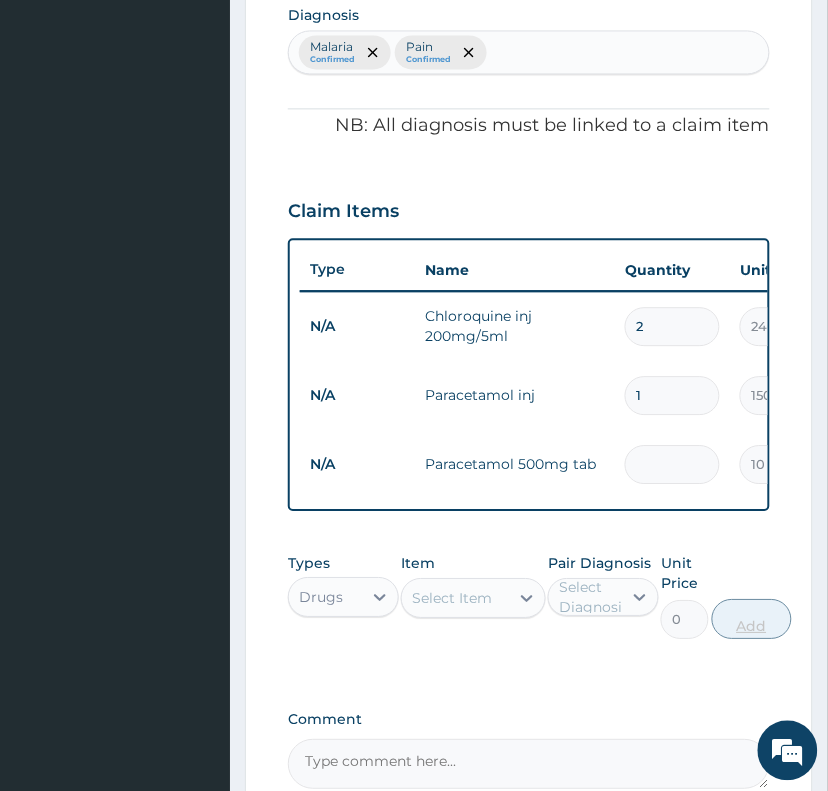 type on "1" 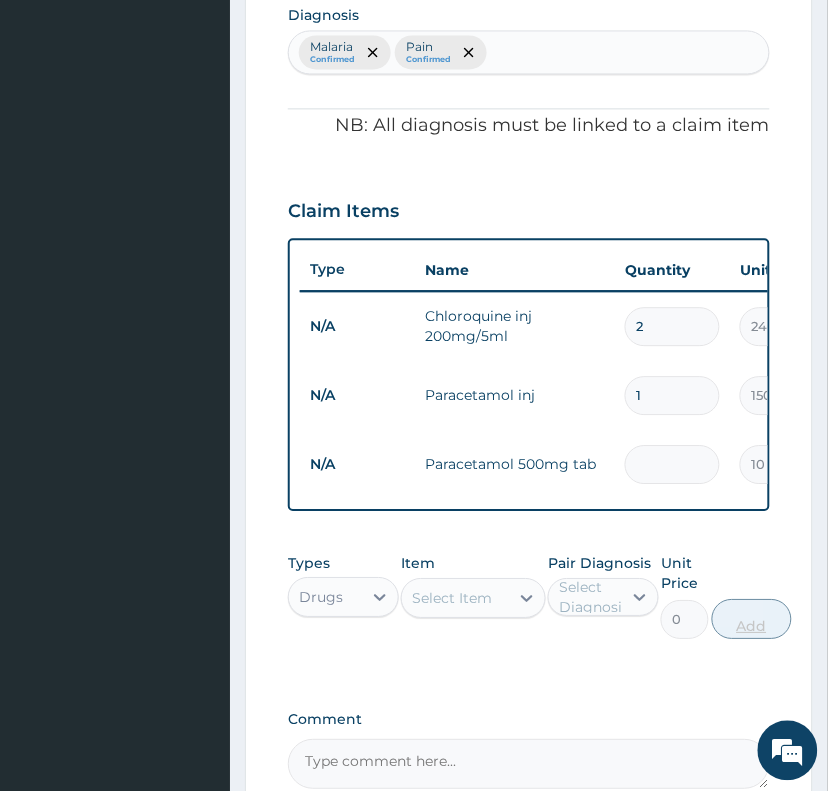 type on "10.00" 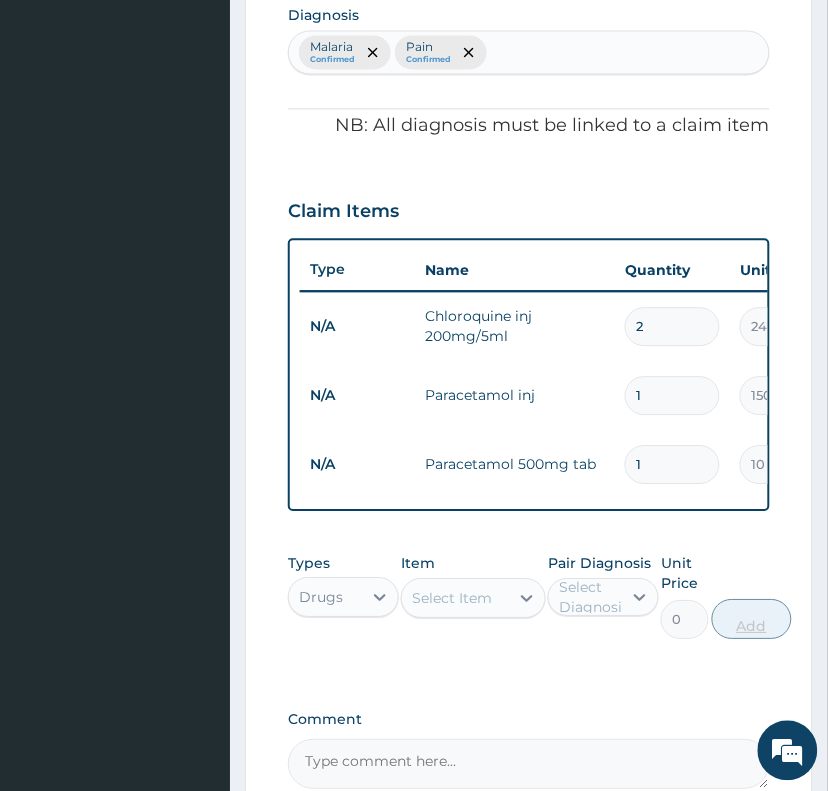 type on "18" 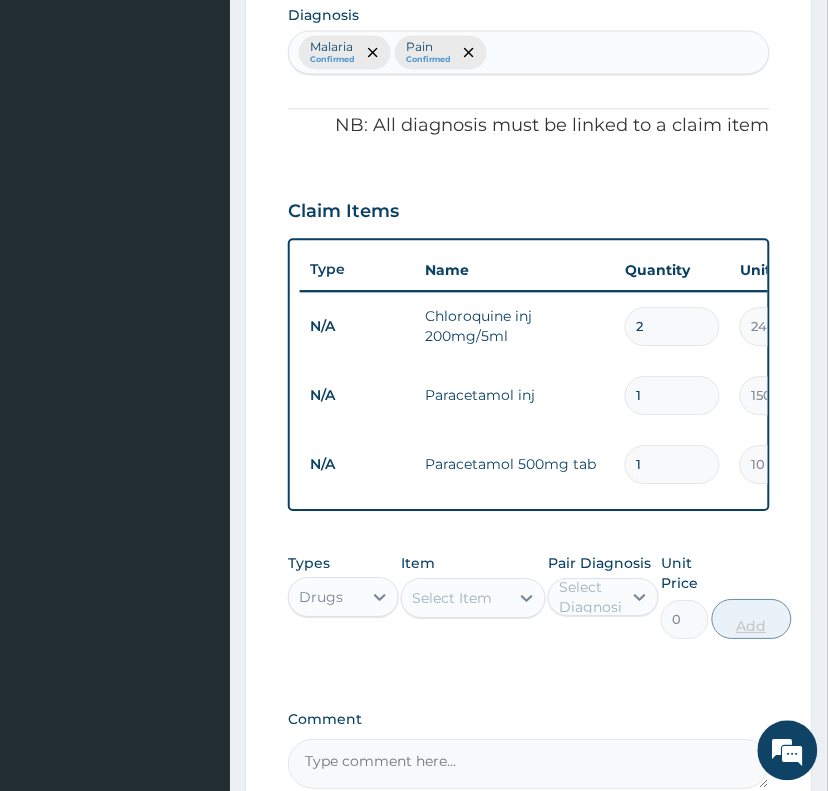 type on "180.00" 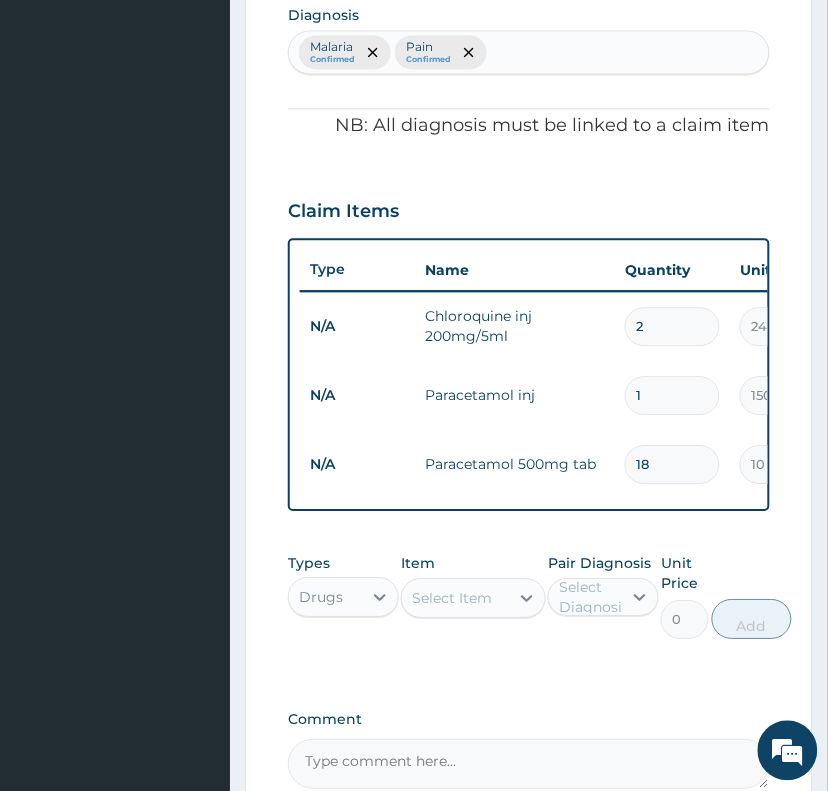 type on "18" 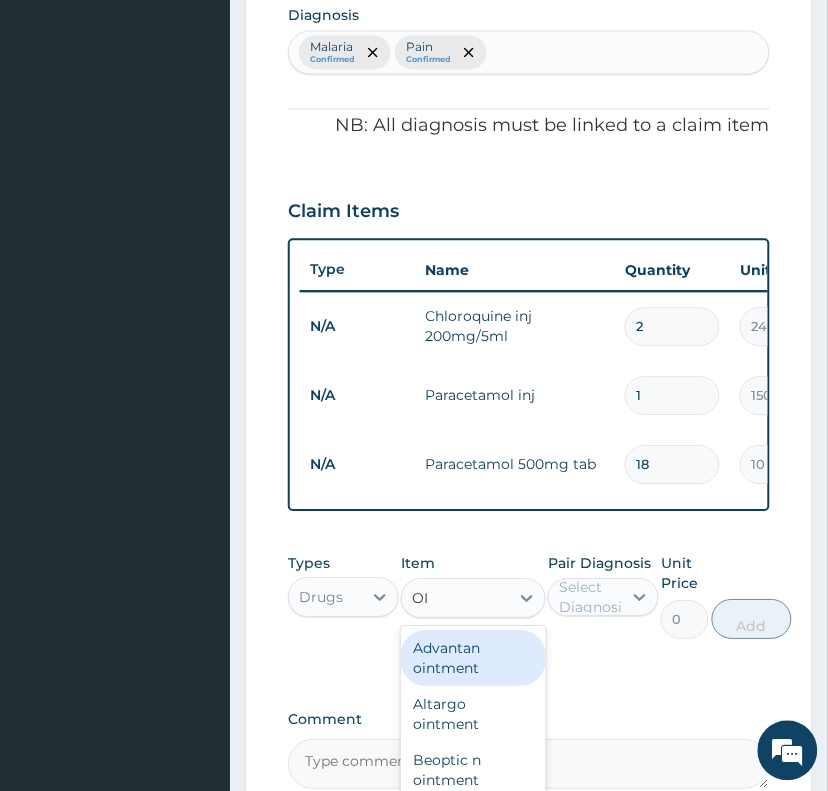 type on "O" 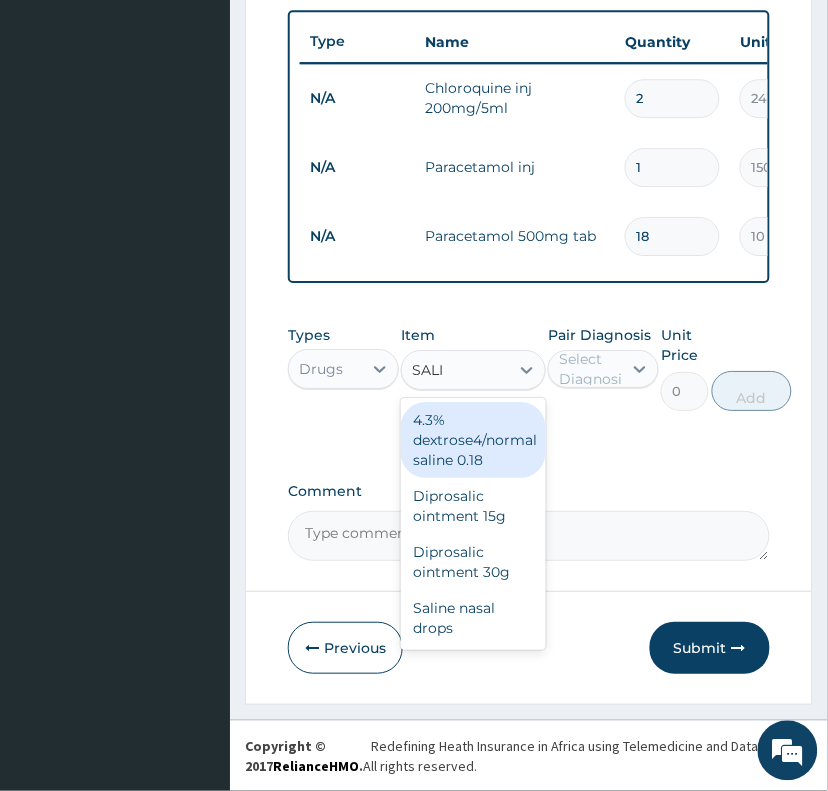 scroll, scrollTop: 828, scrollLeft: 0, axis: vertical 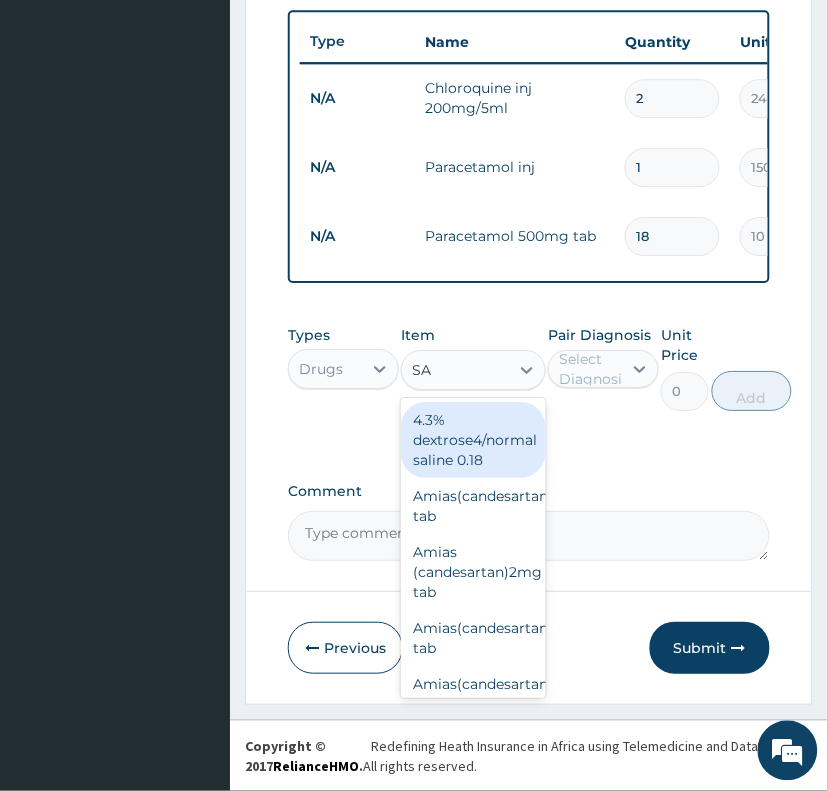 type on "S" 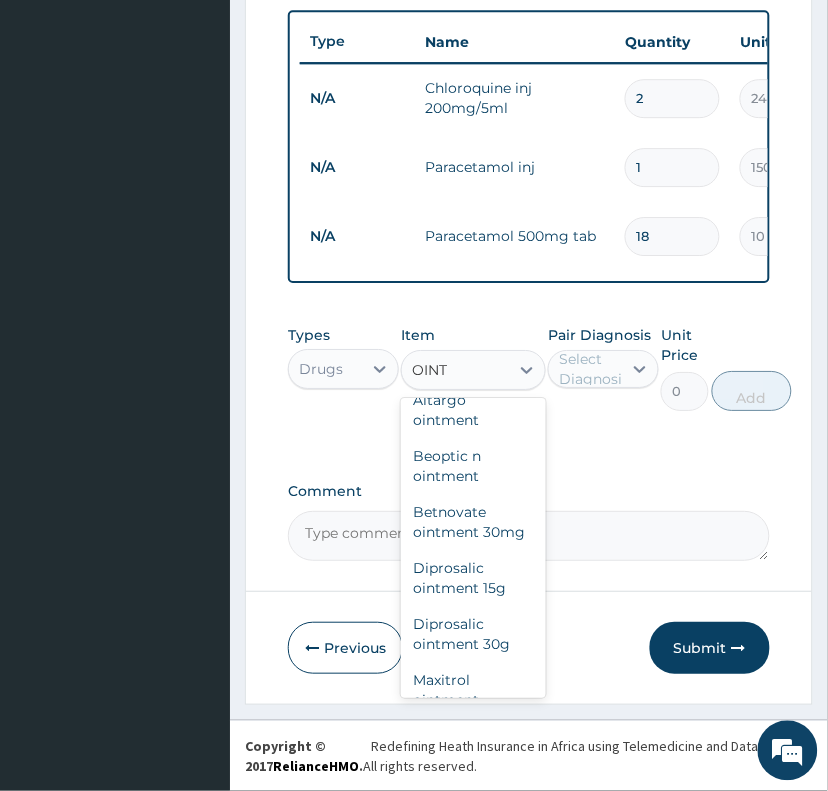 scroll, scrollTop: 100, scrollLeft: 0, axis: vertical 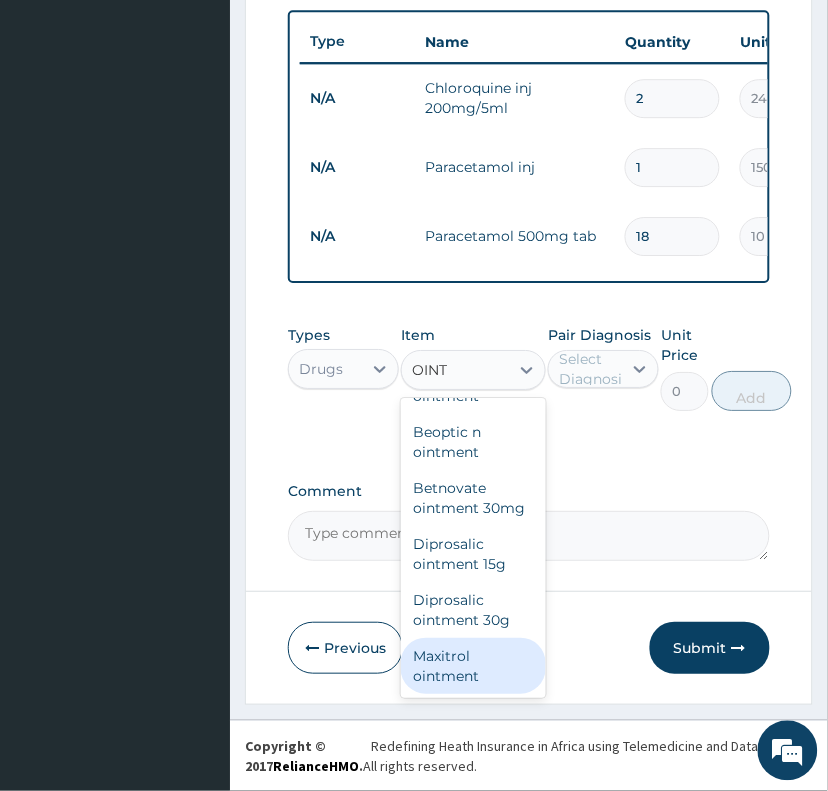 type on "OINT" 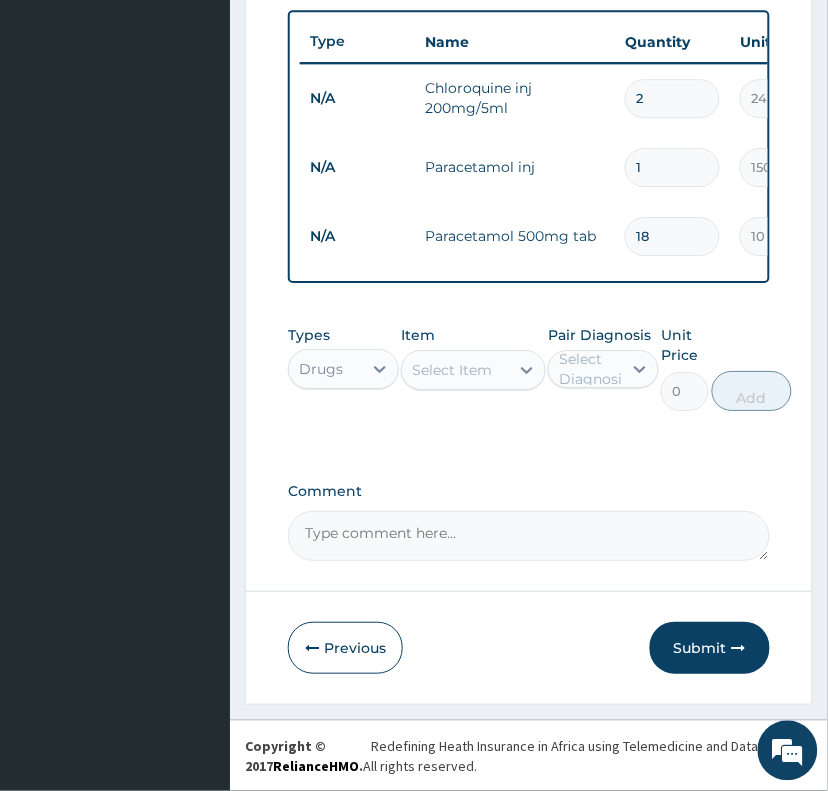 click on "Select Item" at bounding box center (455, 370) 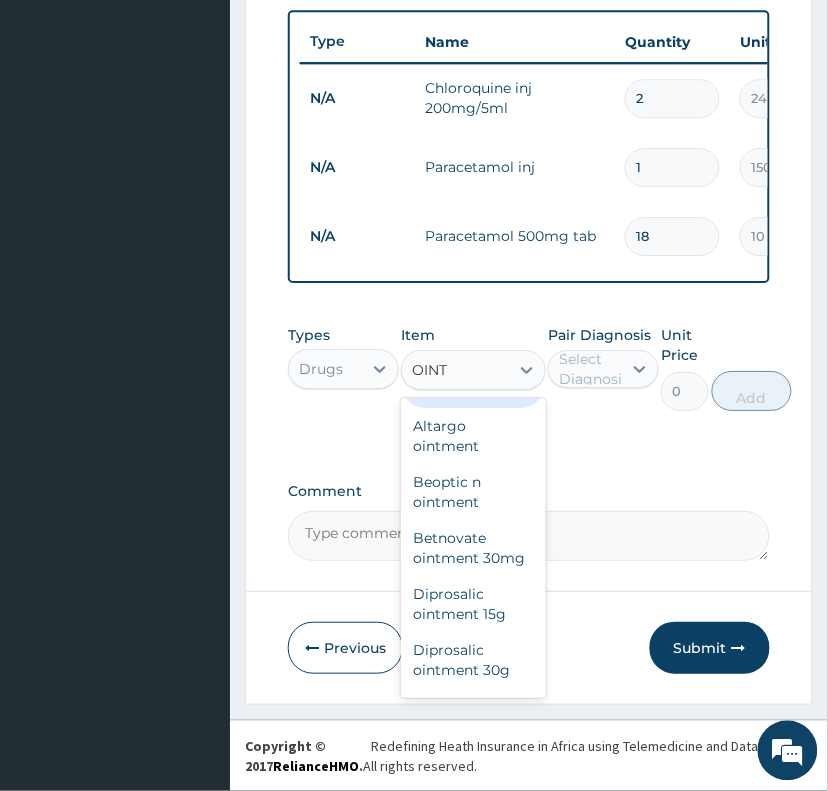 scroll, scrollTop: 100, scrollLeft: 0, axis: vertical 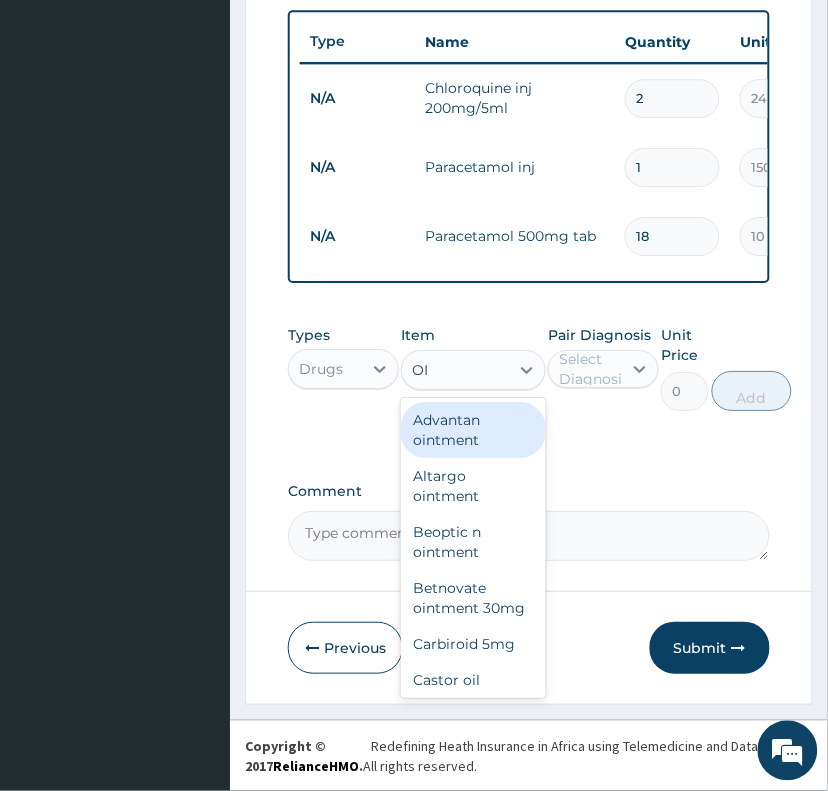type on "O" 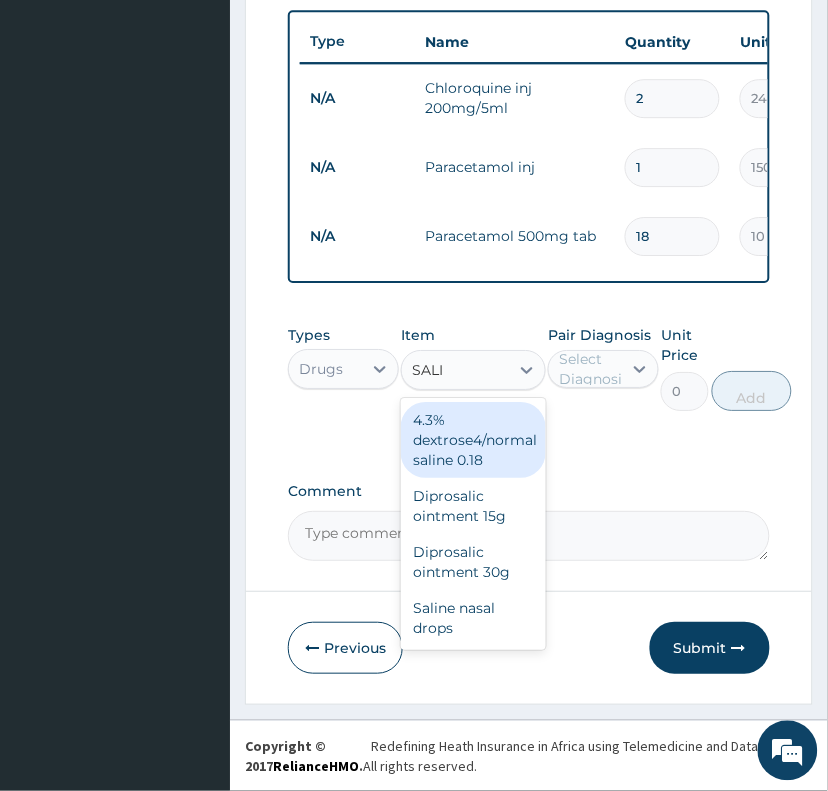 type on "SALIC" 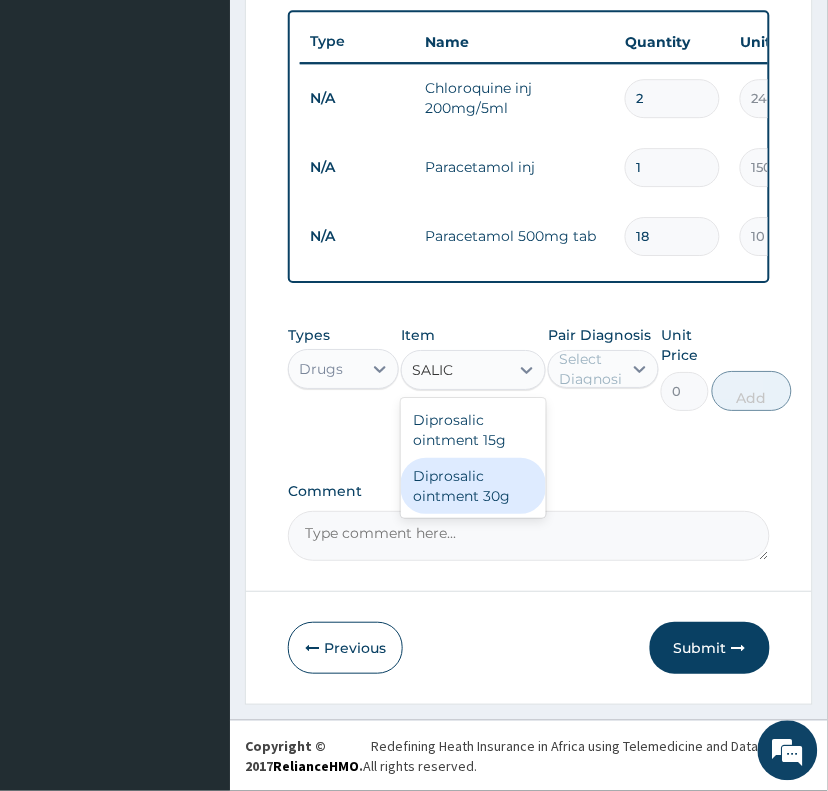 click on "Diprosalic ointment 30g" at bounding box center (473, 486) 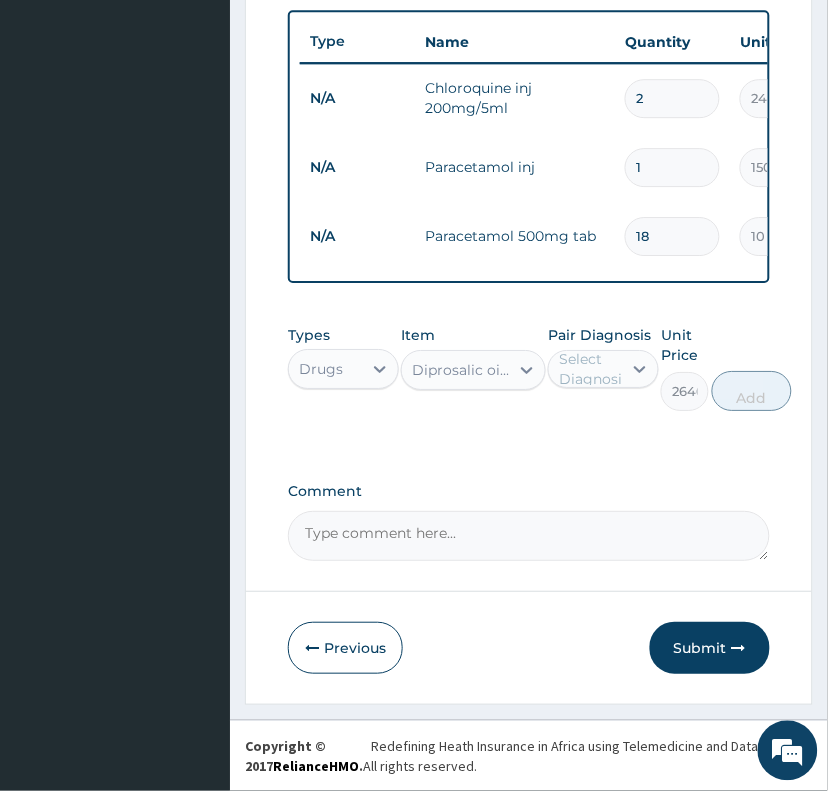 click on "Kiddiz Medical Centre
Online
My Menu
Switch Providers
Dashboard
PA Code
Claims
Tariffs
Validations
Service Level Agreement
Bank Details
Profile Details
Identify Enrollees" at bounding box center [115, -10] 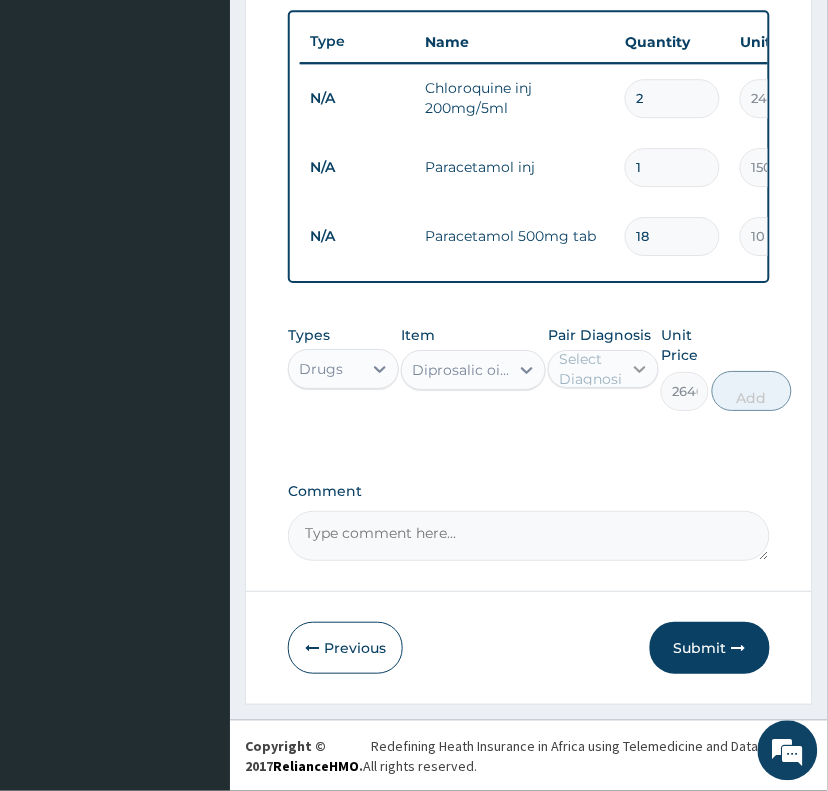 click 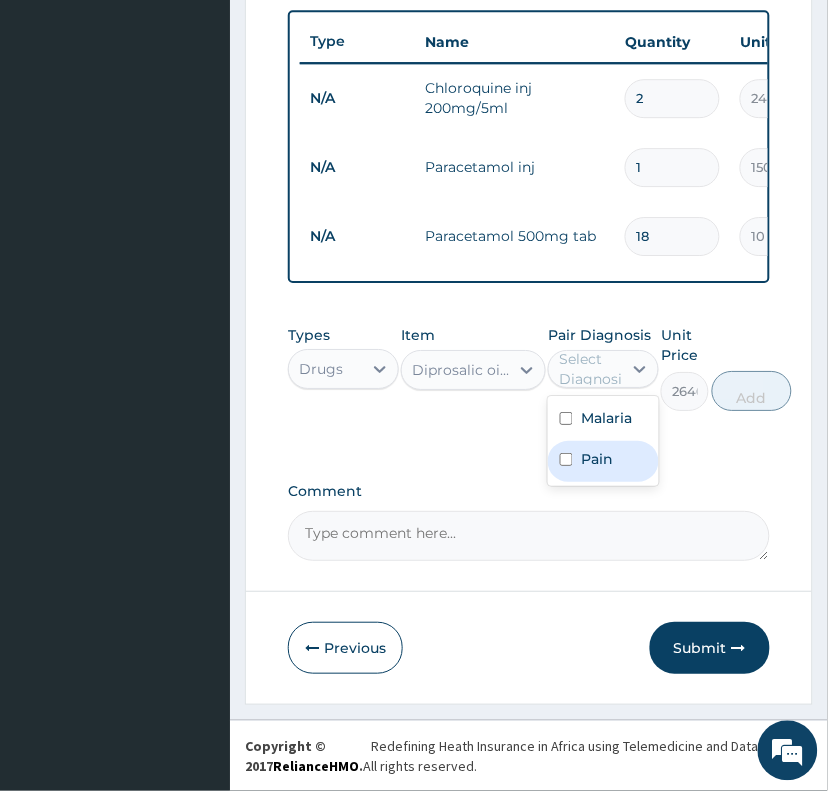 click on "Pain" at bounding box center [603, 461] 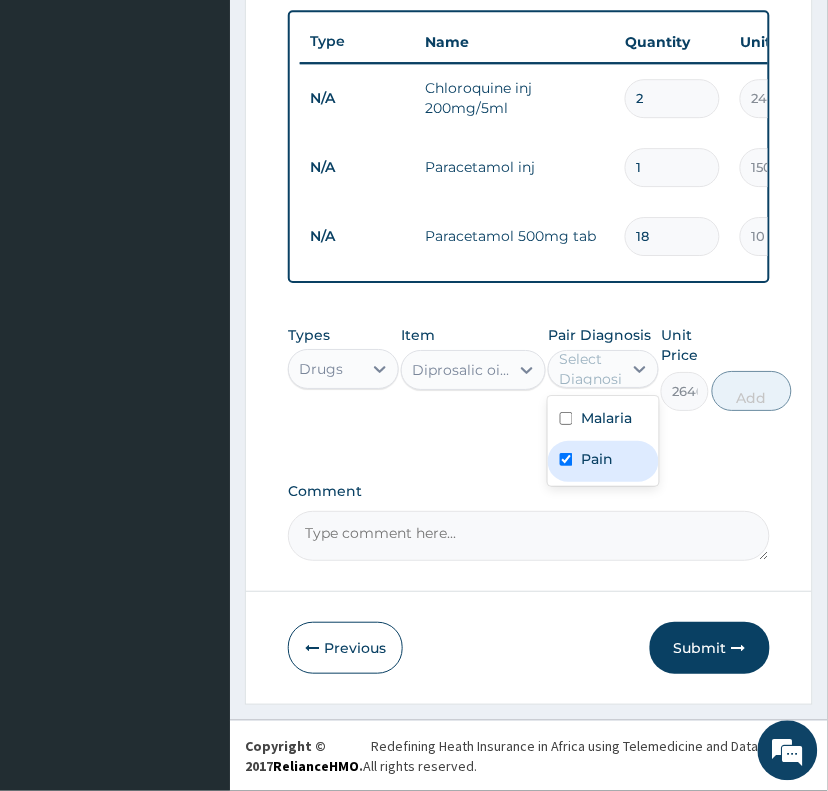 checkbox on "true" 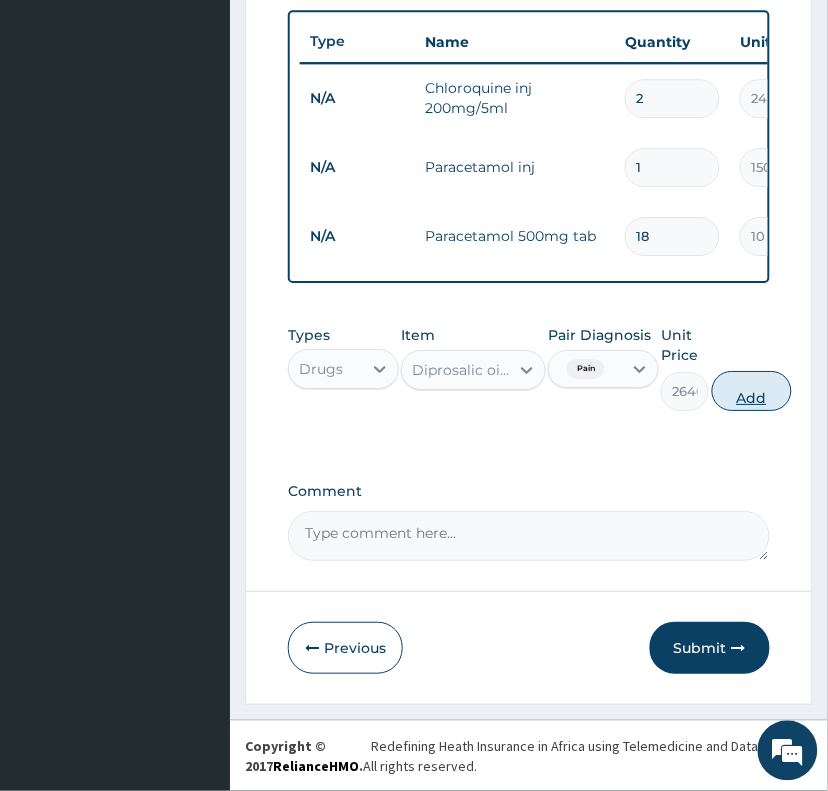 click on "Add" at bounding box center [752, 391] 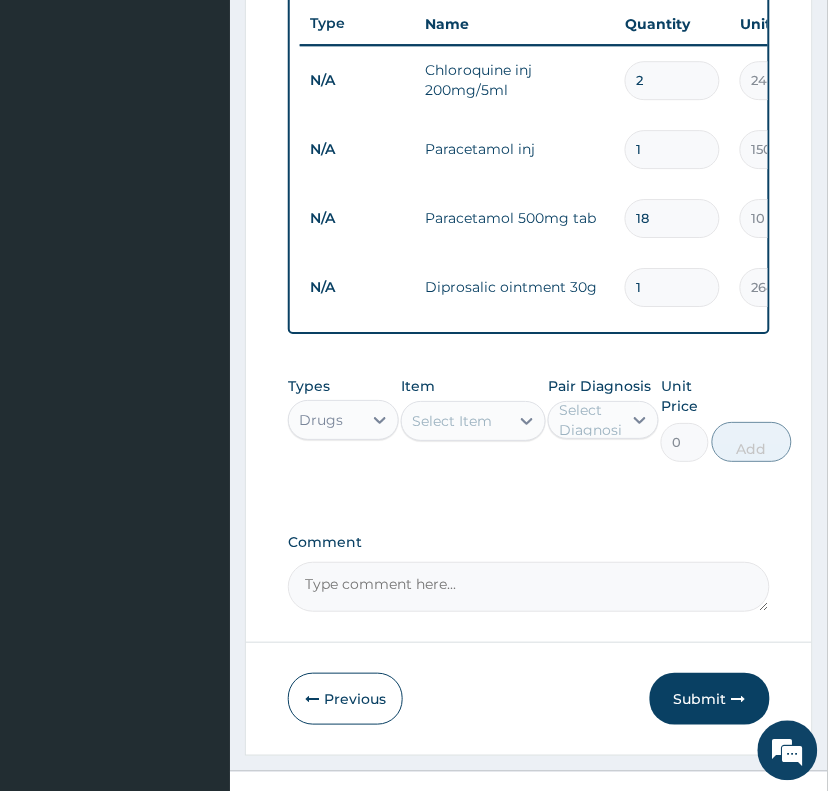 scroll, scrollTop: 0, scrollLeft: 50, axis: horizontal 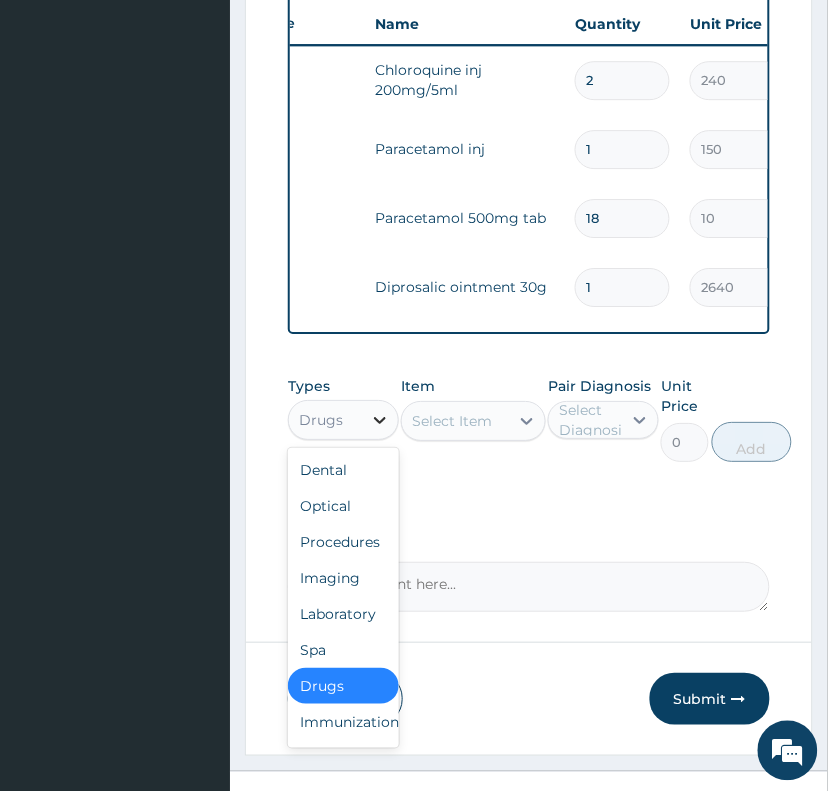 click 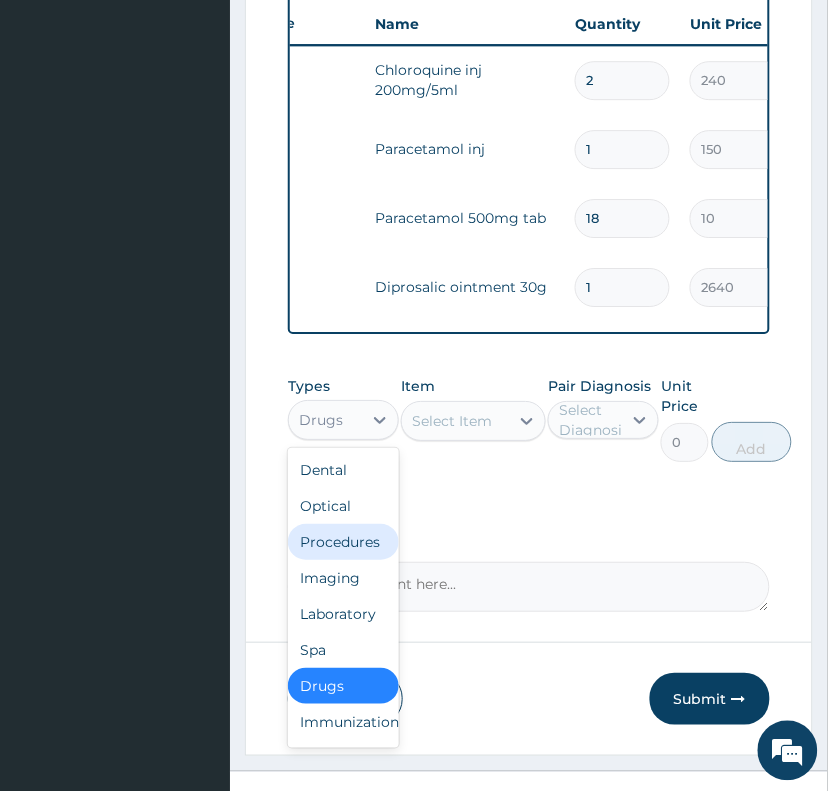 click on "Procedures" at bounding box center (343, 542) 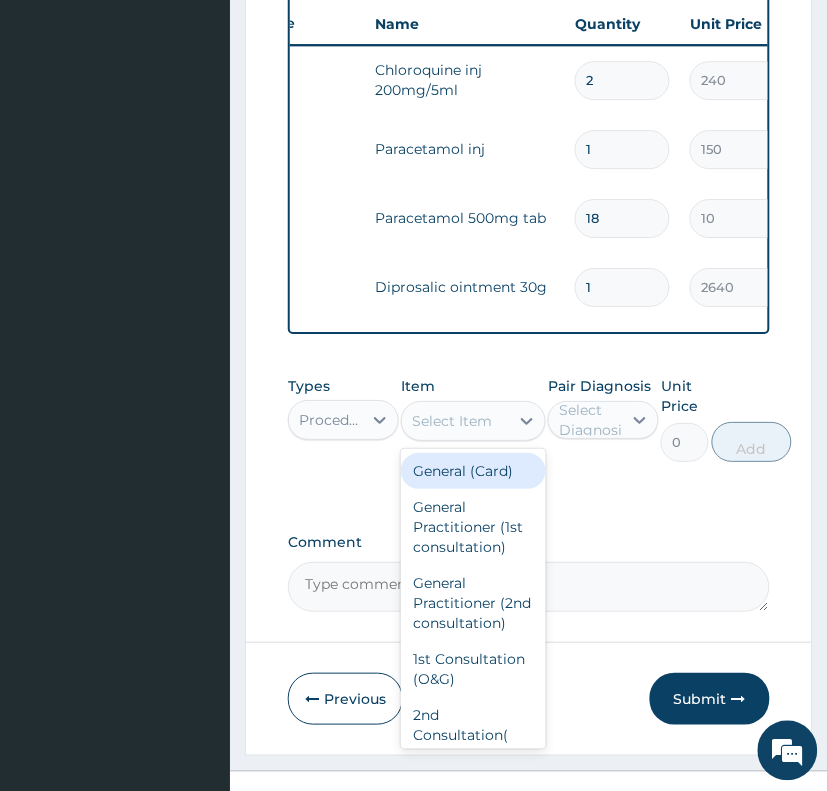 click on "Select Item" at bounding box center [455, 421] 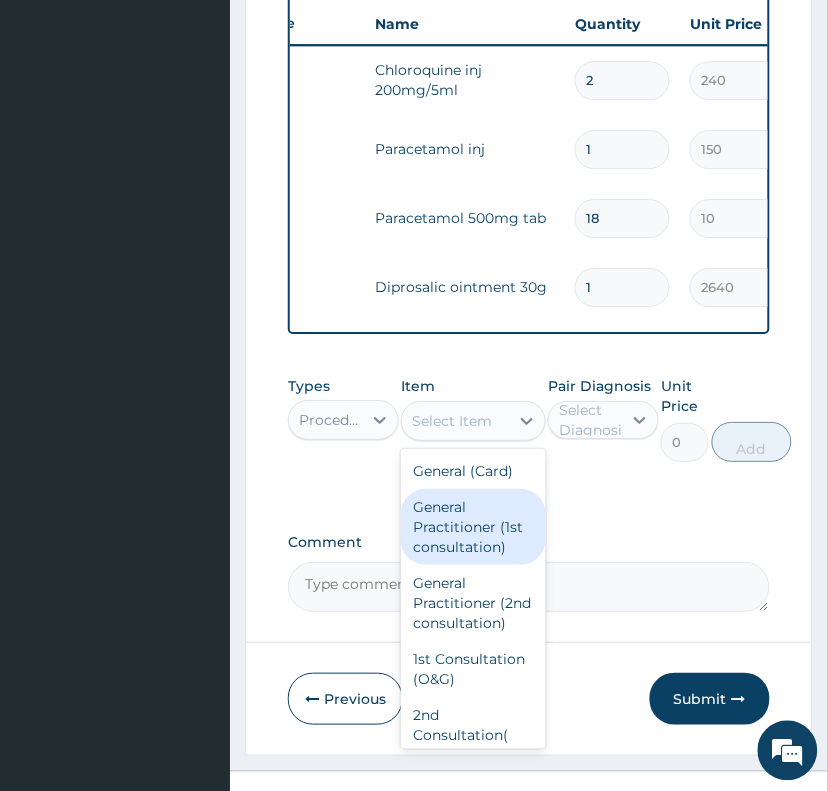 click on "General Practitioner (1st consultation)" at bounding box center [473, 527] 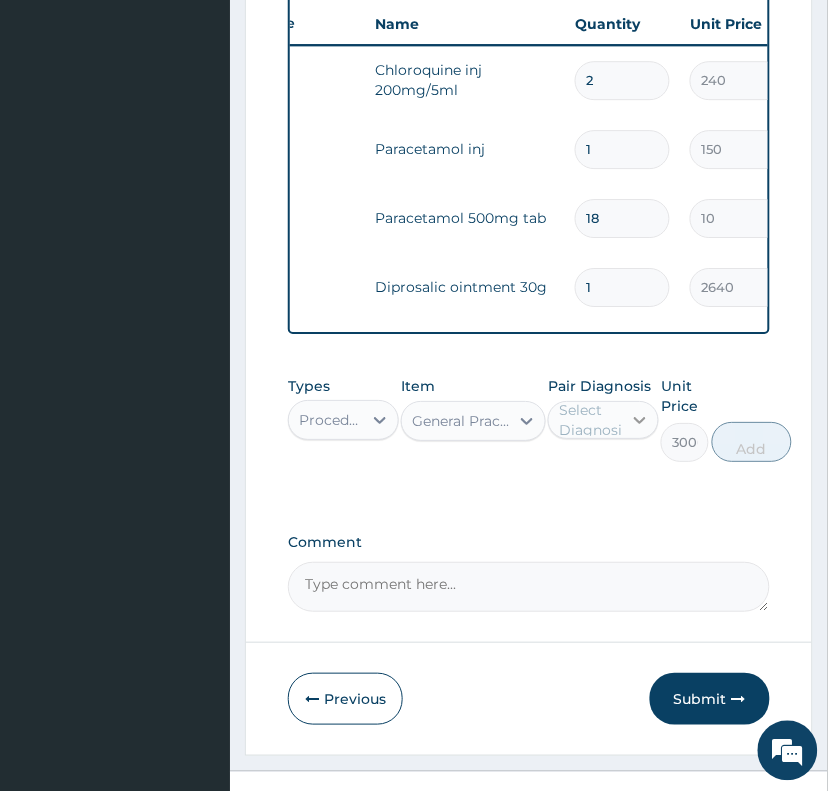 click 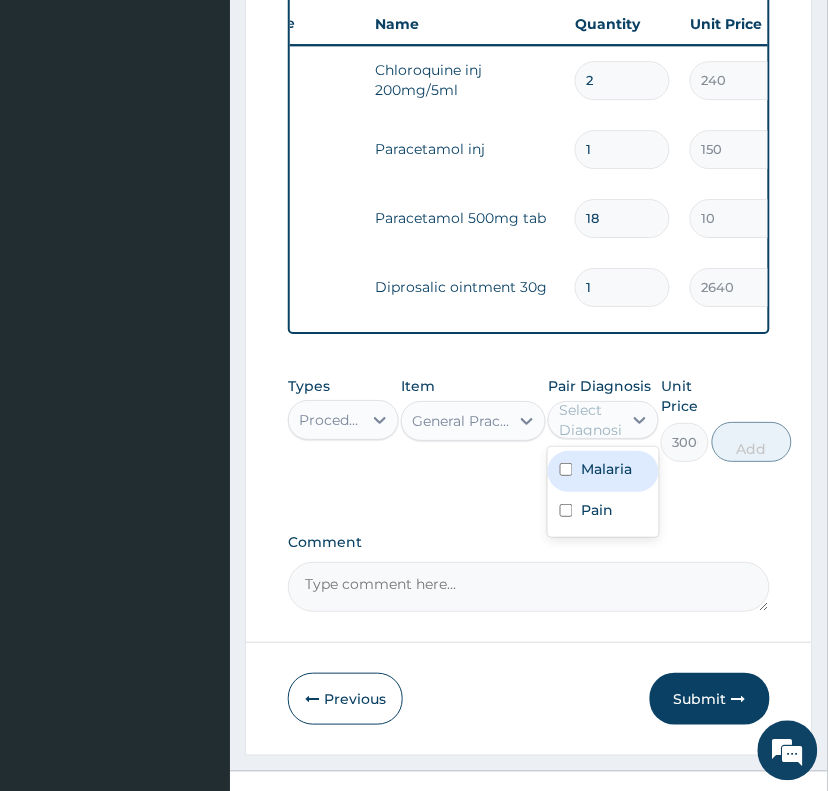 click on "Malaria" at bounding box center (606, 469) 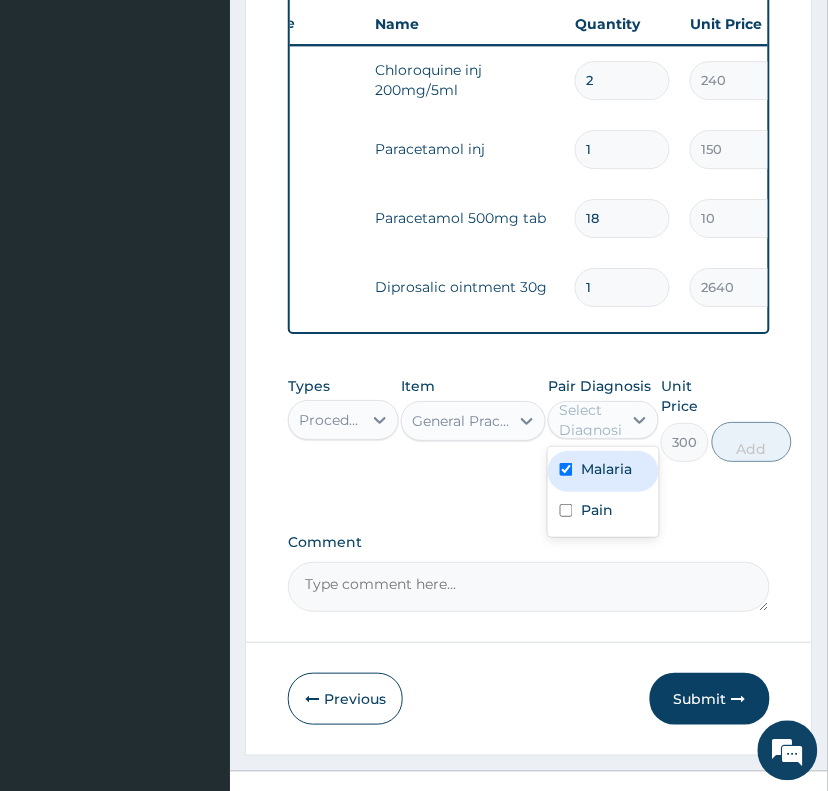 checkbox on "true" 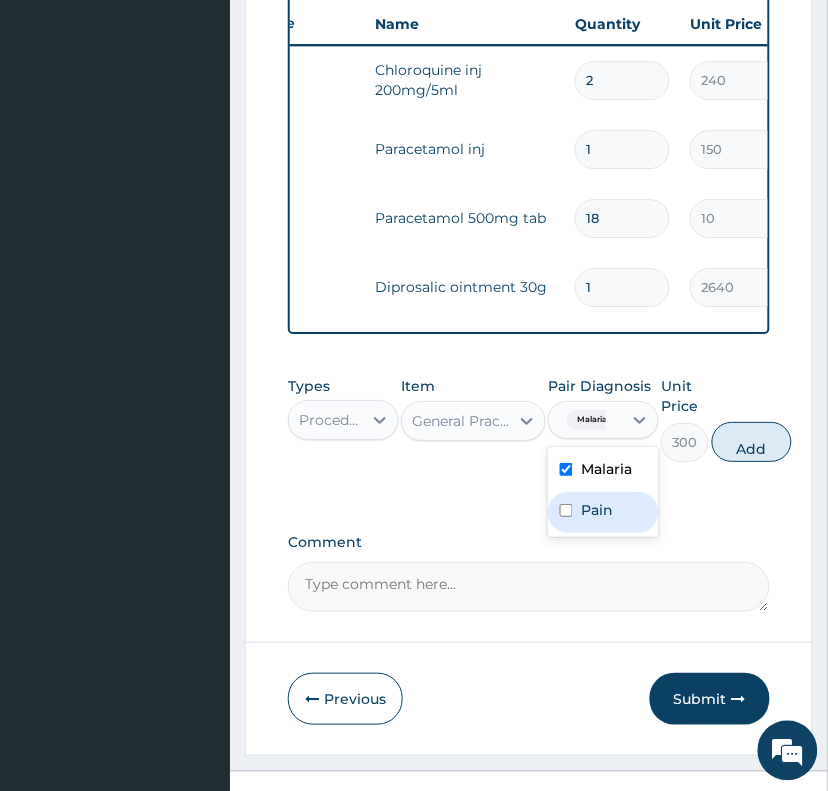click at bounding box center [566, 510] 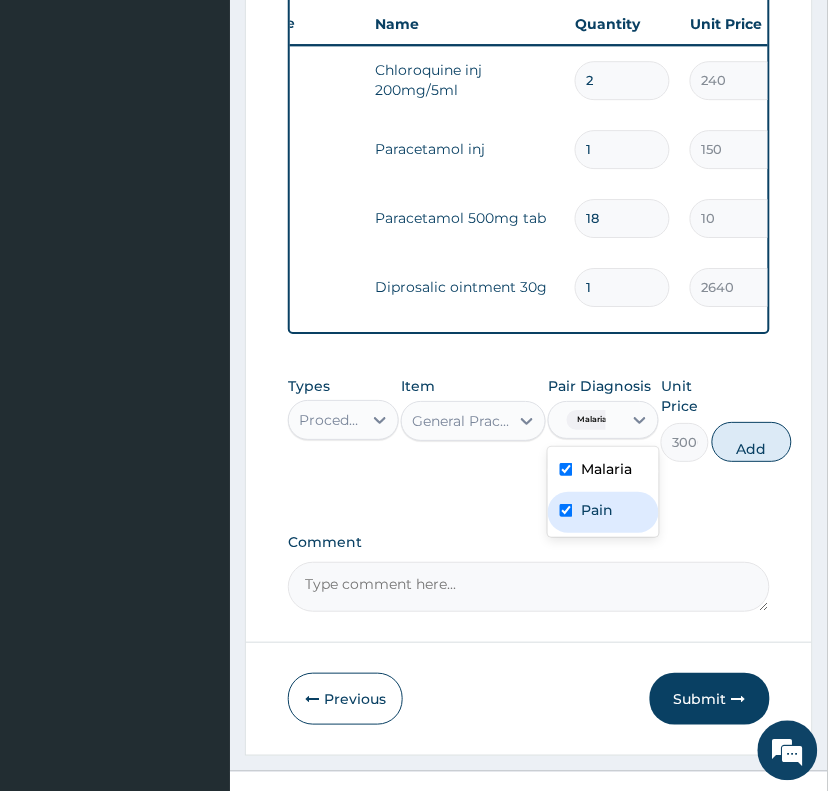 checkbox on "true" 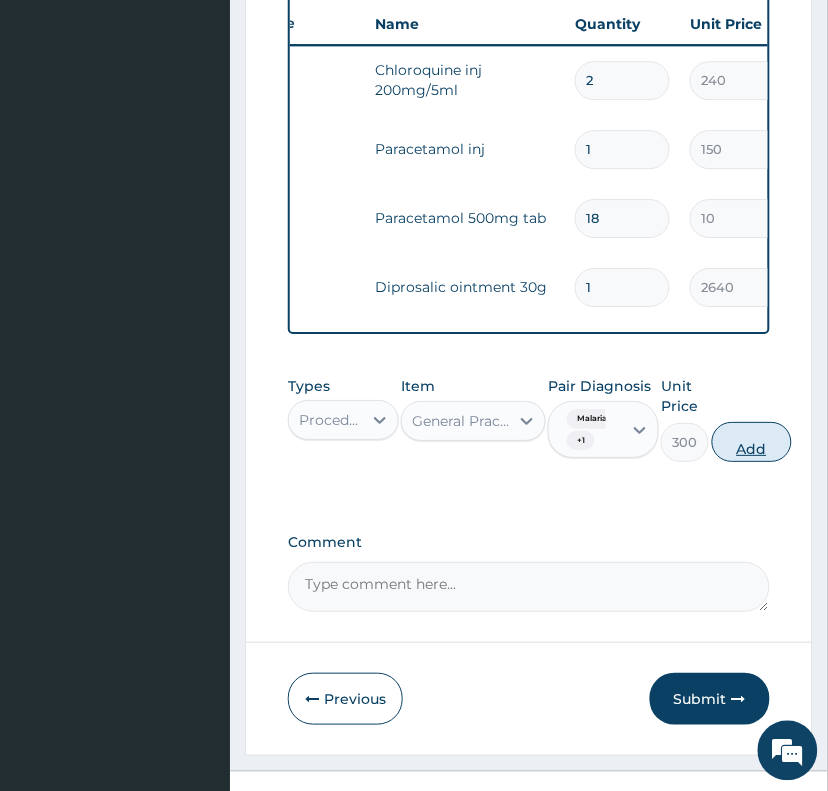 click on "Add" at bounding box center (752, 442) 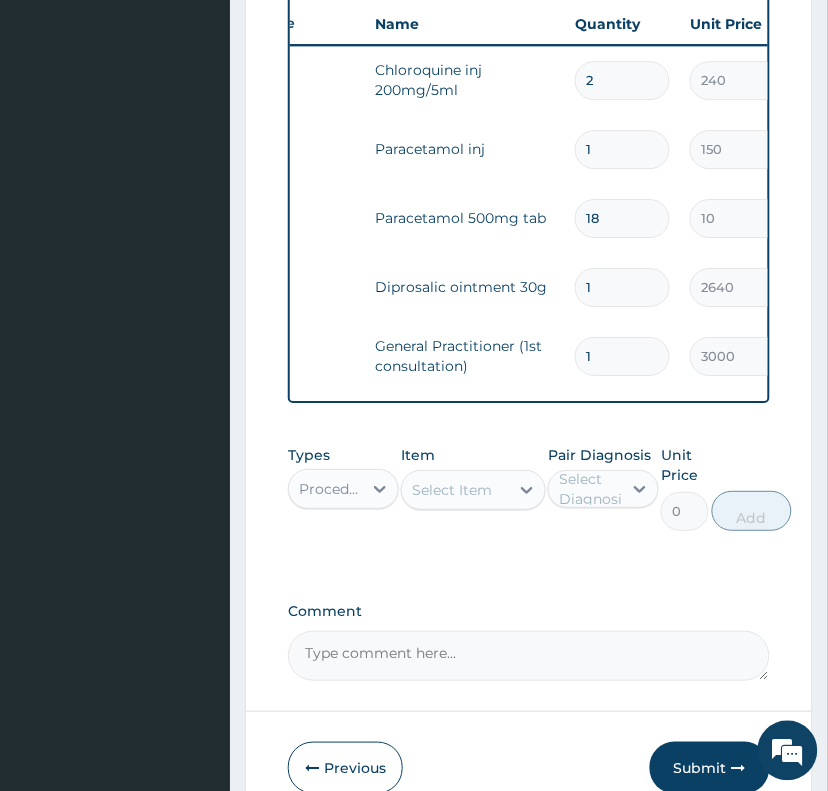 scroll, scrollTop: 966, scrollLeft: 0, axis: vertical 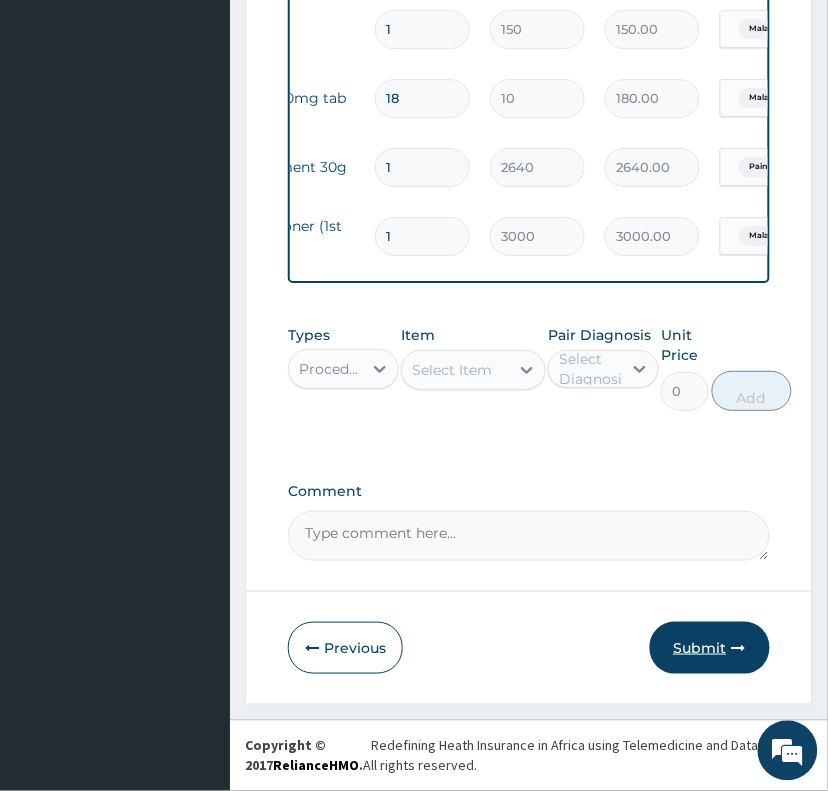 click on "Submit" at bounding box center [710, 648] 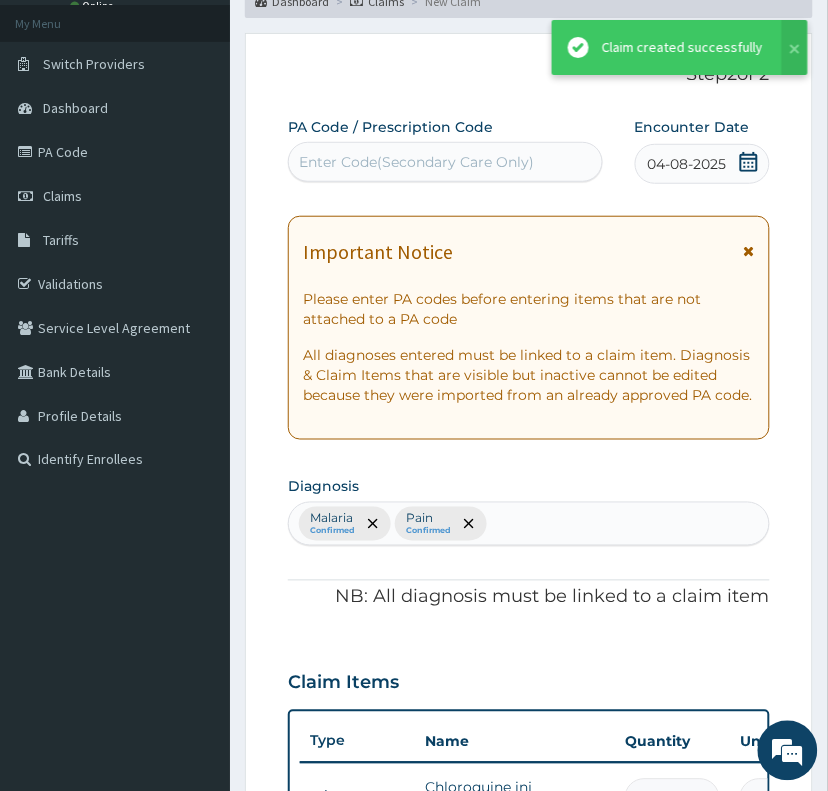 scroll, scrollTop: 966, scrollLeft: 0, axis: vertical 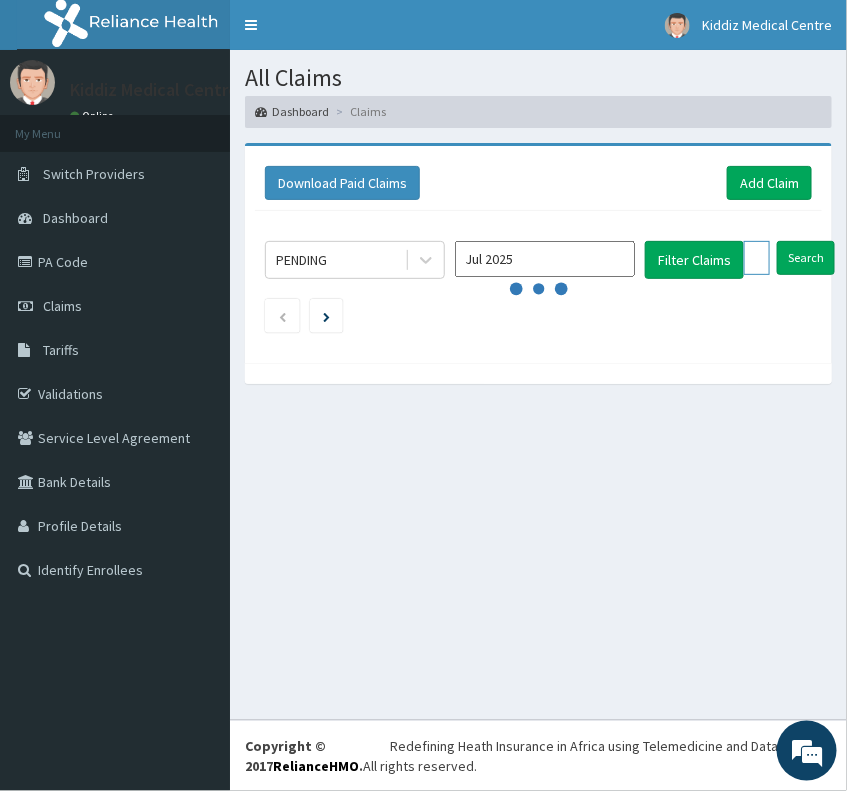click at bounding box center (757, 258) 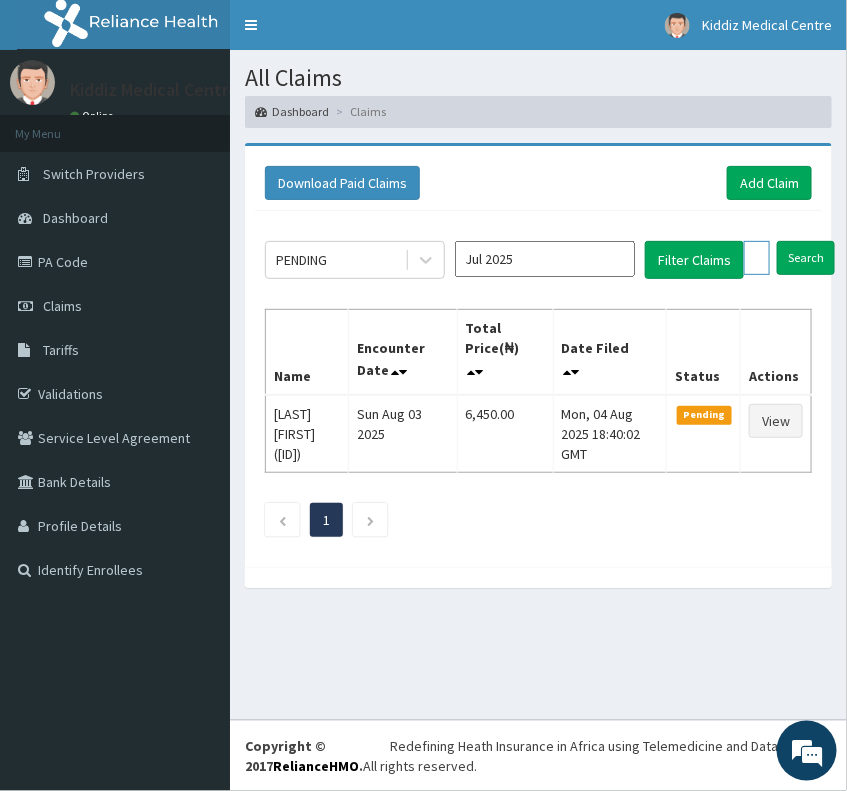 scroll, scrollTop: 0, scrollLeft: 0, axis: both 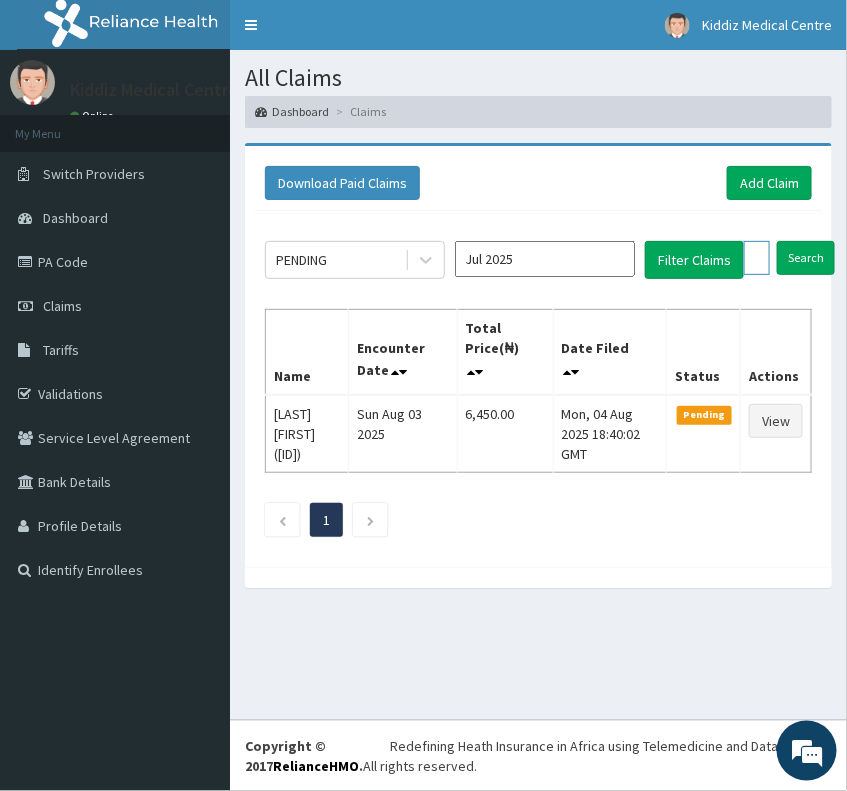 click at bounding box center [757, 258] 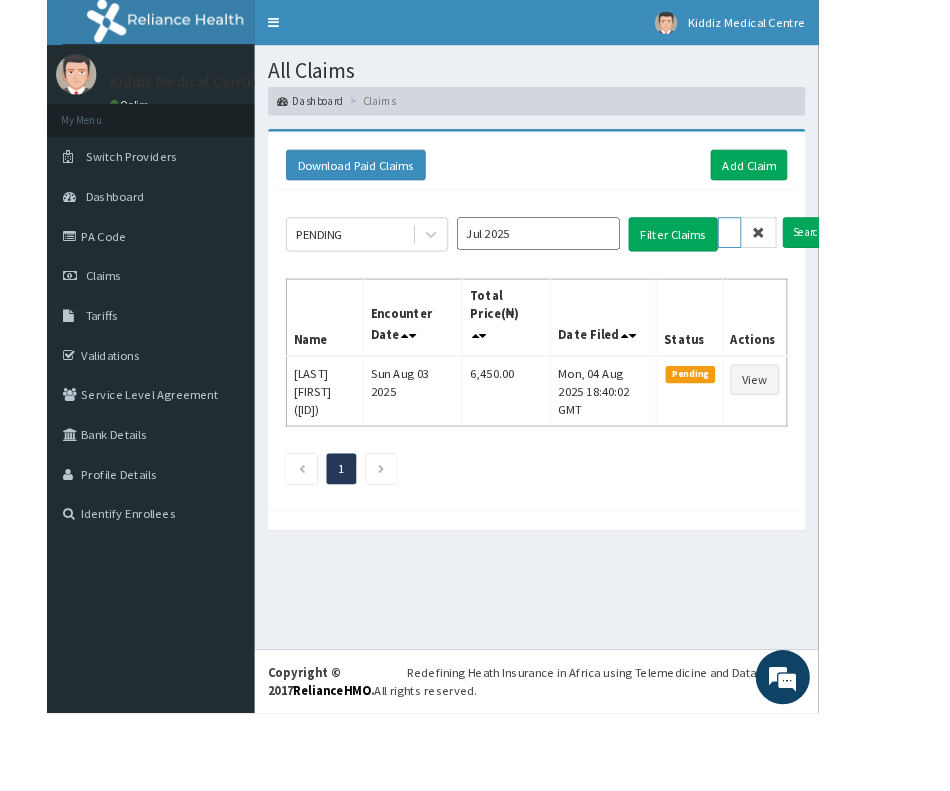 scroll, scrollTop: 0, scrollLeft: 0, axis: both 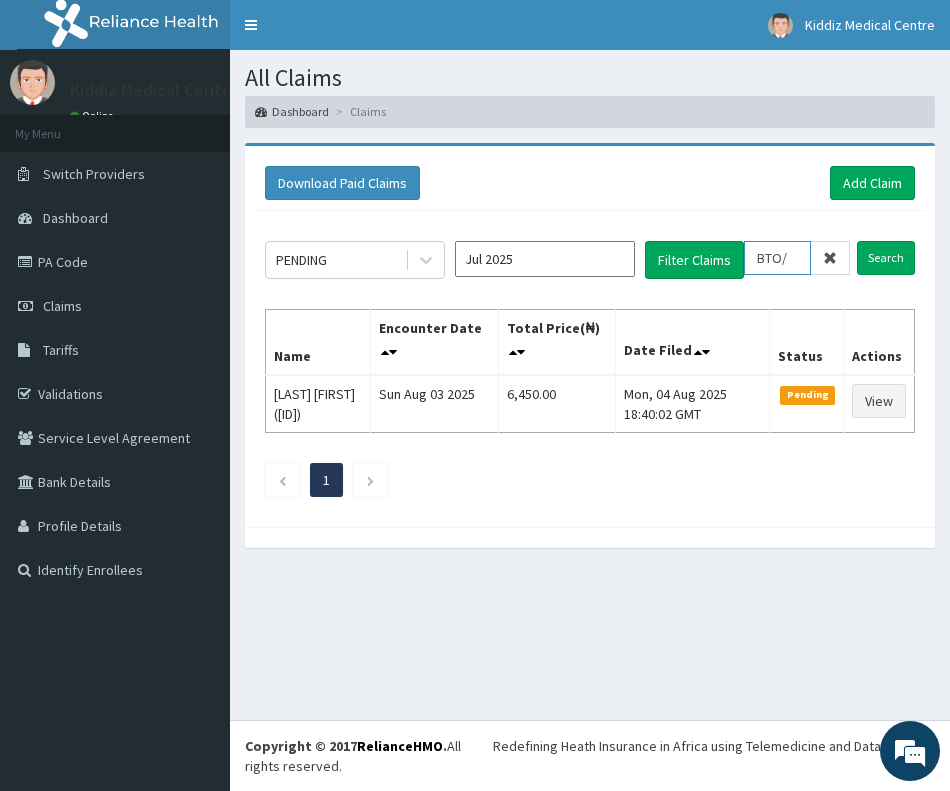 click on "BTO/" at bounding box center (777, 258) 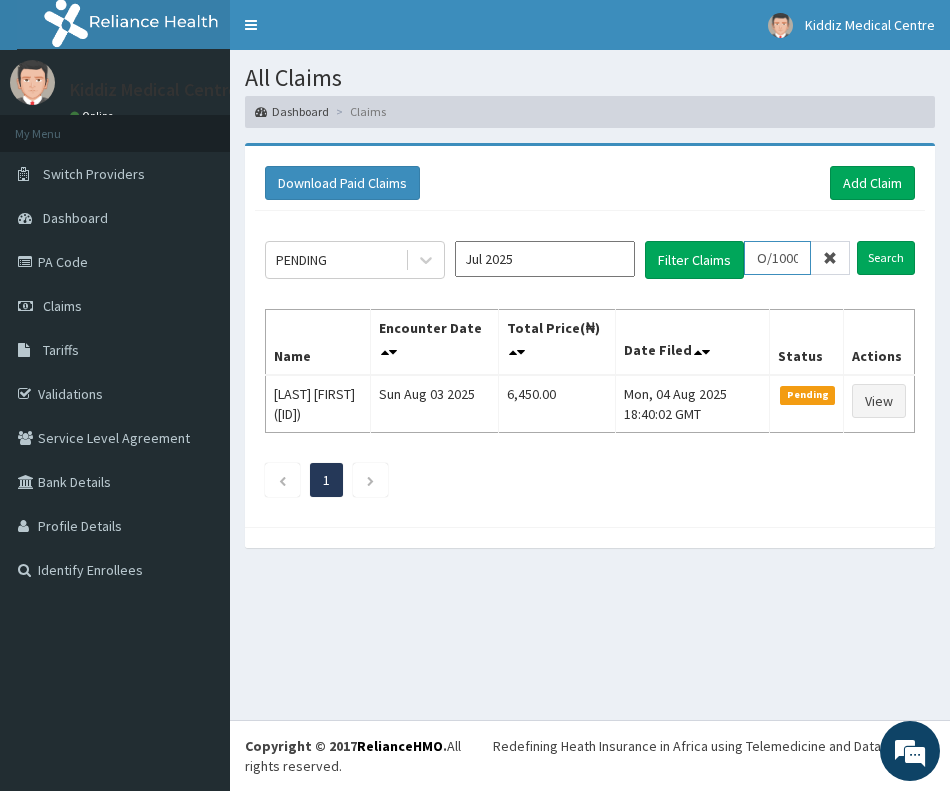 scroll, scrollTop: 0, scrollLeft: 22, axis: horizontal 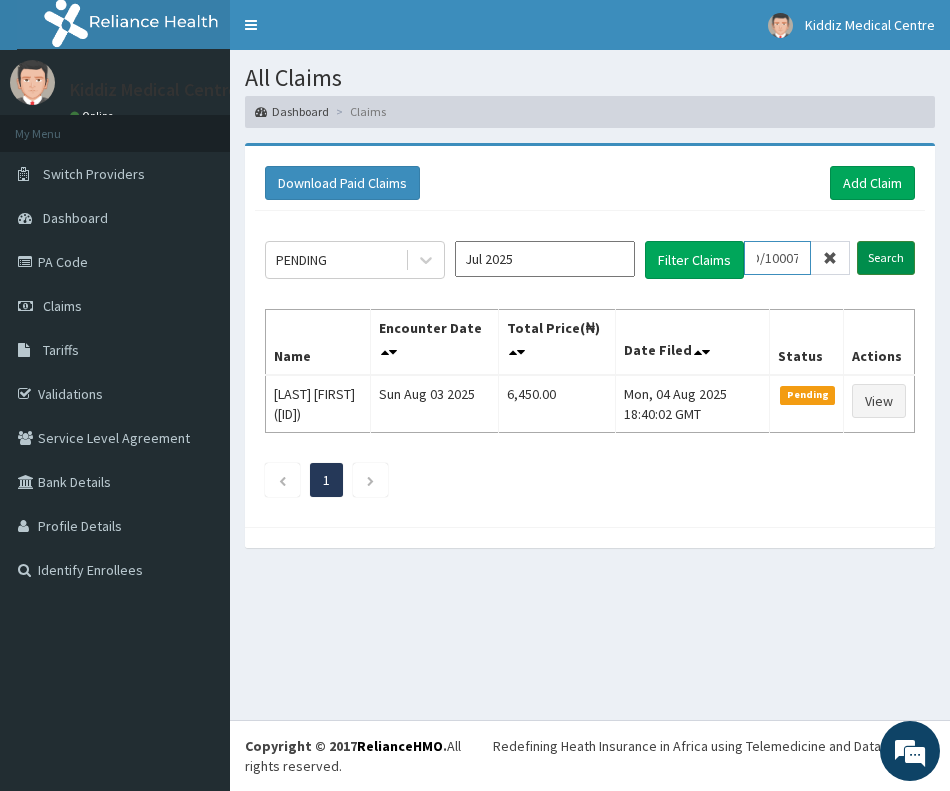 type on "BTO/10007" 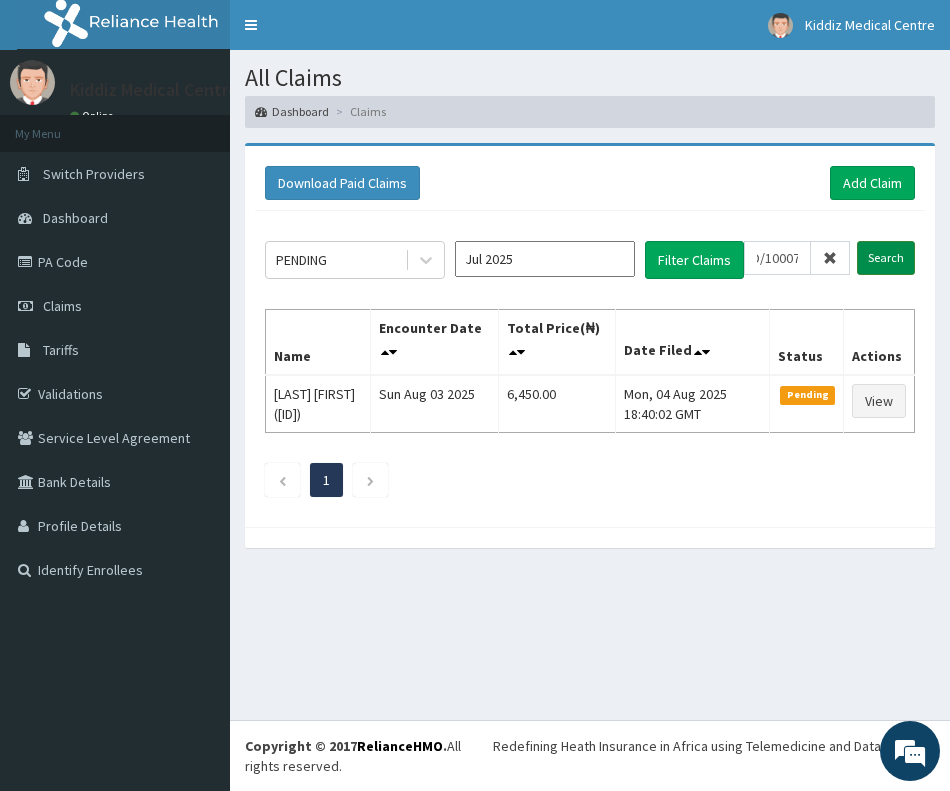 scroll, scrollTop: 0, scrollLeft: 0, axis: both 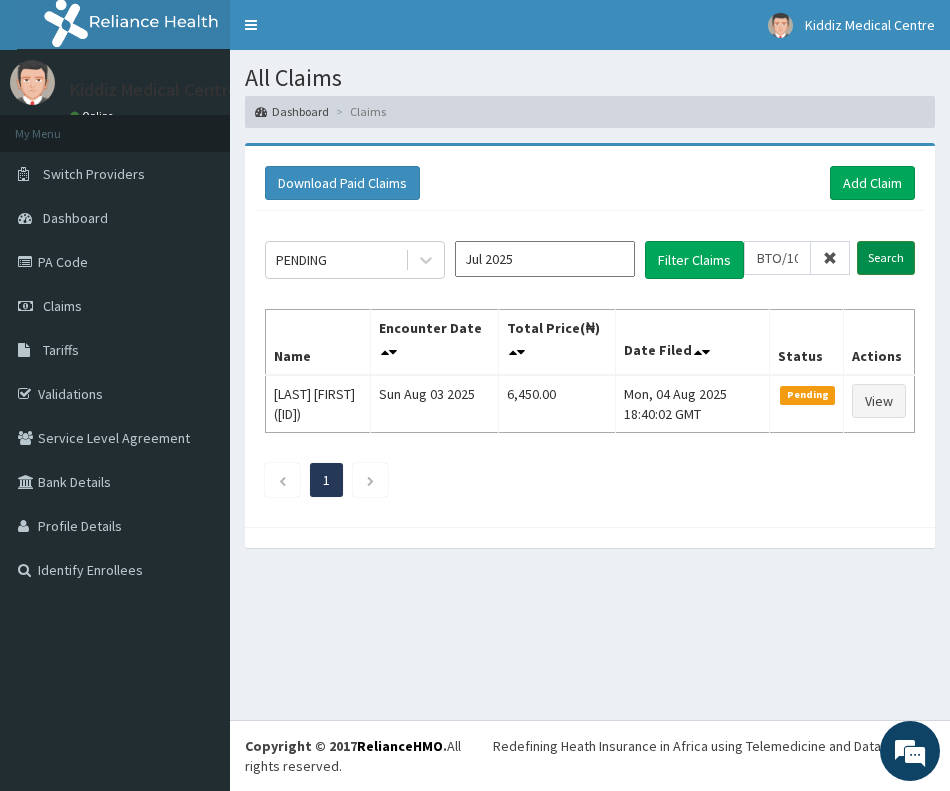 click on "Search" at bounding box center [886, 258] 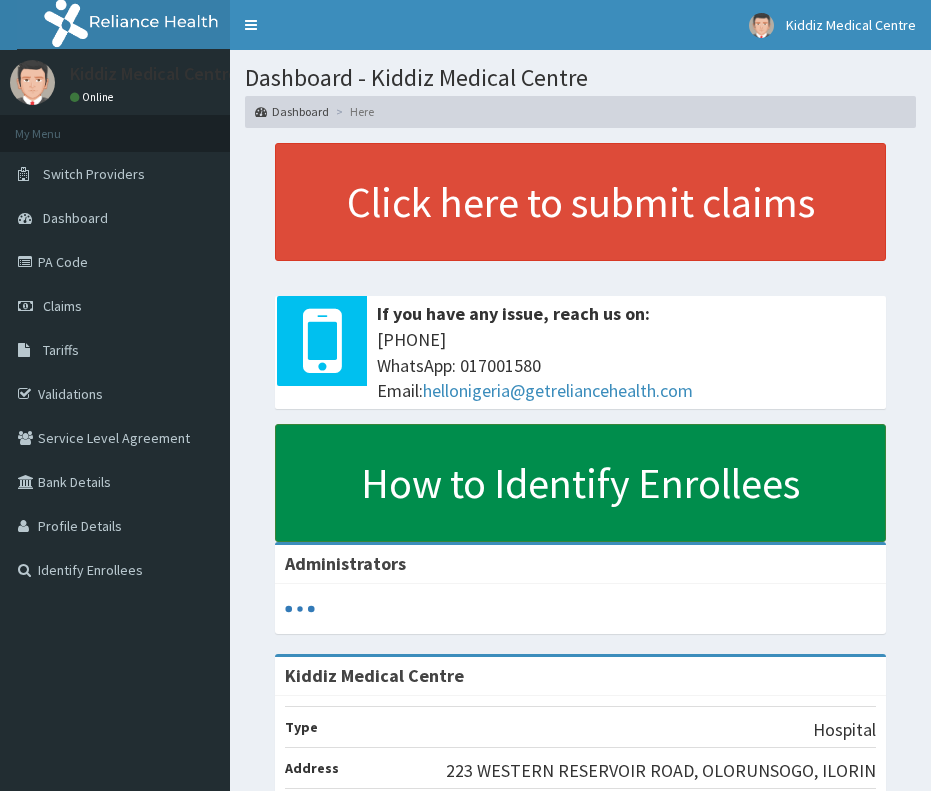 scroll, scrollTop: 0, scrollLeft: 0, axis: both 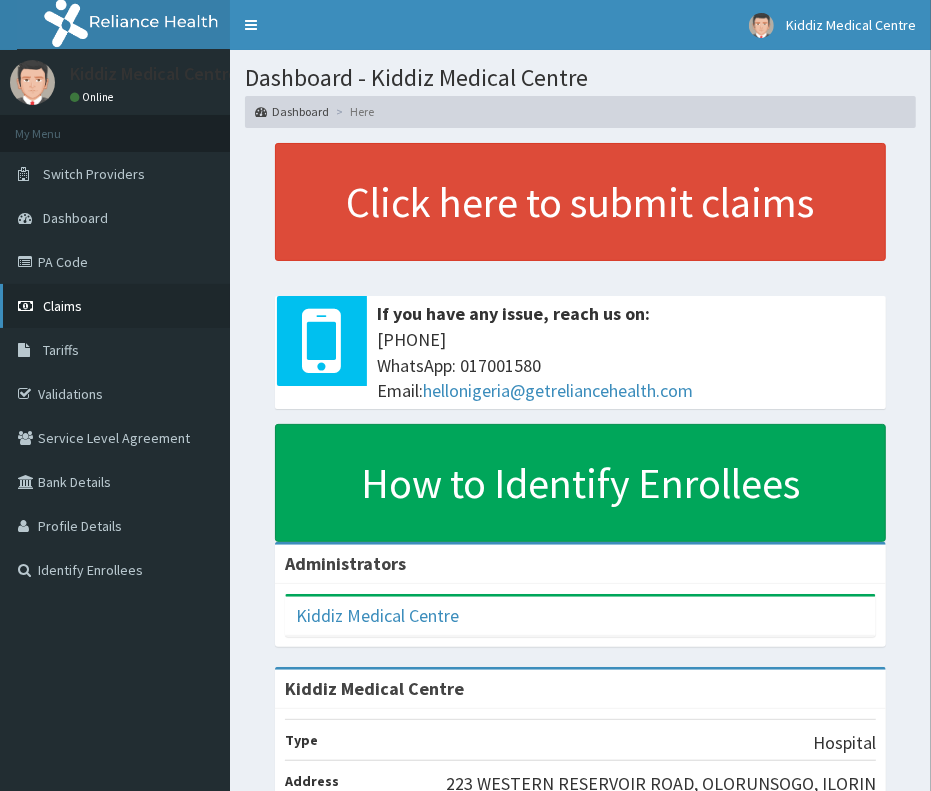click on "Claims" at bounding box center [115, 306] 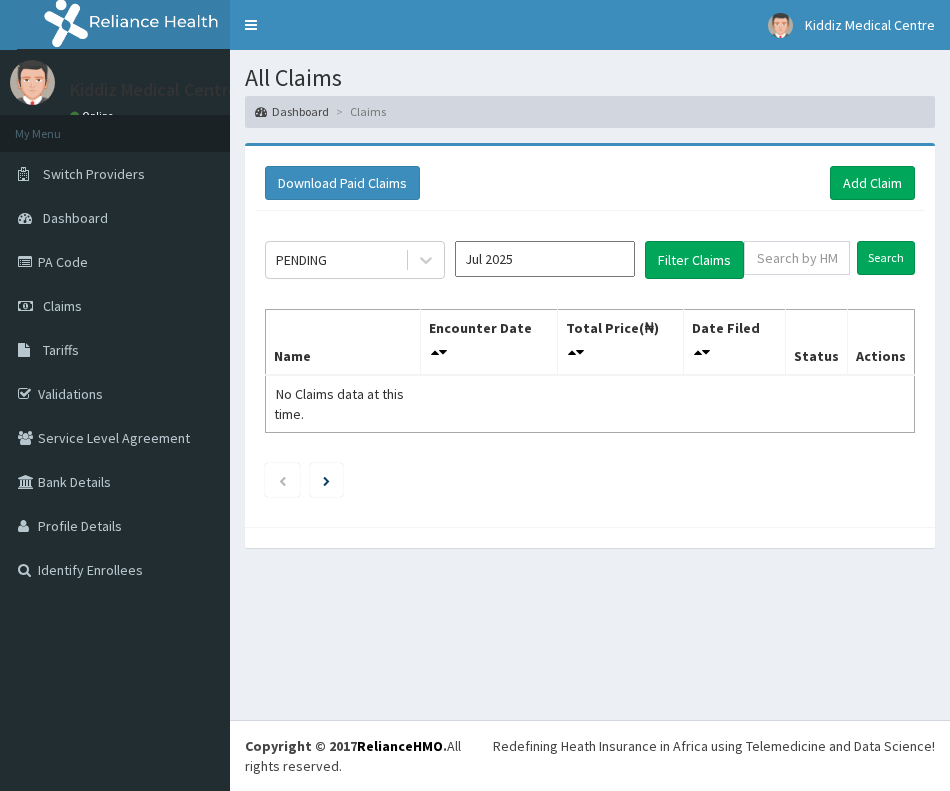 scroll, scrollTop: 0, scrollLeft: 0, axis: both 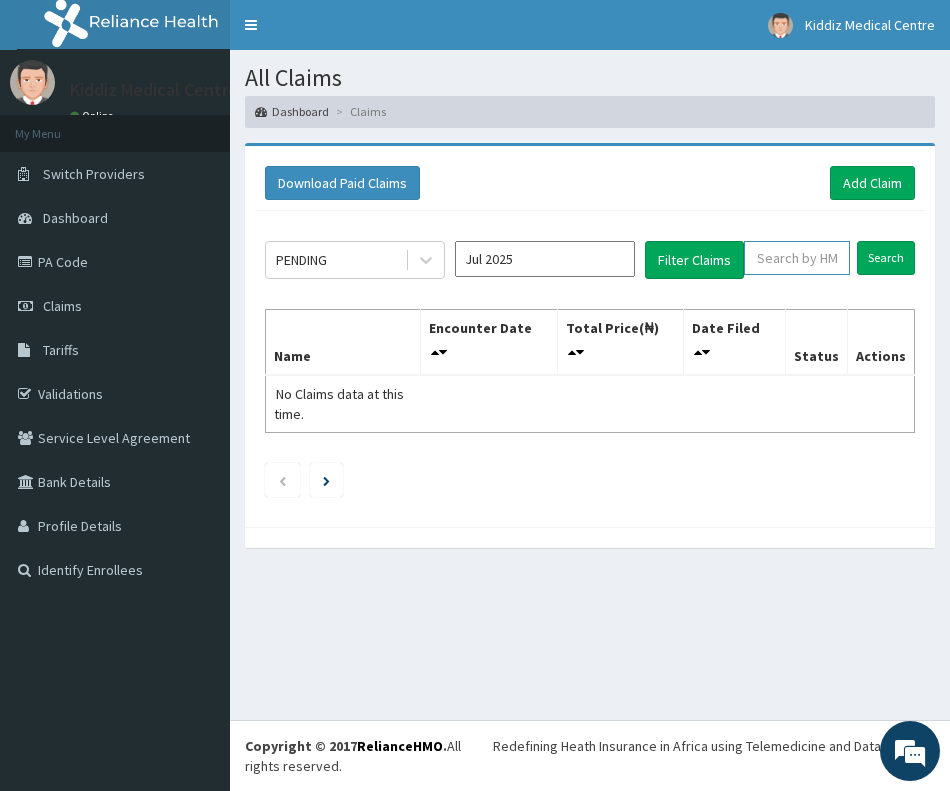 click at bounding box center [797, 258] 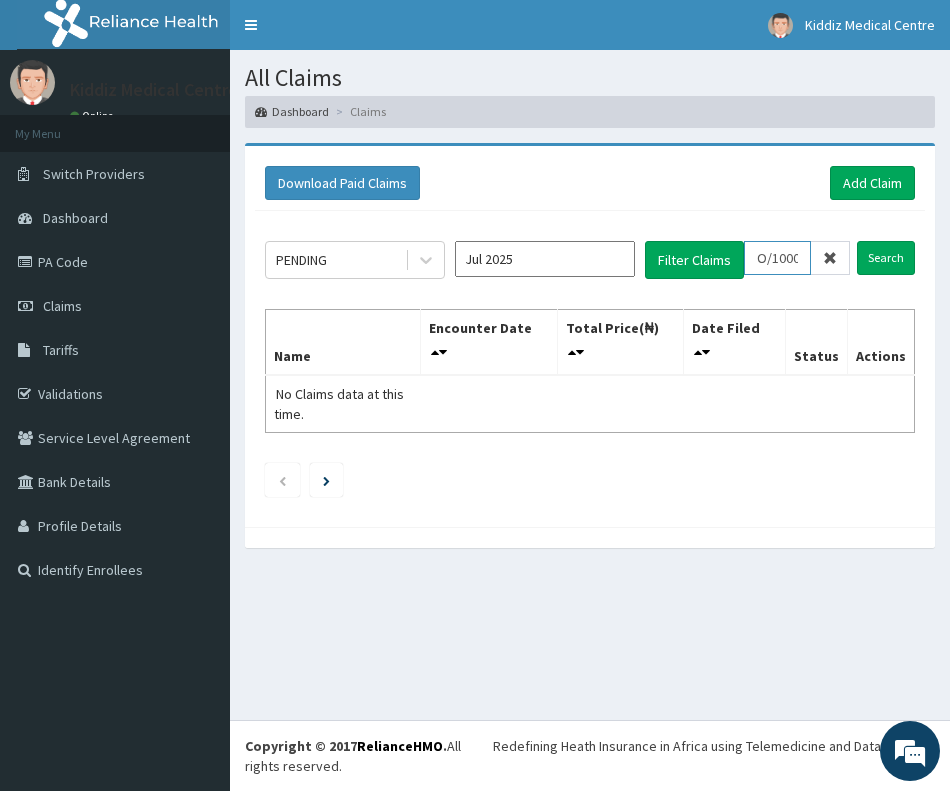scroll, scrollTop: 0, scrollLeft: 22, axis: horizontal 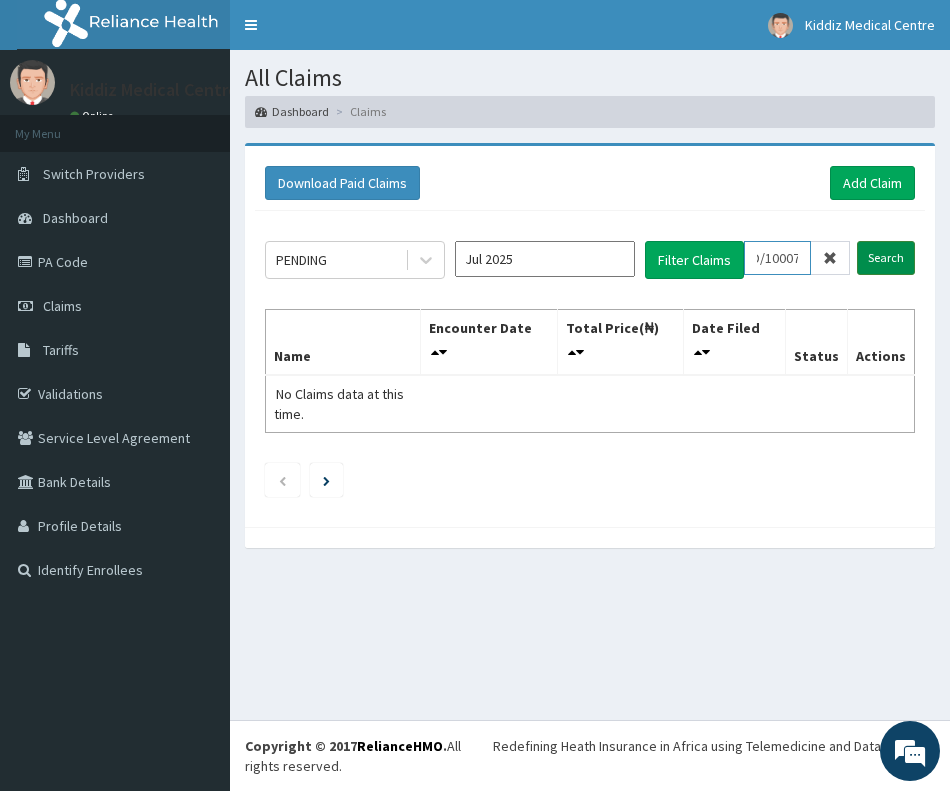 type on "BTO/10007" 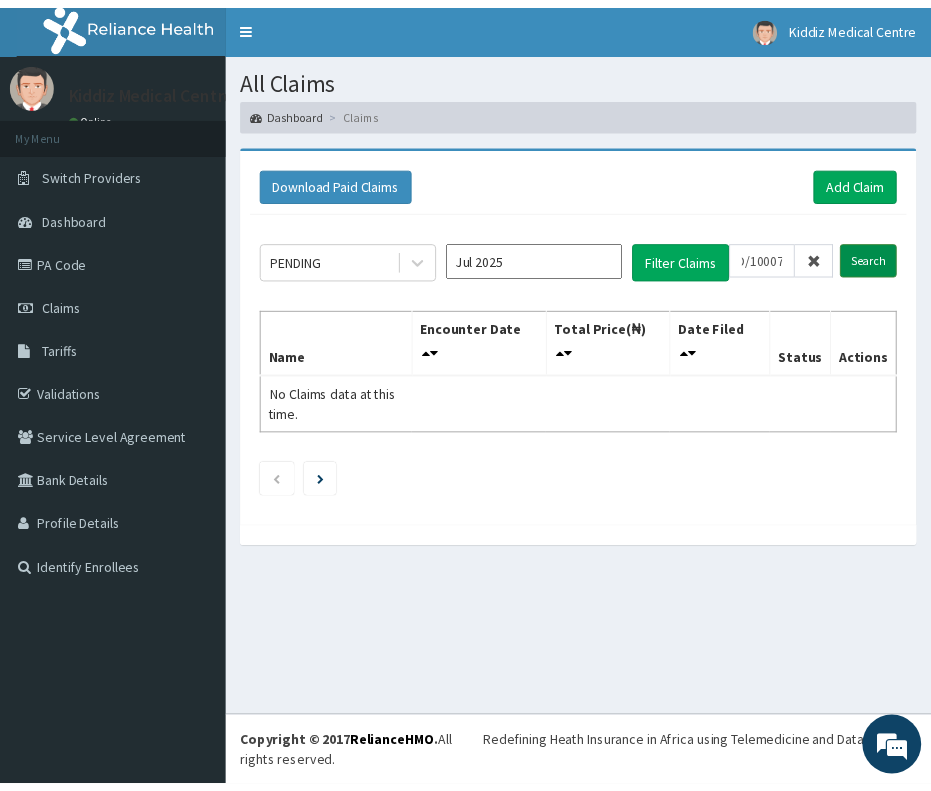 scroll, scrollTop: 0, scrollLeft: 0, axis: both 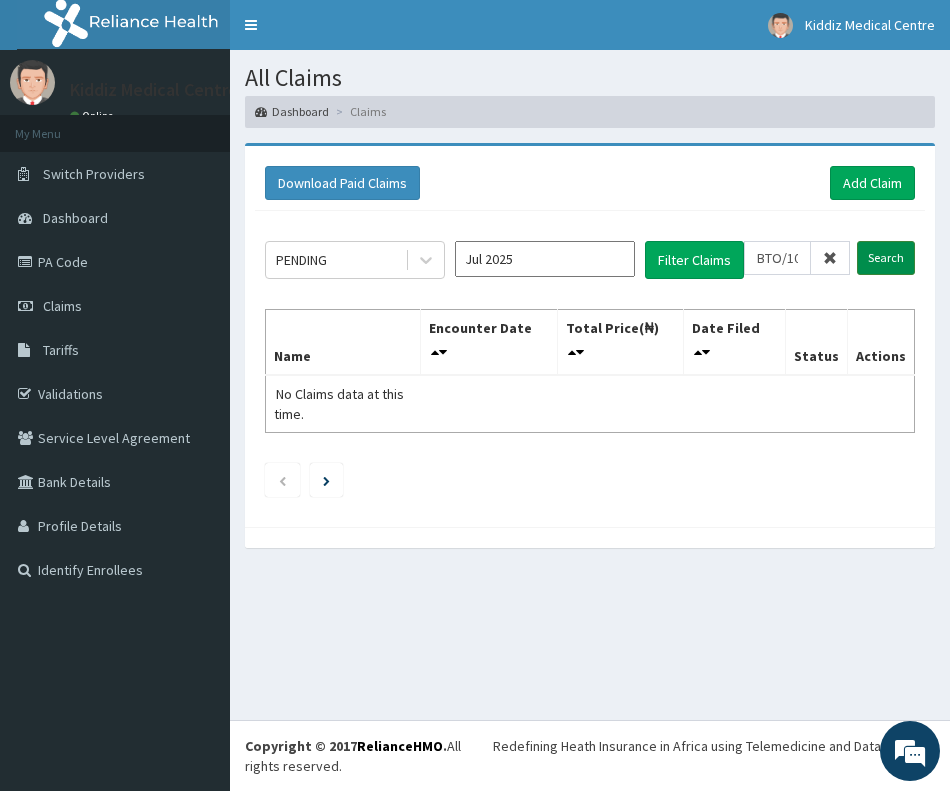 click on "Search" at bounding box center [886, 258] 